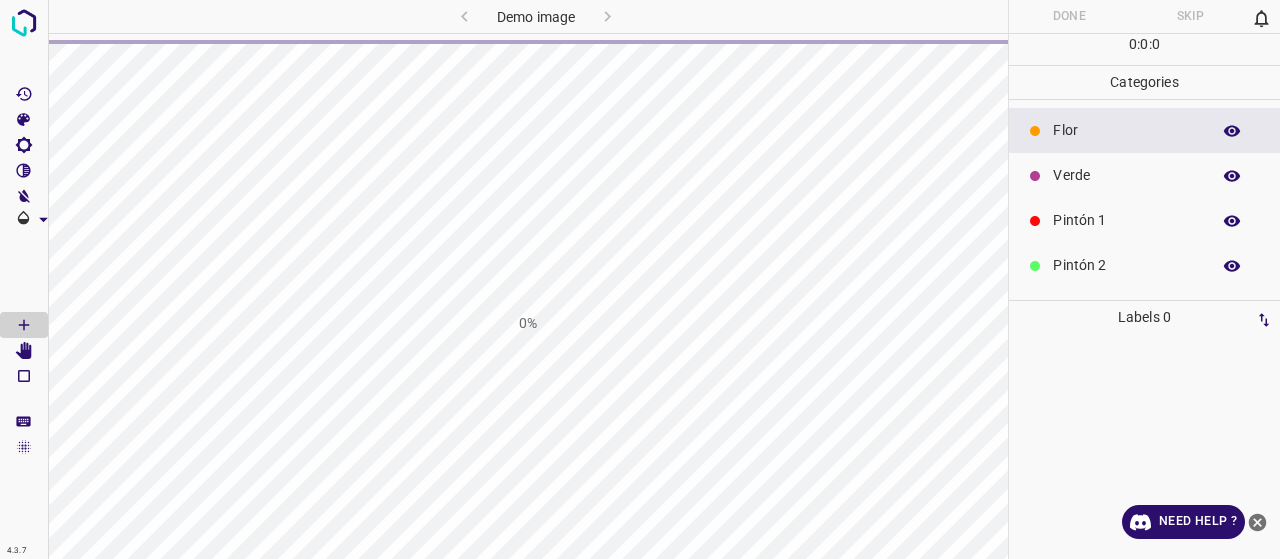 scroll, scrollTop: 0, scrollLeft: 0, axis: both 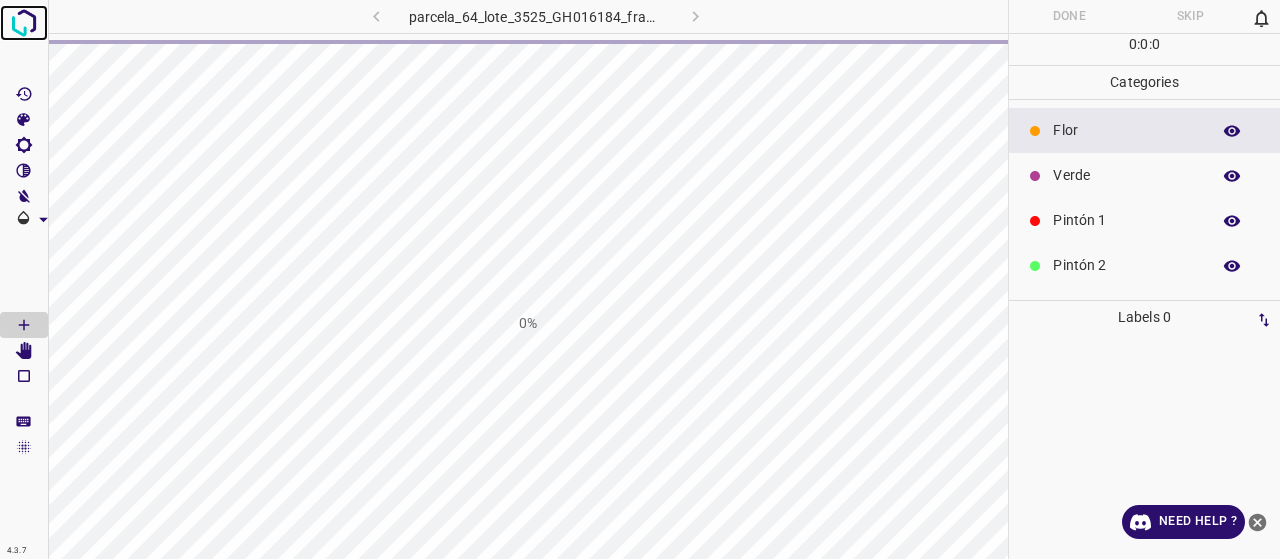 click at bounding box center [24, 23] 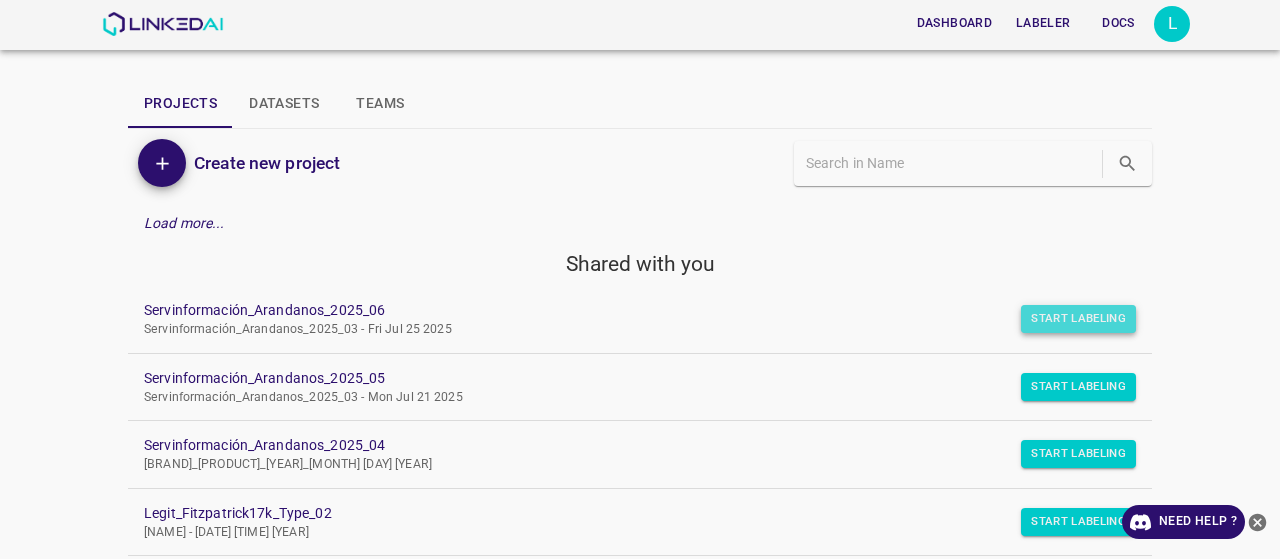 click on "Start Labeling" at bounding box center (1078, 319) 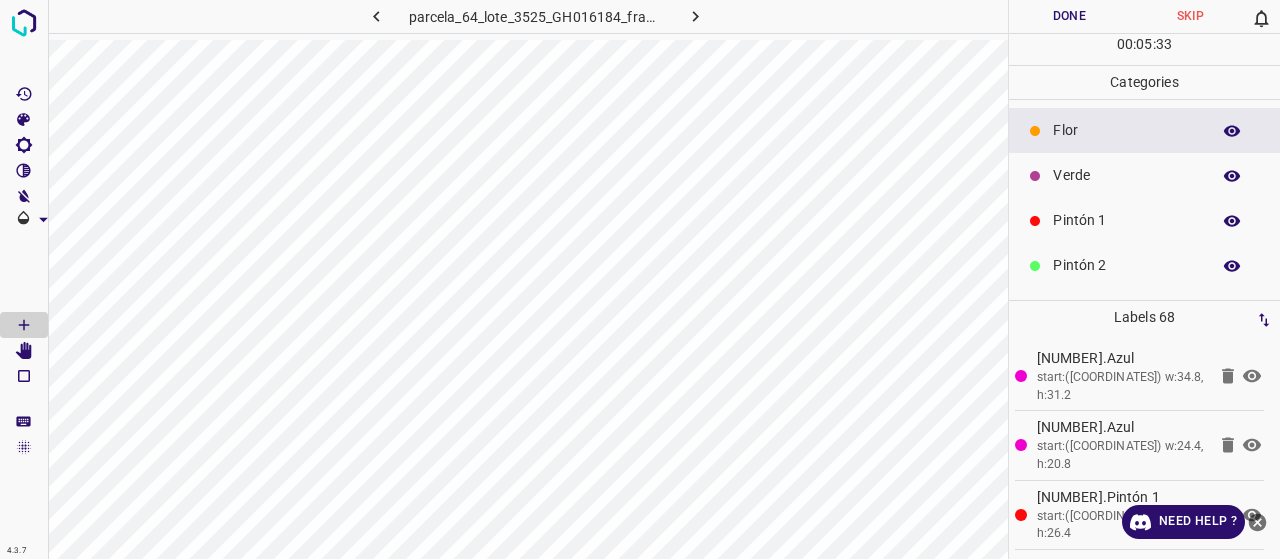 click on "Pintón 2" at bounding box center [1144, 265] 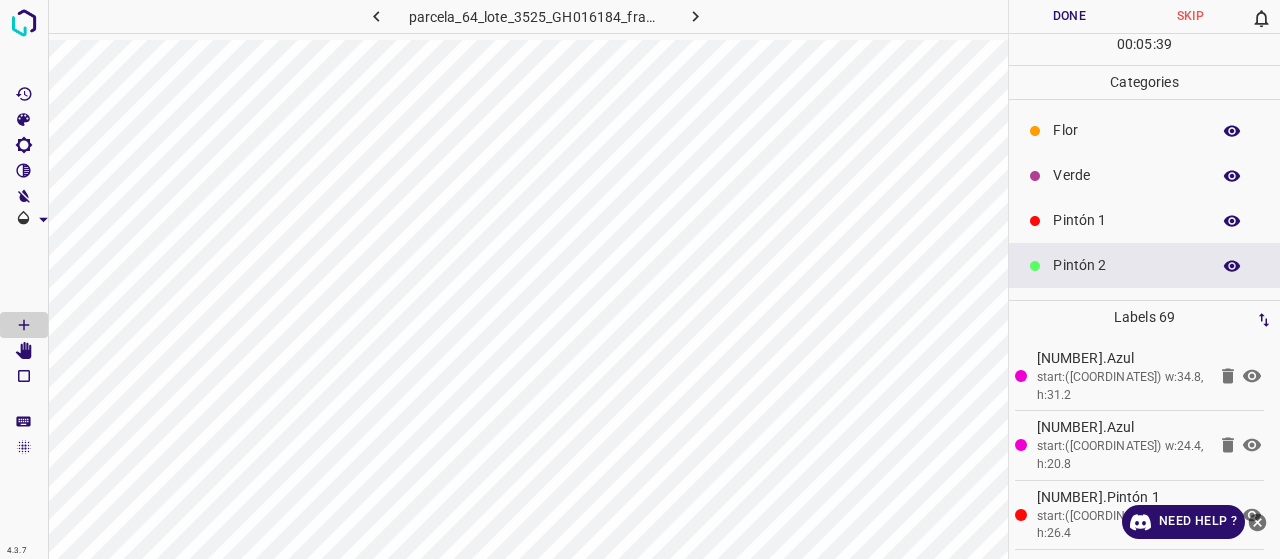 click on "Pintón 1" at bounding box center [1126, 220] 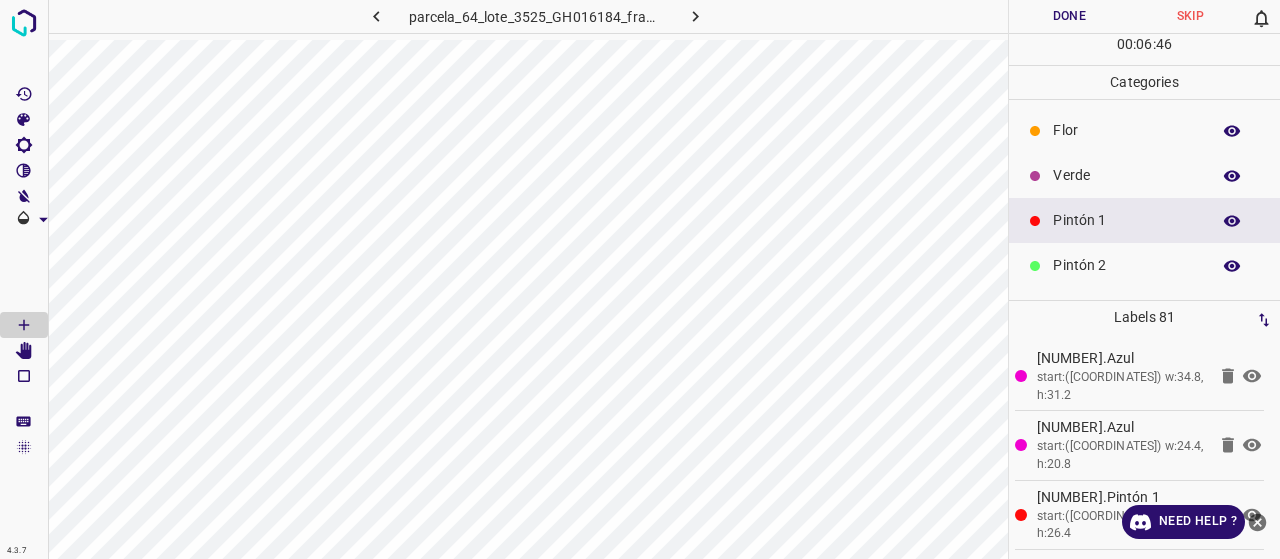 scroll, scrollTop: 100, scrollLeft: 0, axis: vertical 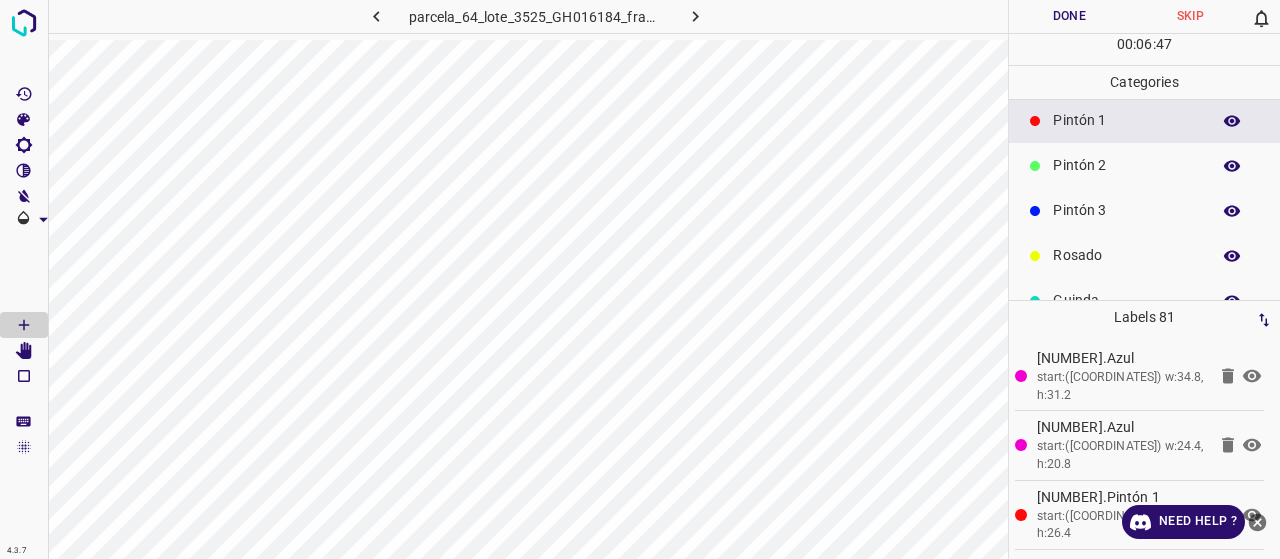 click on "Rosado" at bounding box center (1126, 255) 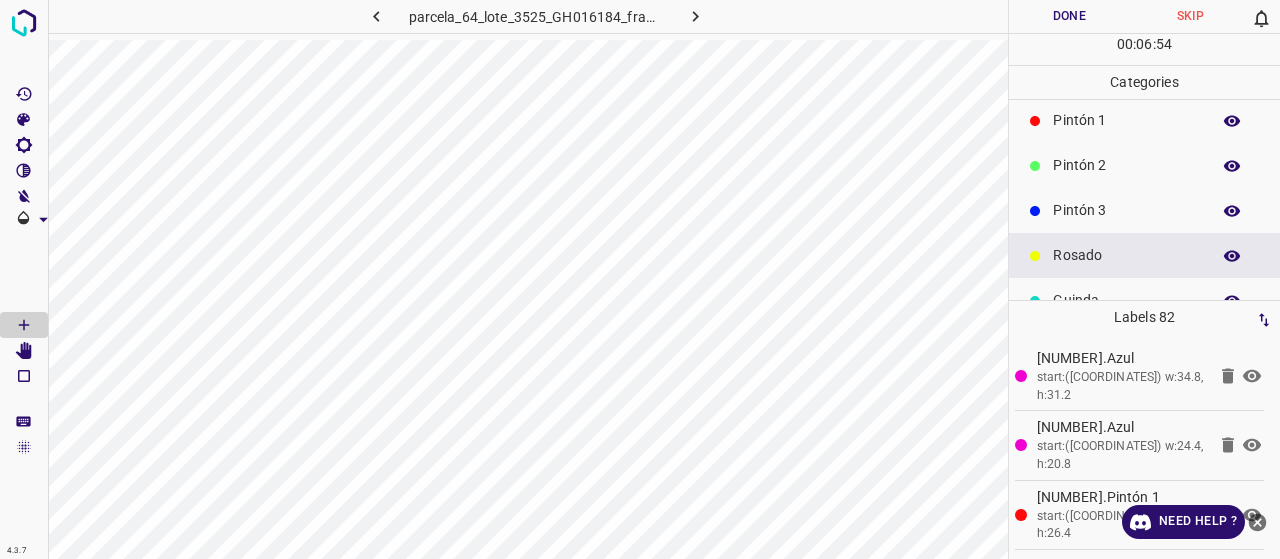 click on "Pintón 1" at bounding box center (1144, 120) 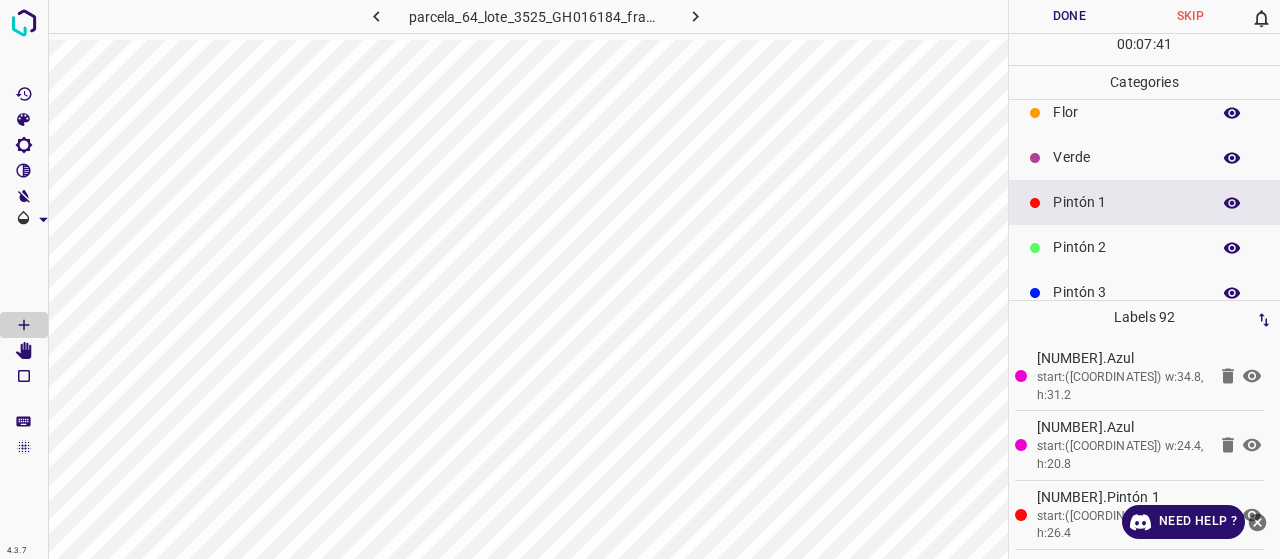 scroll, scrollTop: 0, scrollLeft: 0, axis: both 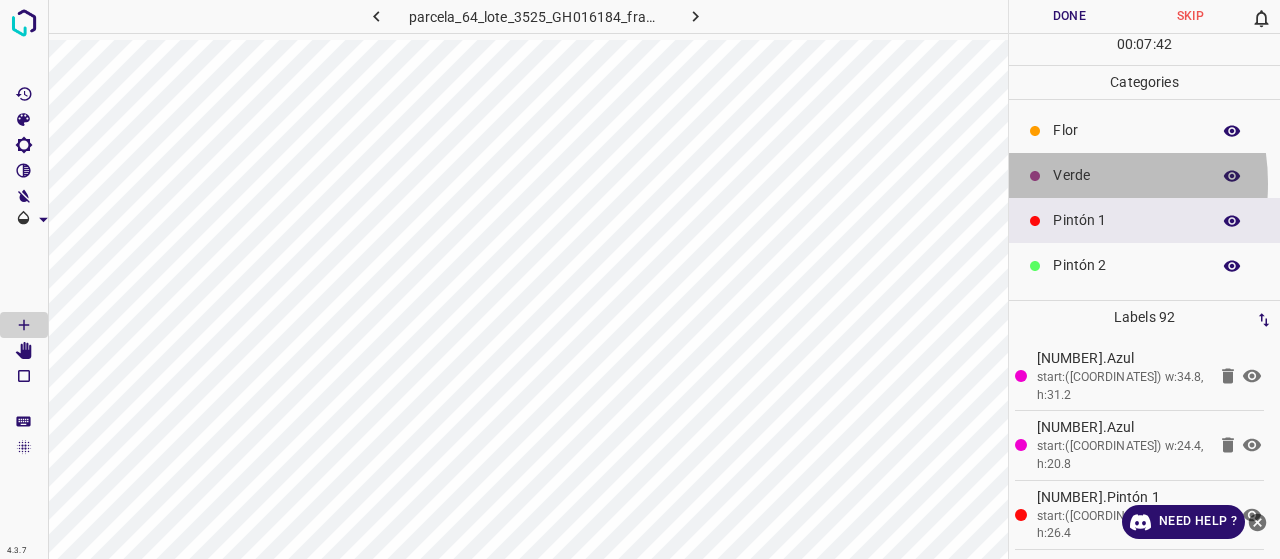 click on "Verde" at bounding box center [1126, 175] 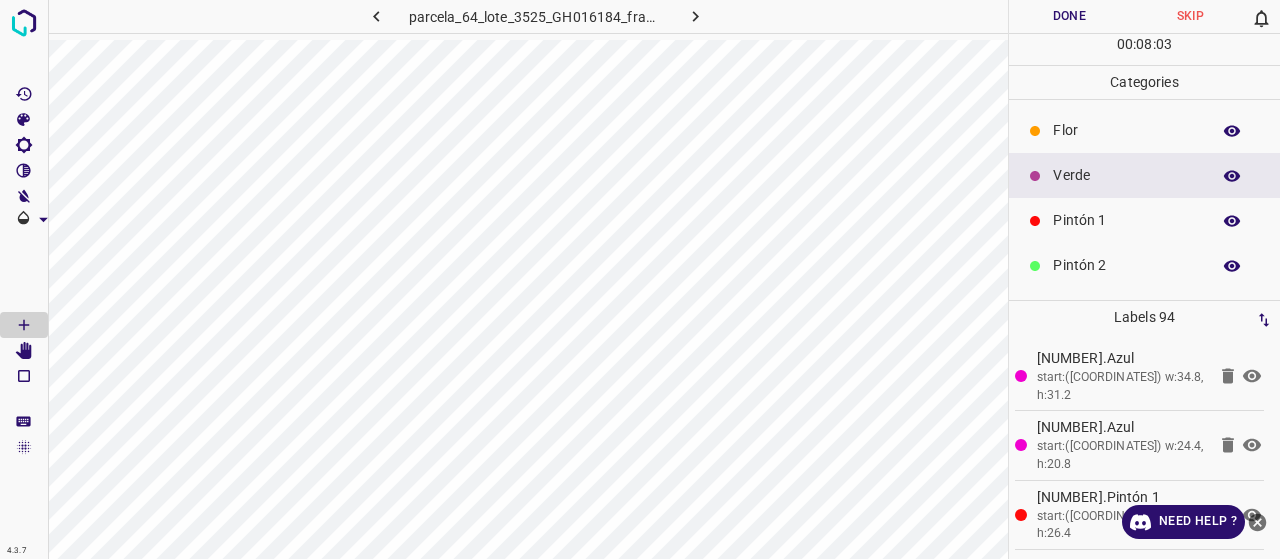 click on "Pintón 1" at bounding box center (1126, 220) 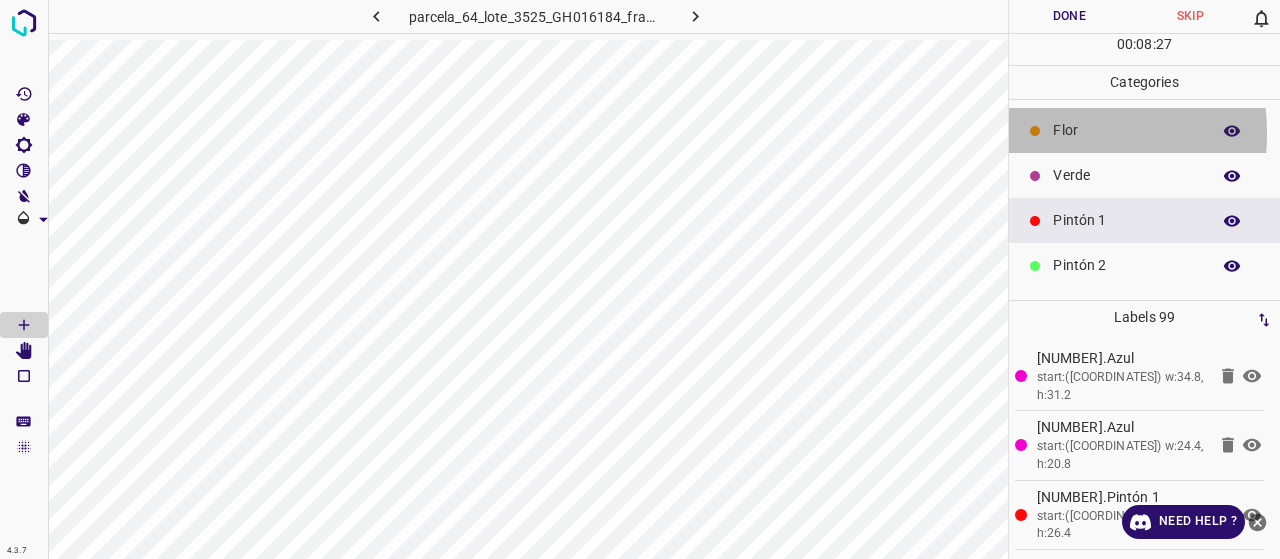 click 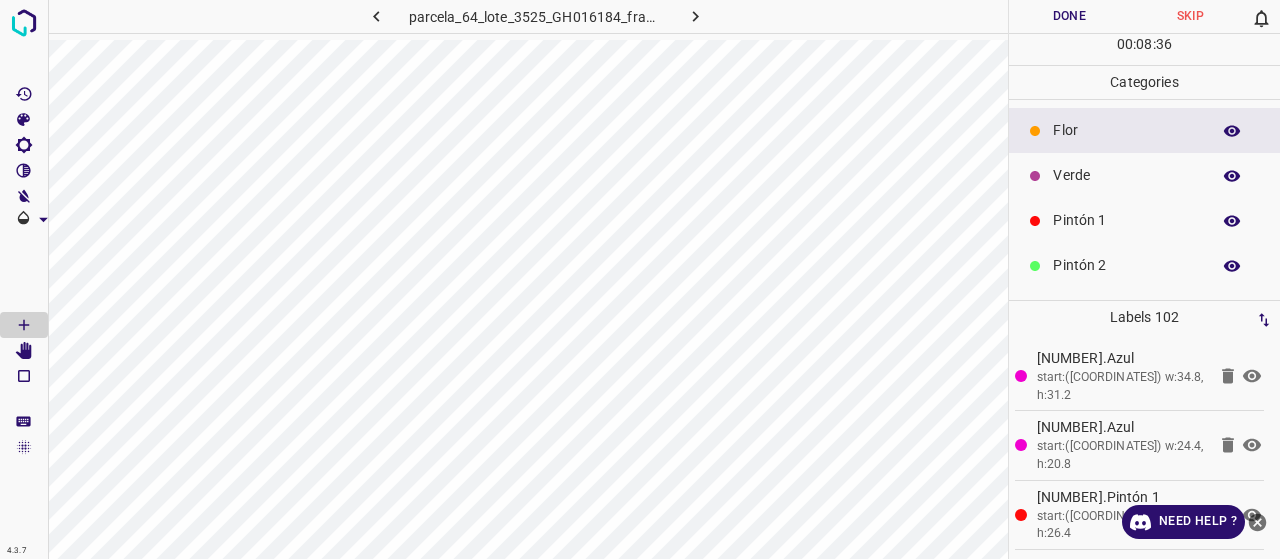 click at bounding box center [1035, 221] 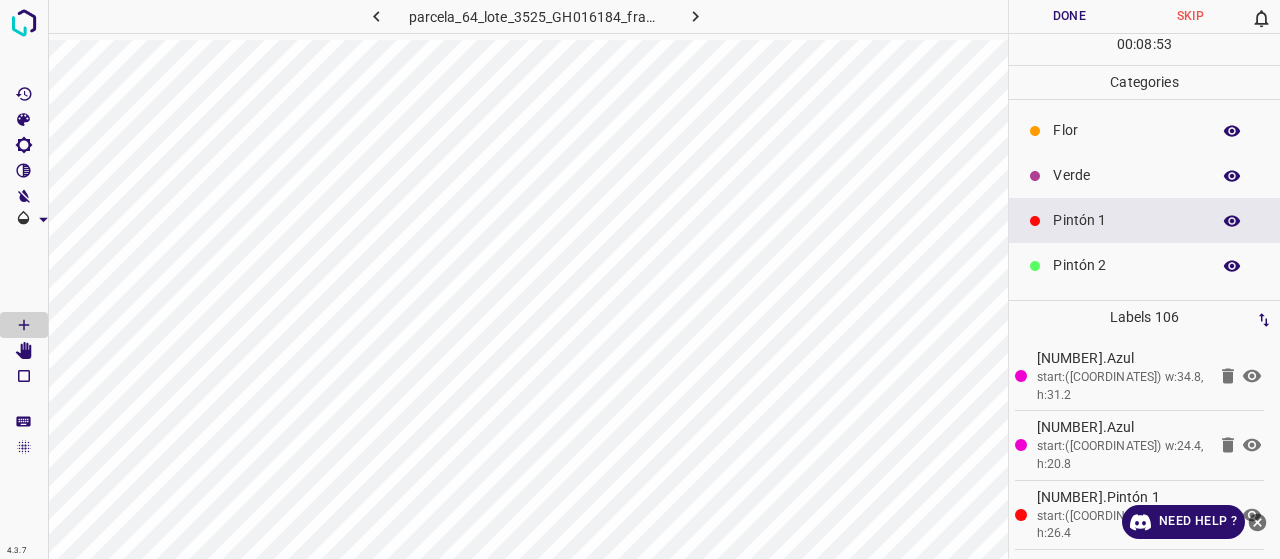 click on "Verde" at bounding box center (1126, 175) 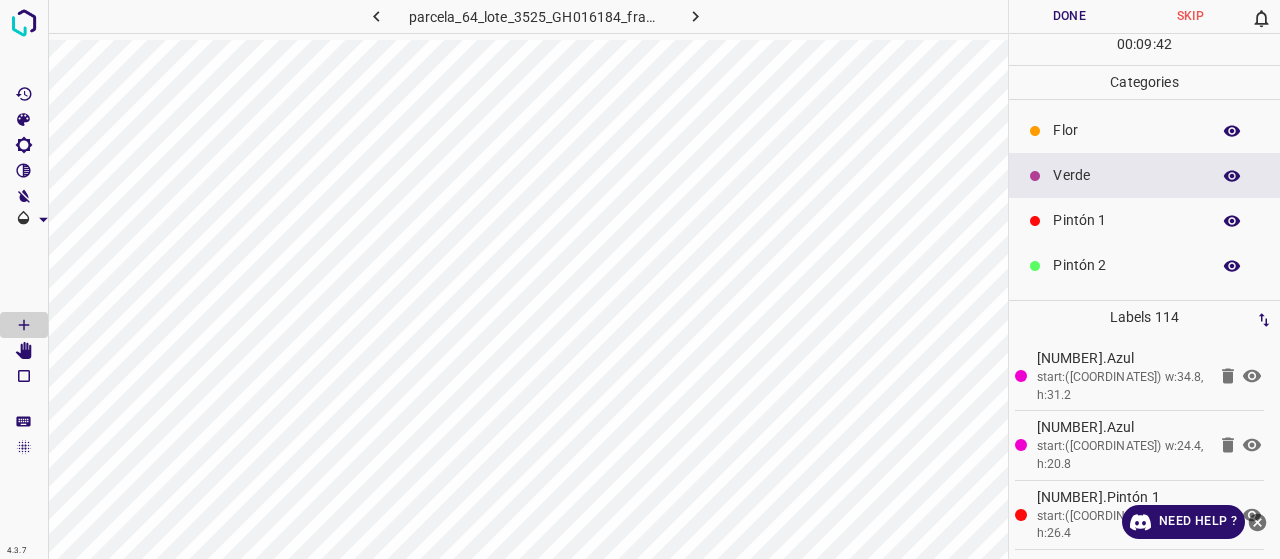 click on "Pintón 1" at bounding box center [1144, 220] 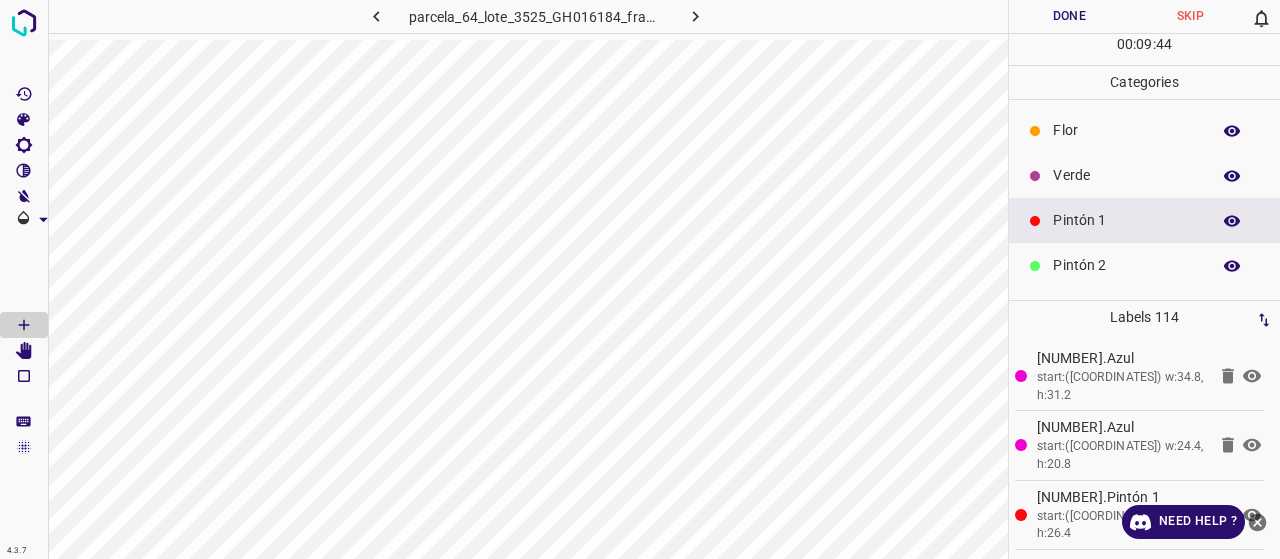 click on "Pintón 2" at bounding box center [1126, 265] 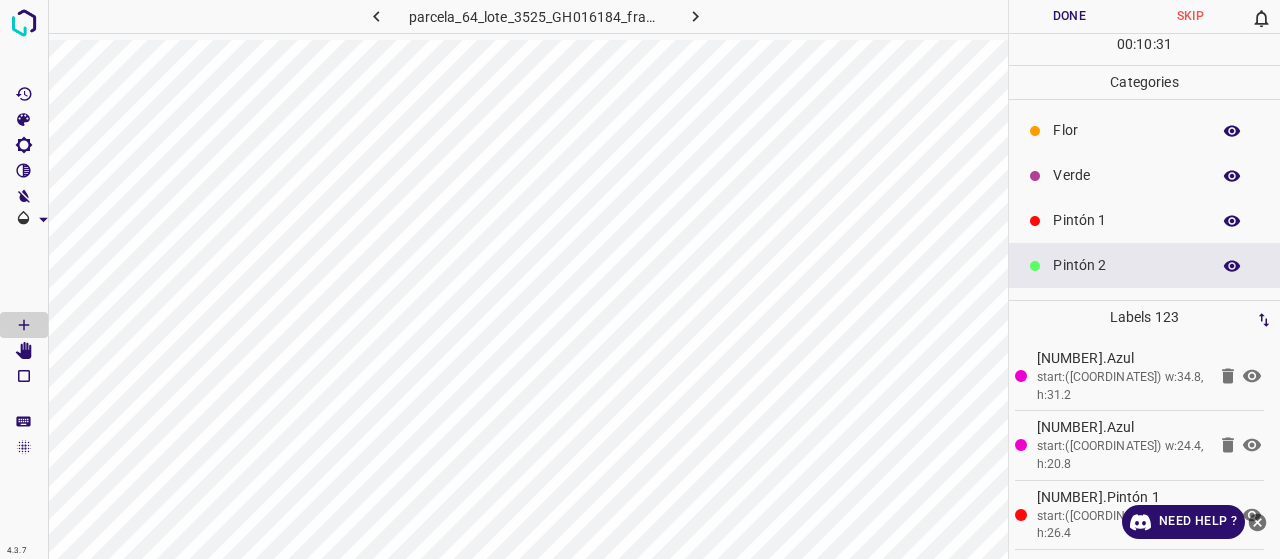 click on "Verde" at bounding box center (1126, 175) 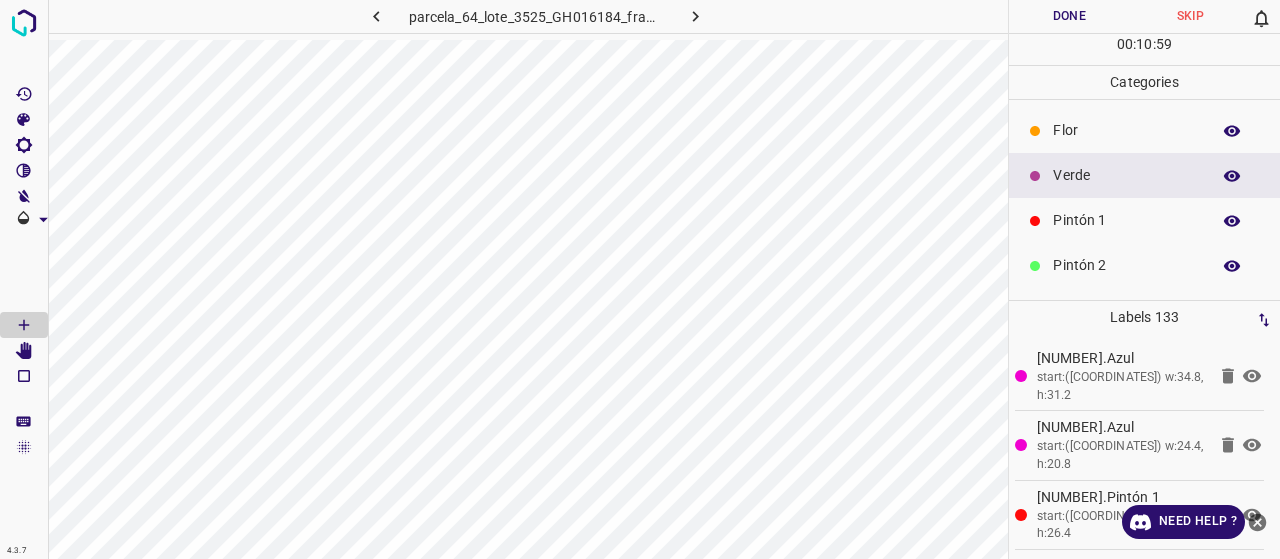 click on "Pintón 1" at bounding box center (1126, 220) 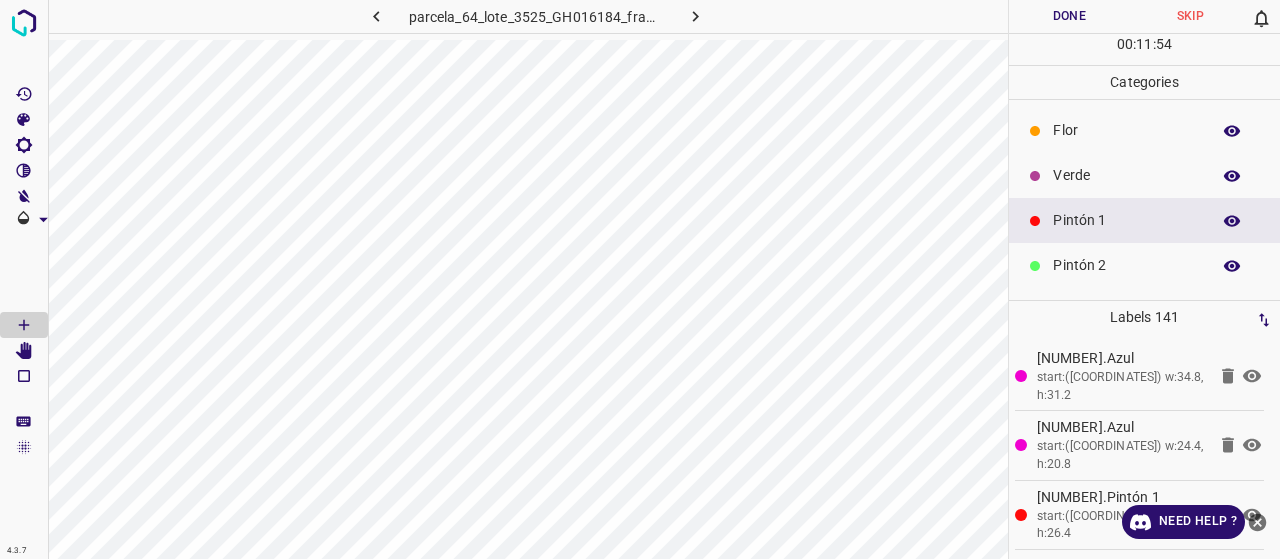 click on "Verde" at bounding box center (1144, 175) 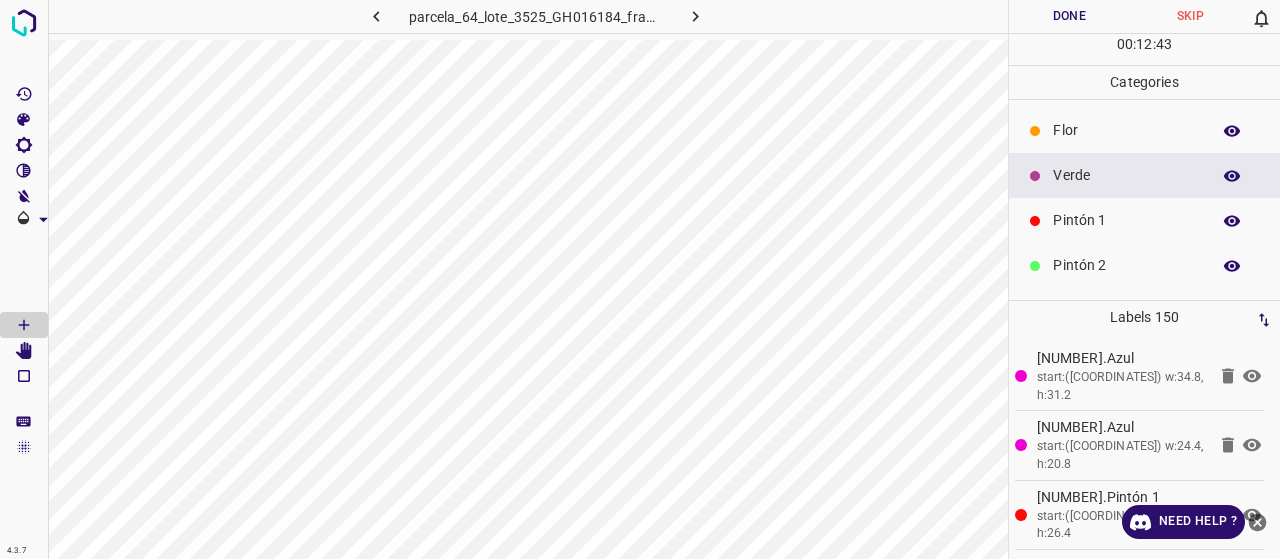 click on "Pintón 1" at bounding box center (1126, 220) 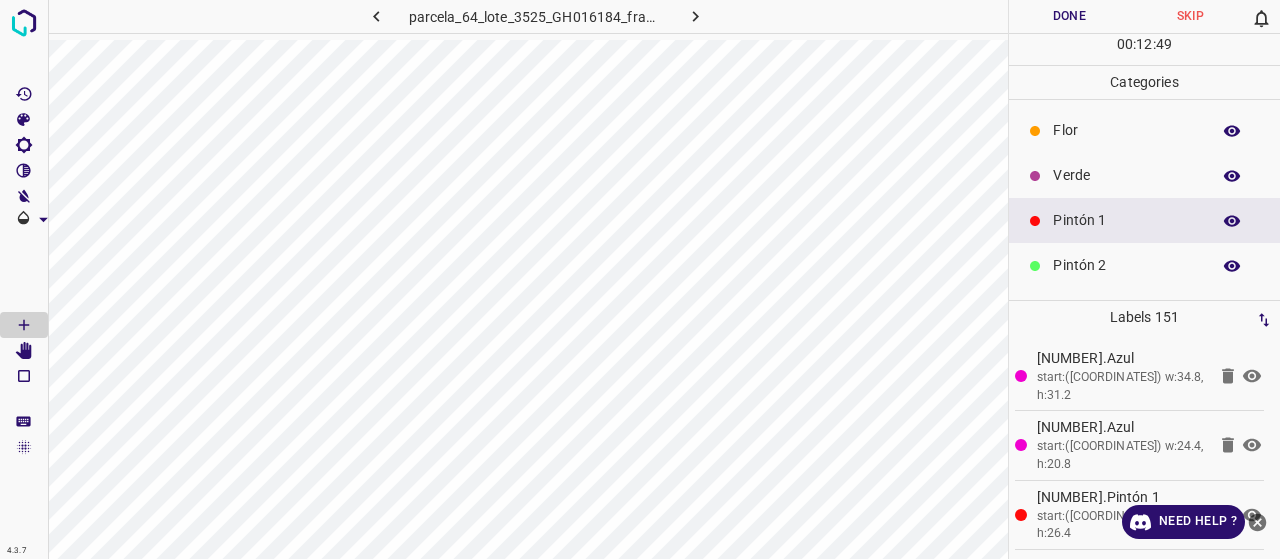 click on "Verde" at bounding box center (1126, 175) 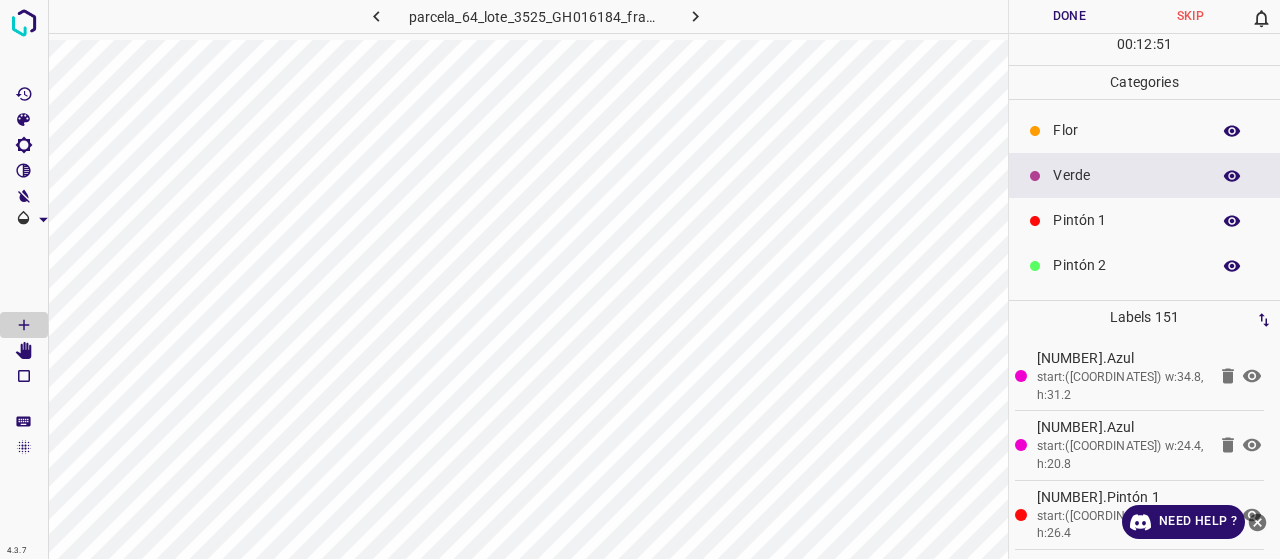 click at bounding box center (1035, 221) 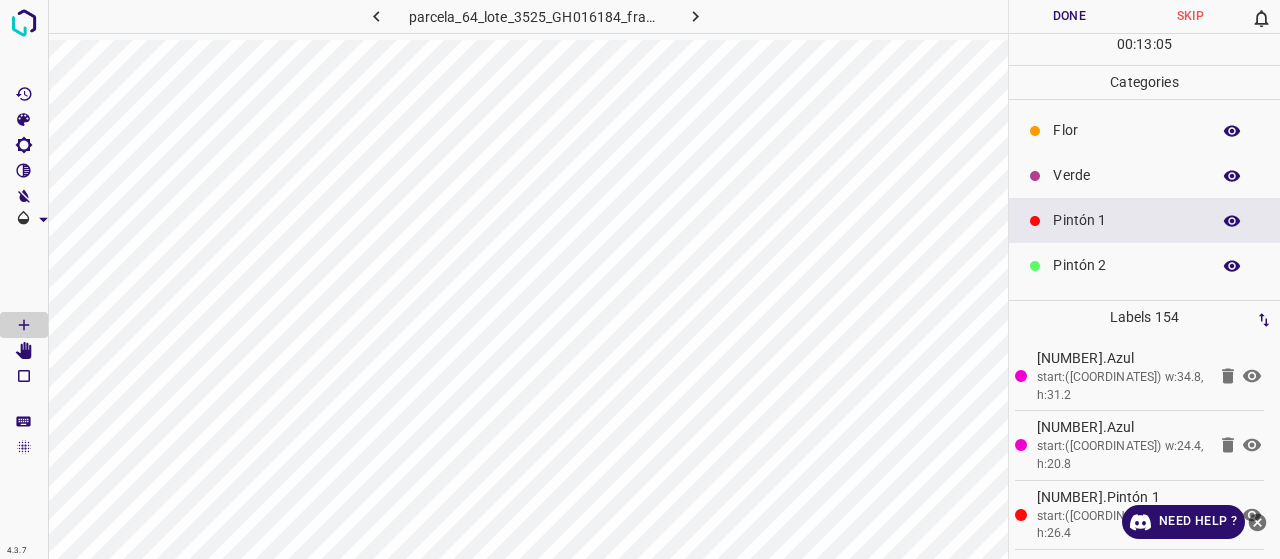 click on "Verde" at bounding box center (1126, 175) 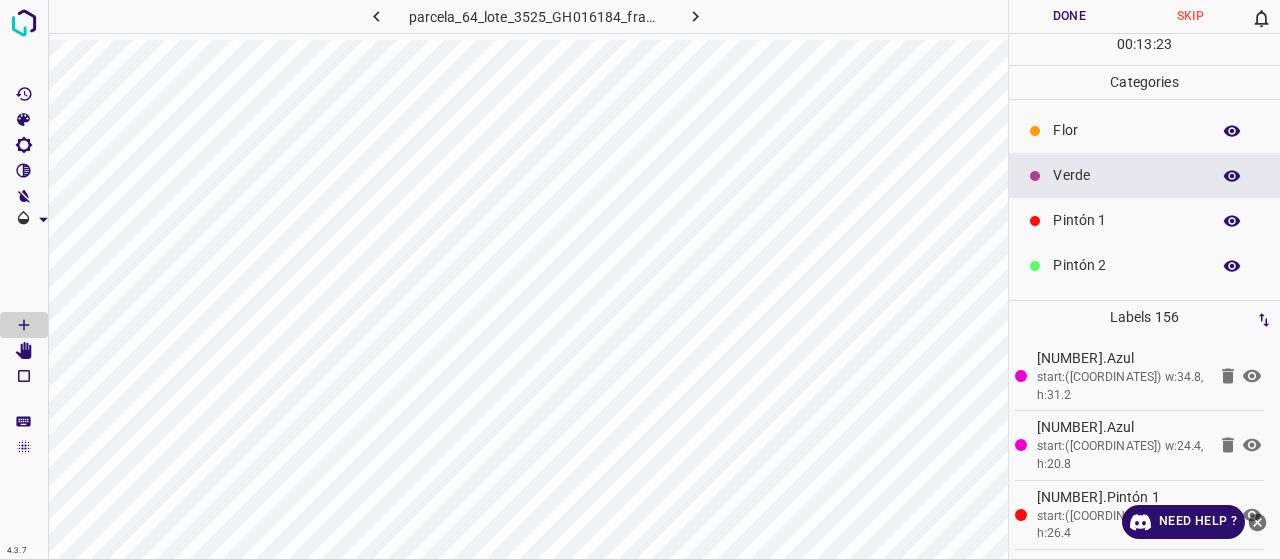 click at bounding box center [1035, 221] 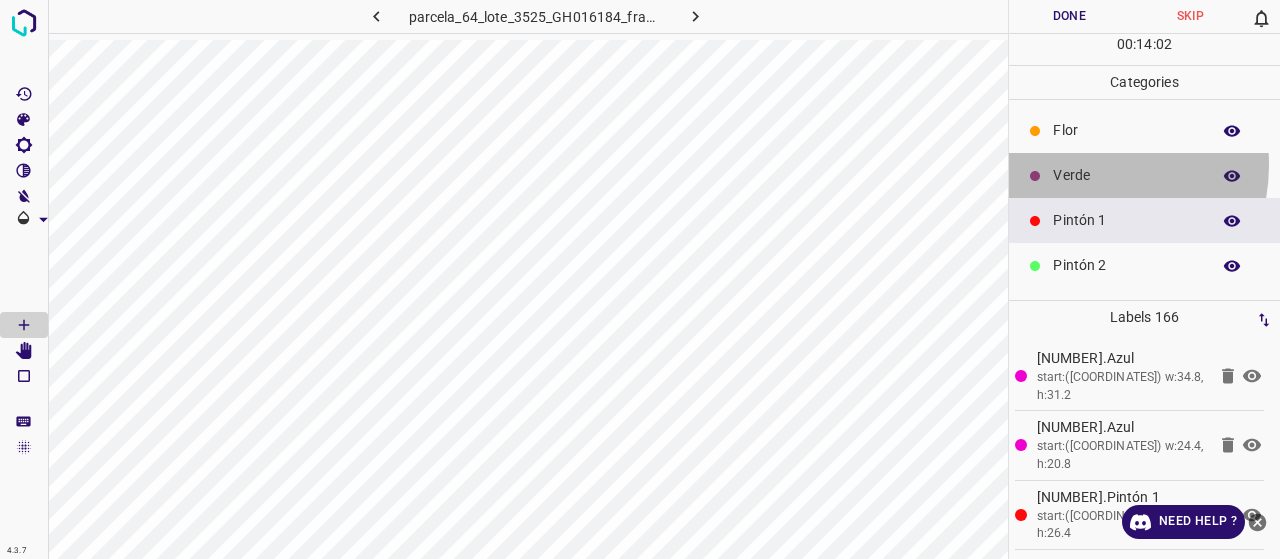 click on "Verde" at bounding box center (1126, 175) 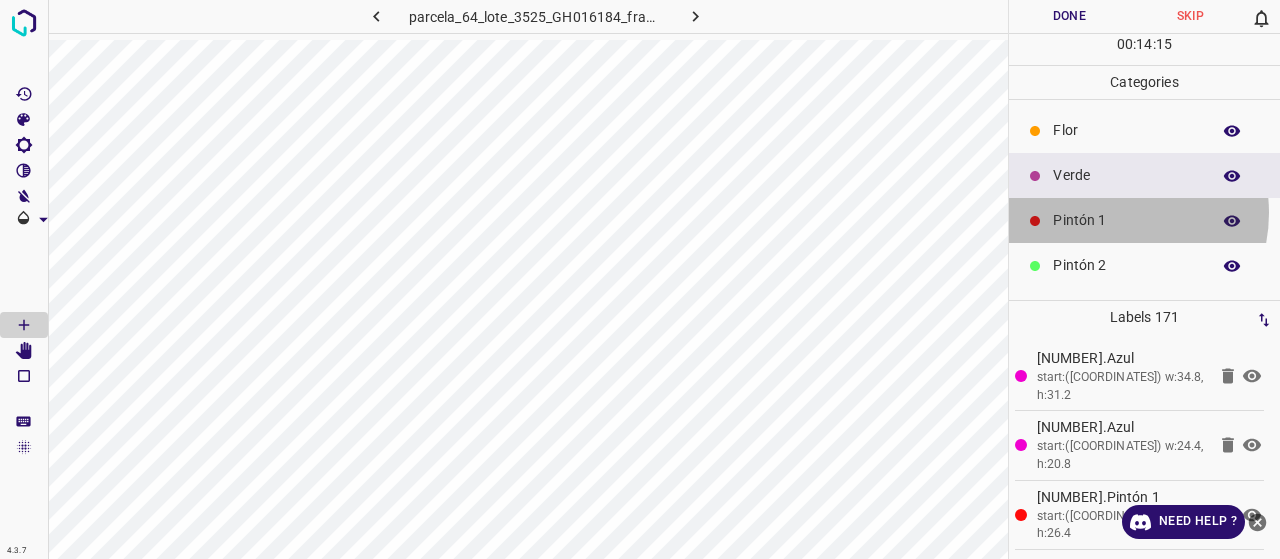 click on "Pintón 1" at bounding box center [1126, 220] 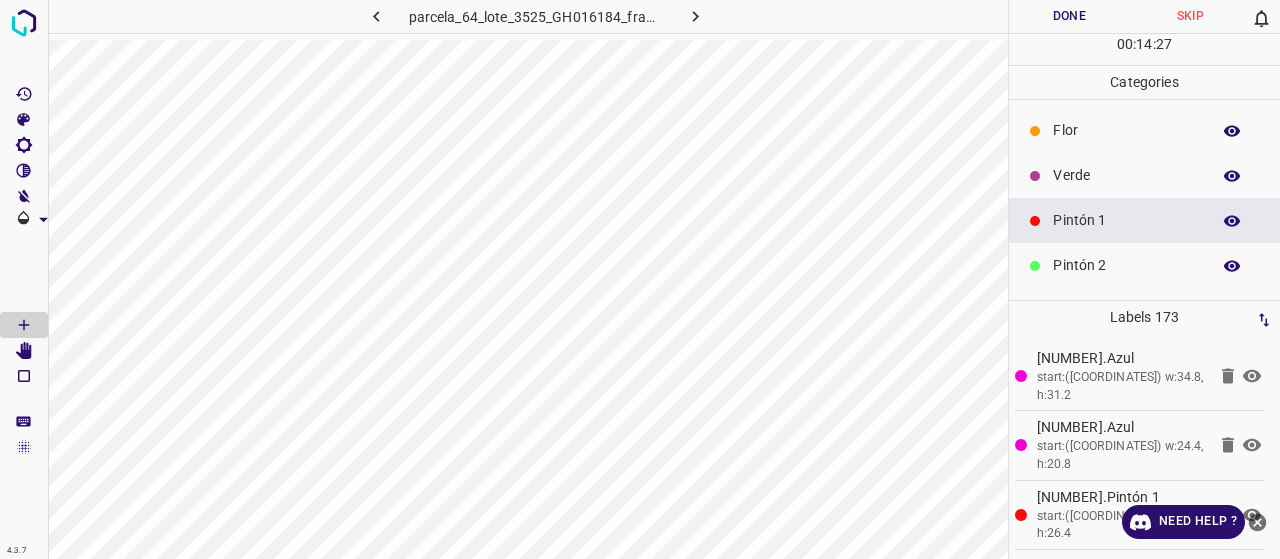 click on "Verde" at bounding box center (1126, 175) 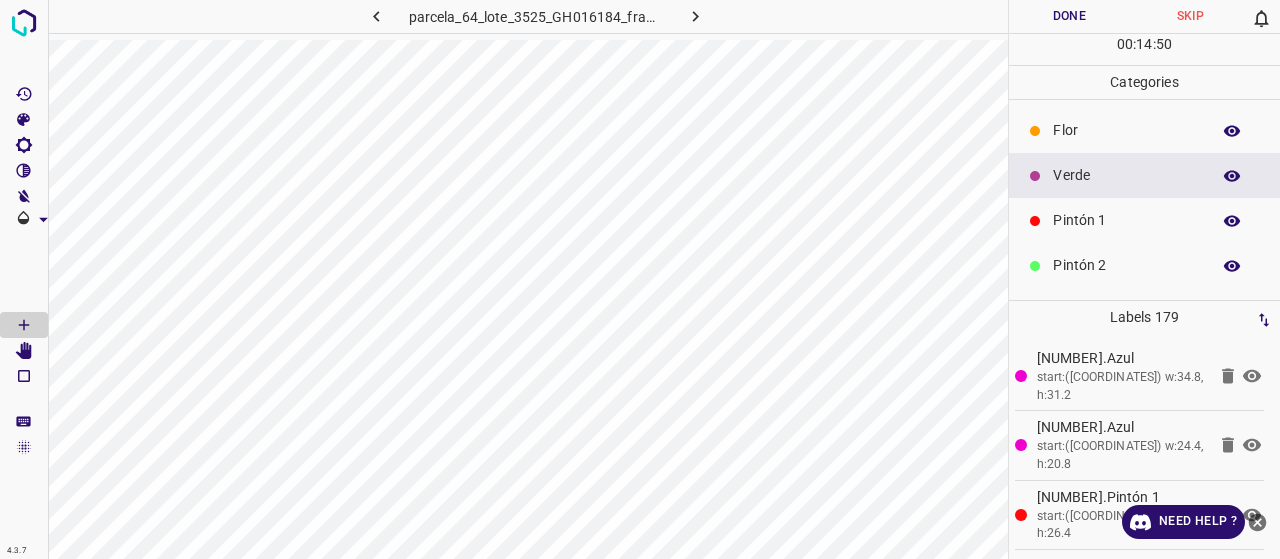 click on "Pintón 1" at bounding box center [1144, 220] 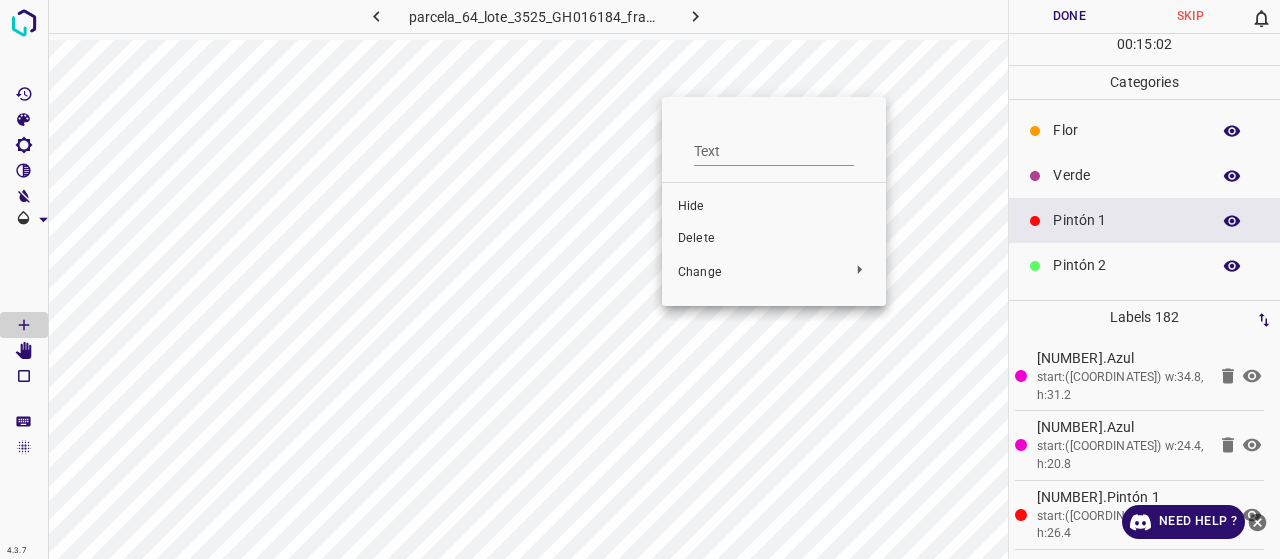 click on "Delete" at bounding box center [774, 239] 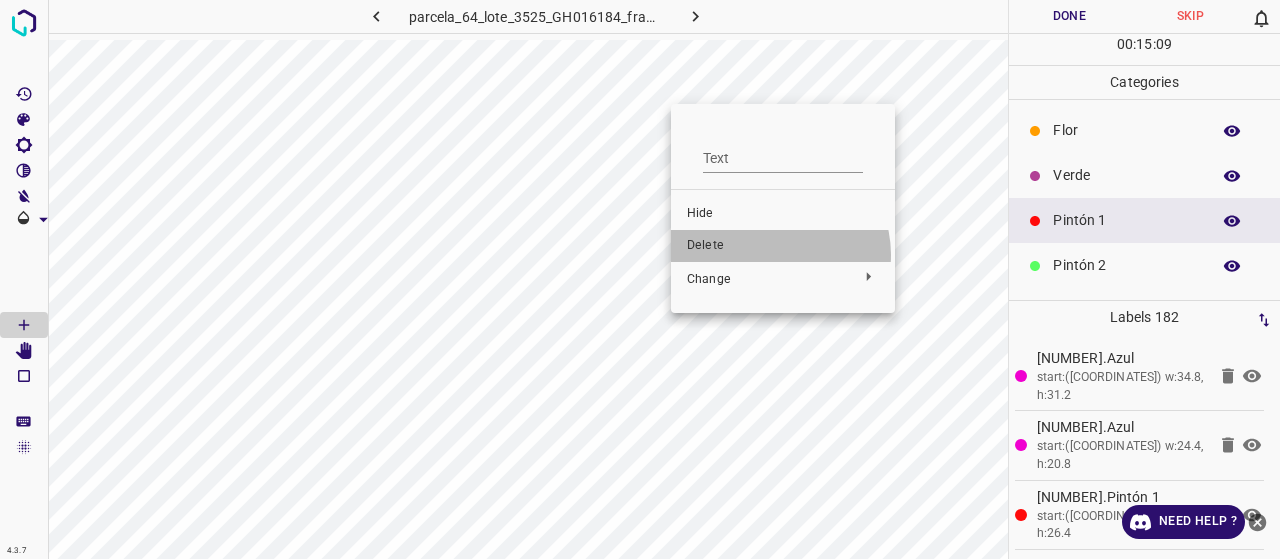 click on "Delete" at bounding box center [783, 246] 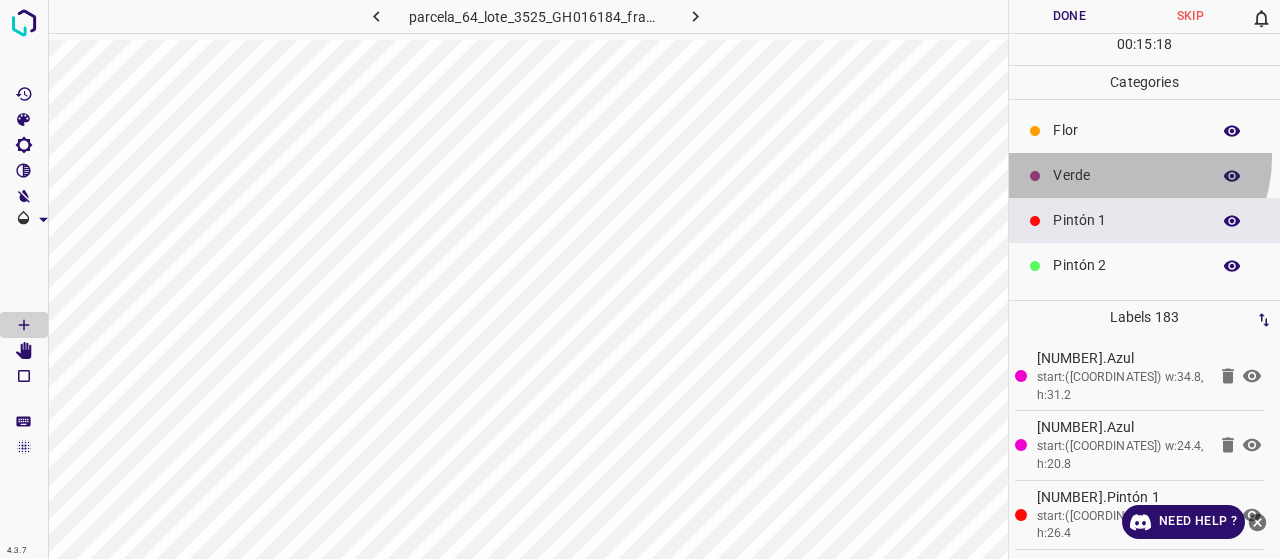 click on "Verde" at bounding box center (1144, 175) 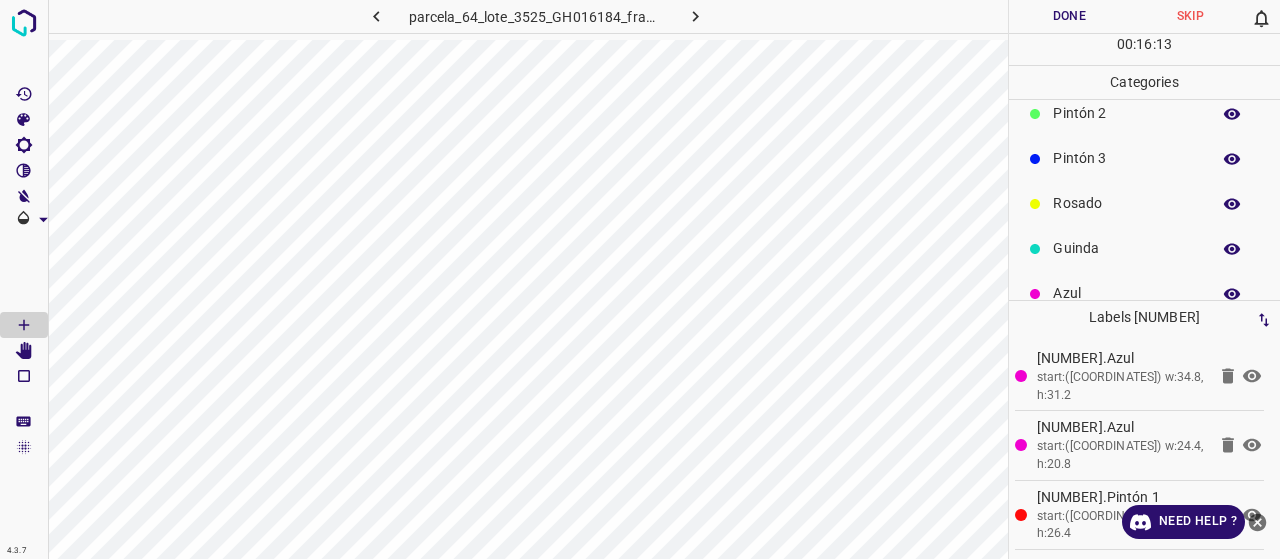 scroll, scrollTop: 176, scrollLeft: 0, axis: vertical 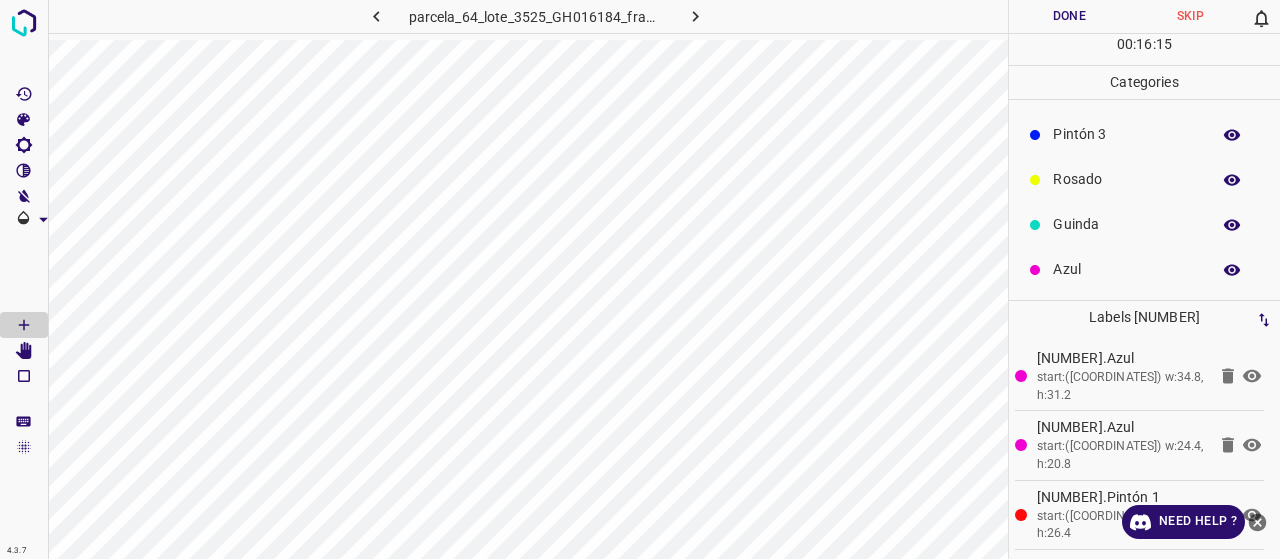 click on "Azul" at bounding box center (1126, 269) 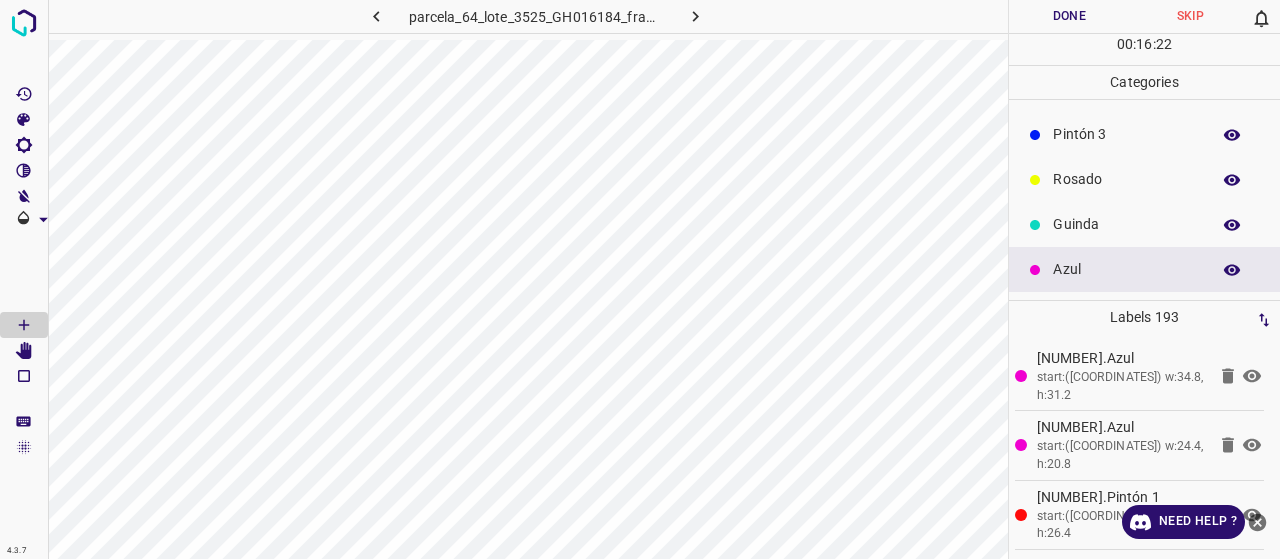 click on "Rosado" at bounding box center (1126, 179) 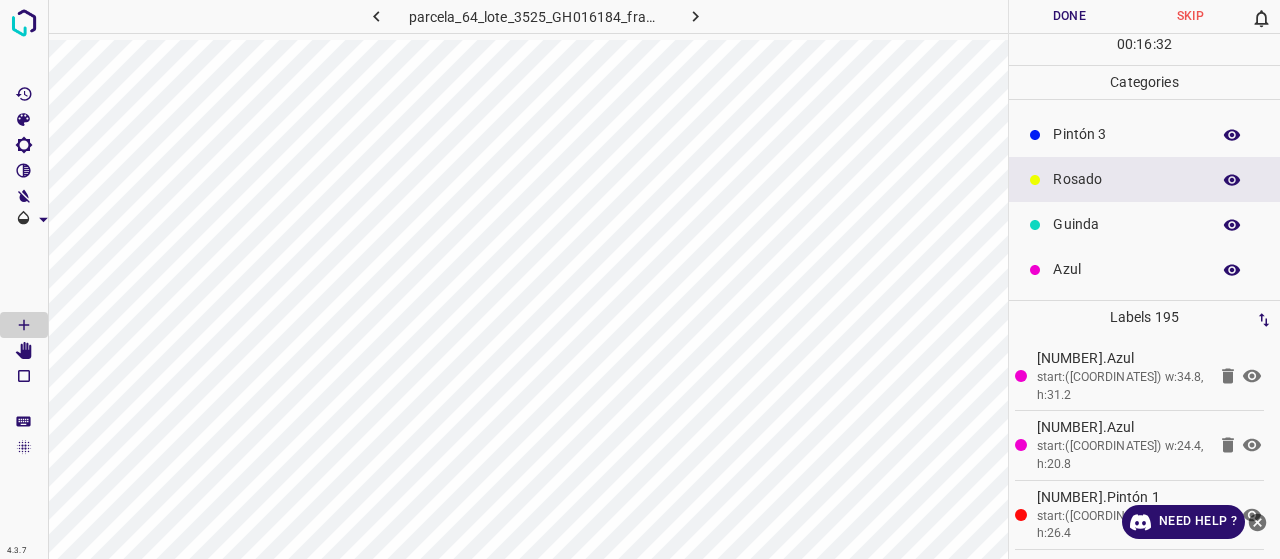 click on "Pintón 3" at bounding box center (1144, 134) 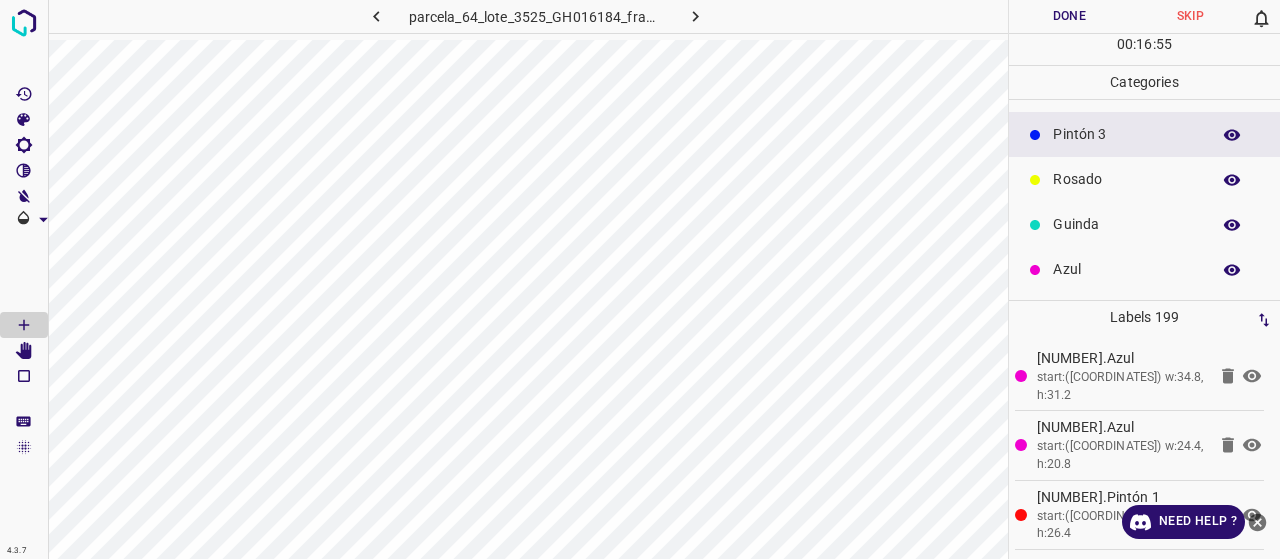 scroll, scrollTop: 0, scrollLeft: 0, axis: both 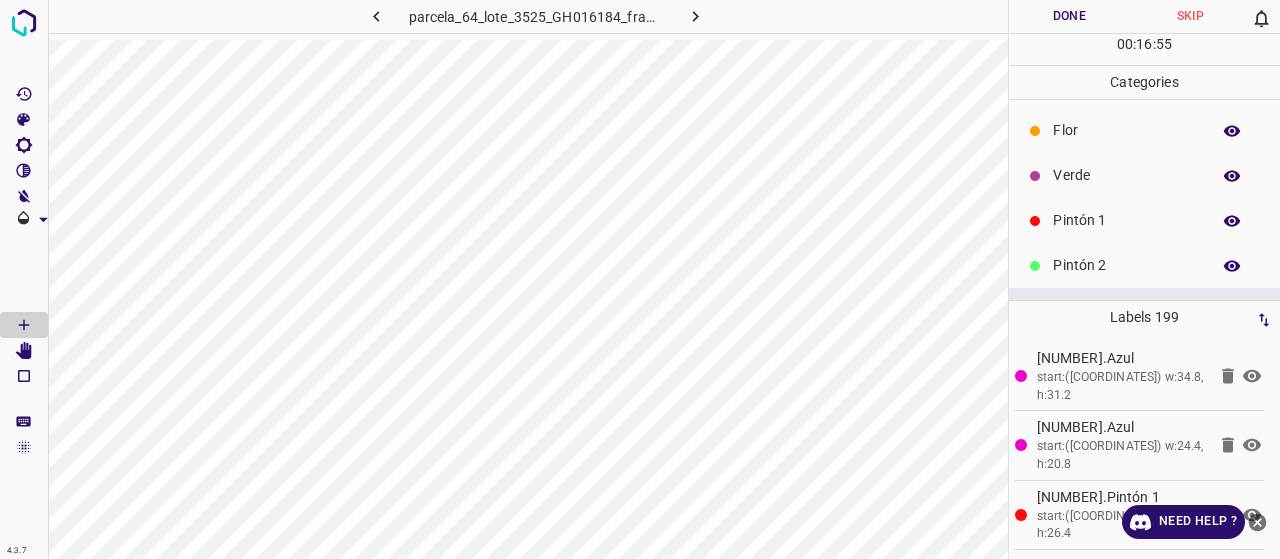 click on "Pintón 1" at bounding box center [1126, 220] 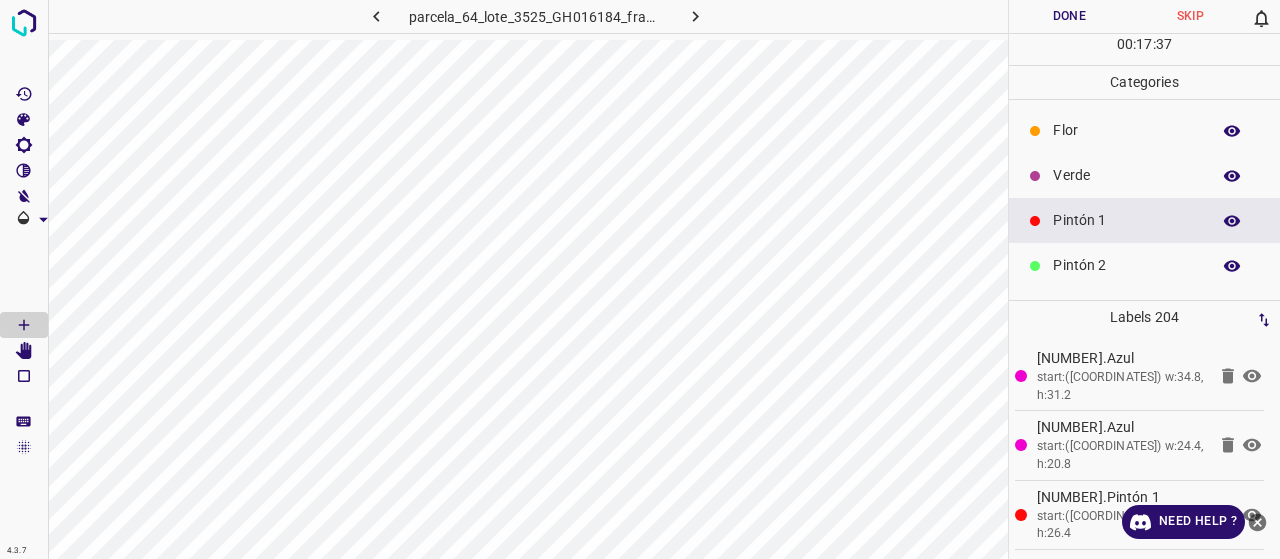click on "Verde" at bounding box center [1144, 175] 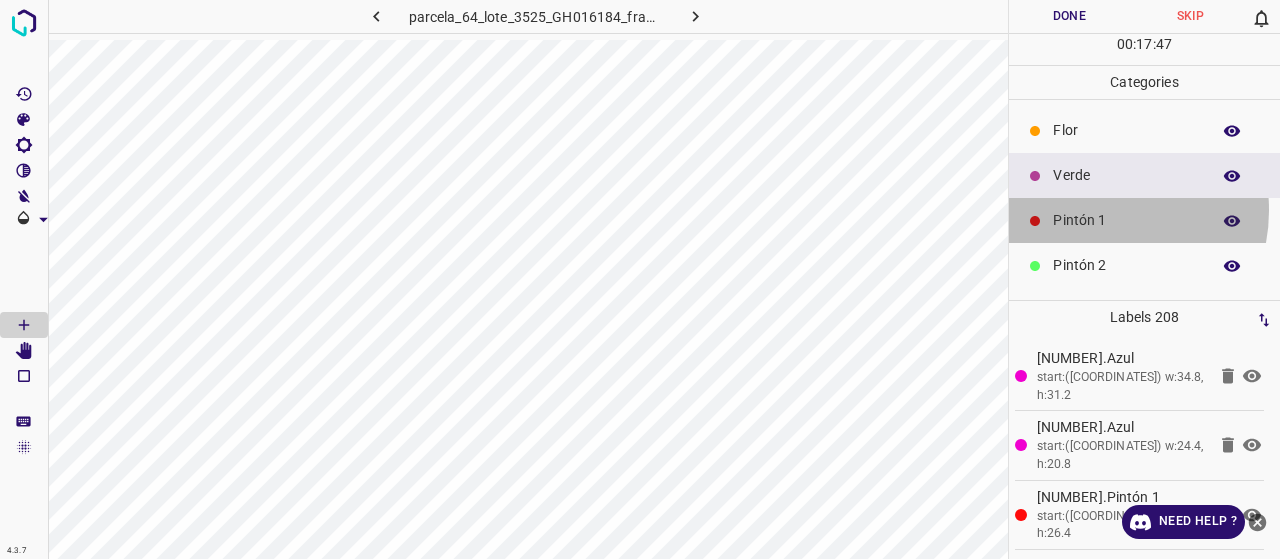 drag, startPoint x: 1098, startPoint y: 209, endPoint x: 1076, endPoint y: 203, distance: 22.803509 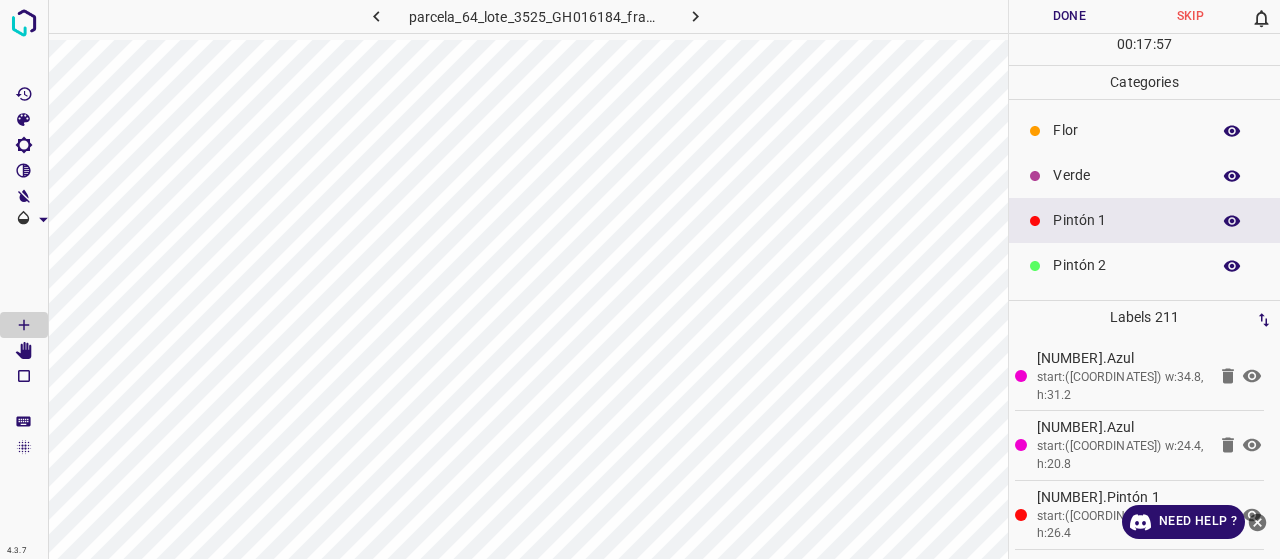 click on "Verde" at bounding box center (1144, 175) 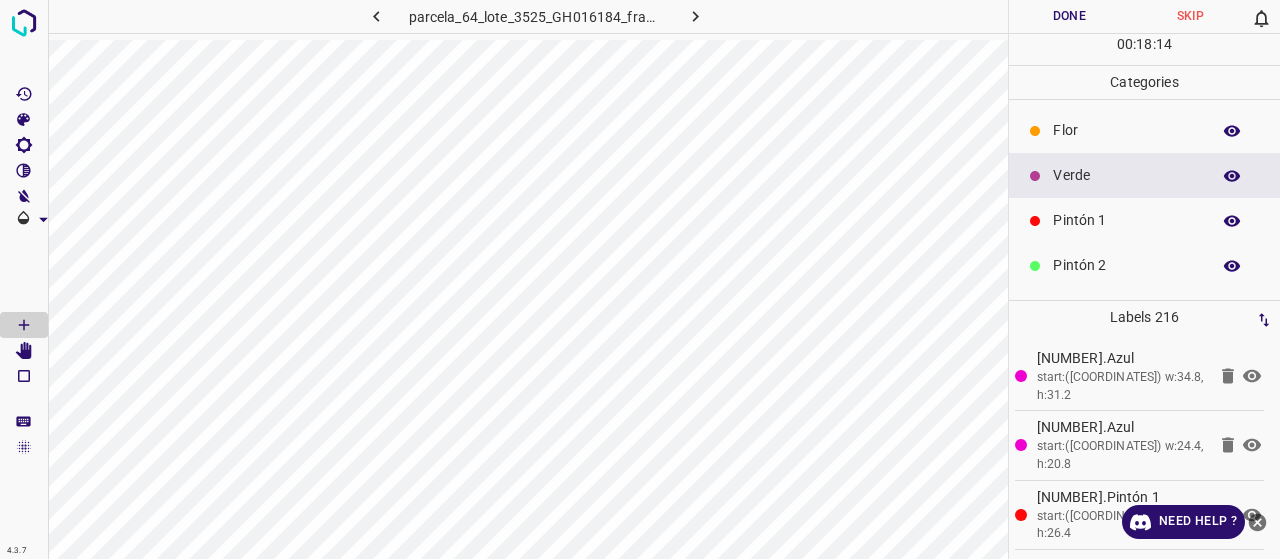 click on "Flor" at bounding box center (1126, 130) 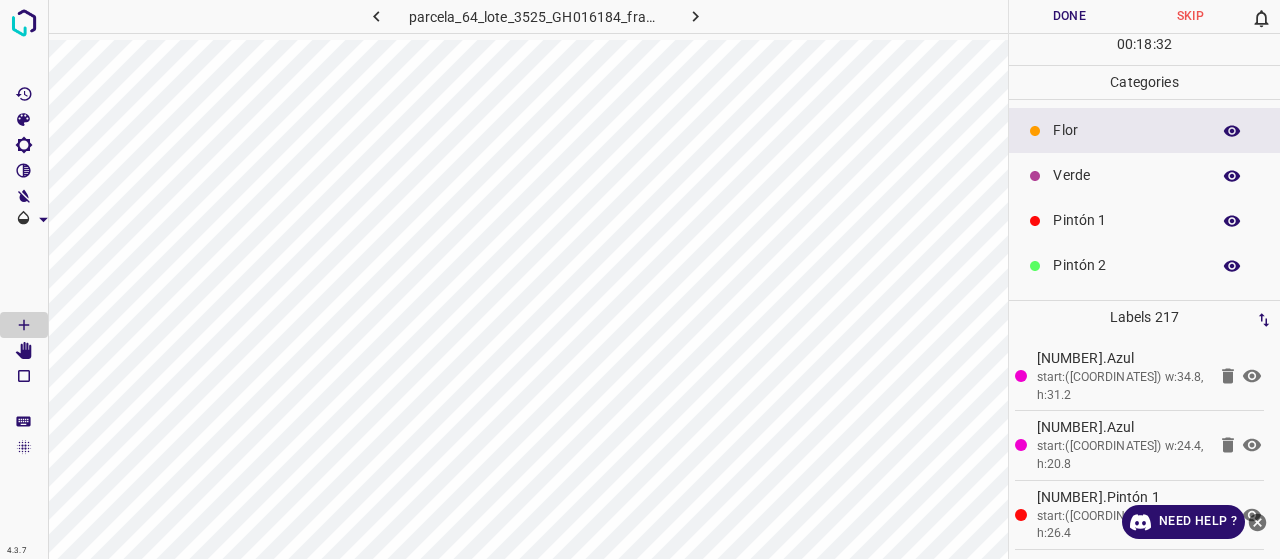 click on "Verde" at bounding box center (1144, 175) 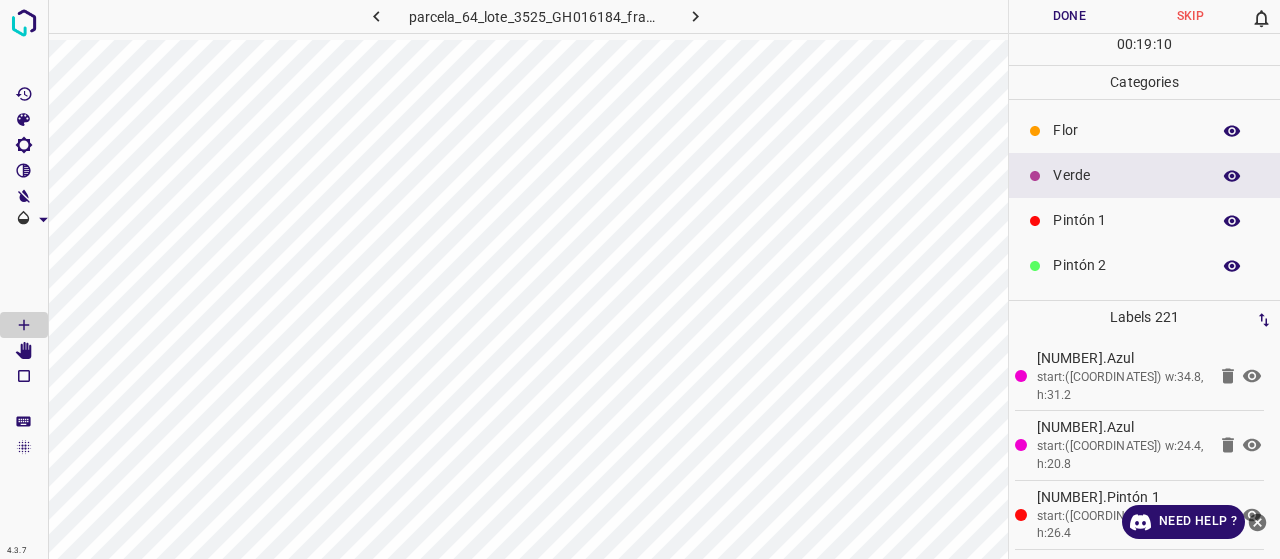 click on "Pintón 1" at bounding box center (1144, 220) 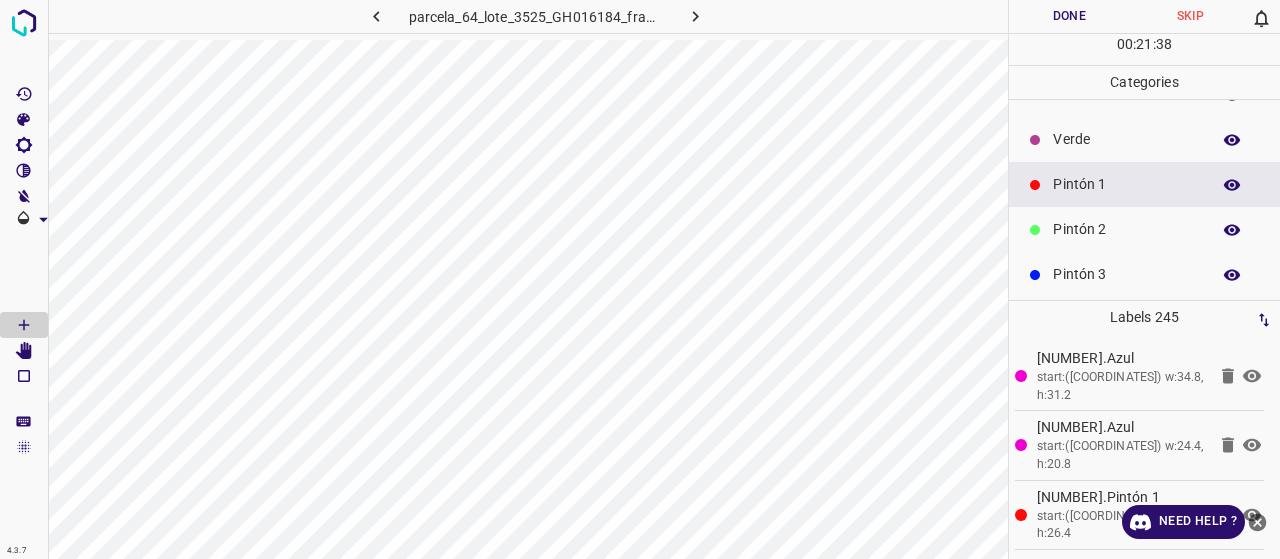 scroll, scrollTop: 0, scrollLeft: 0, axis: both 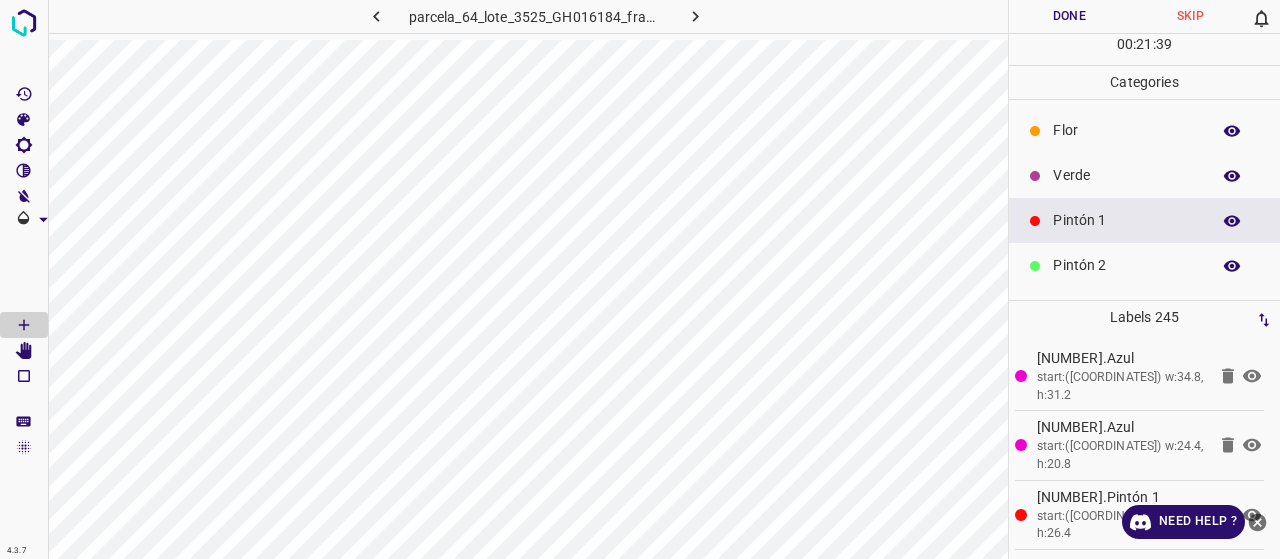 click on "Verde" at bounding box center [1126, 175] 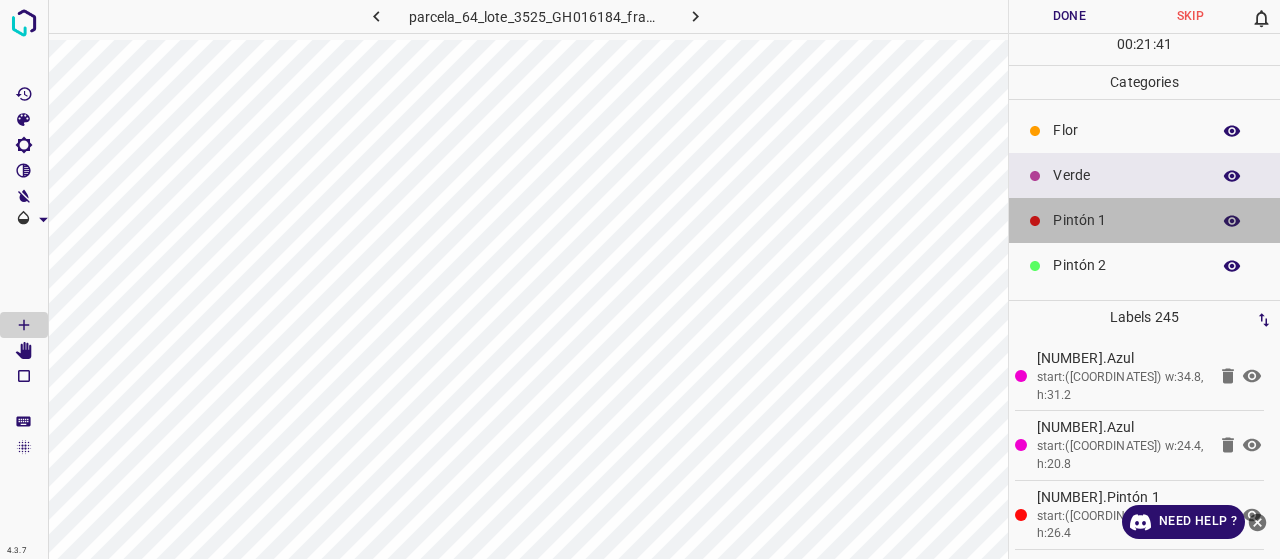 click on "Pintón 1" at bounding box center [1126, 220] 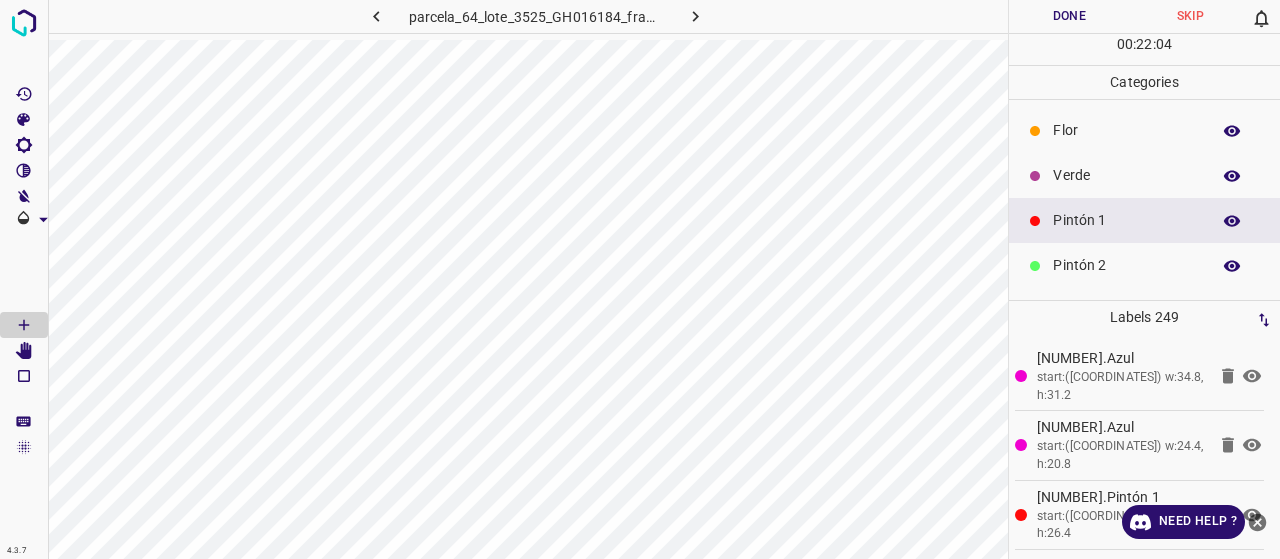click on "Verde" at bounding box center [1126, 175] 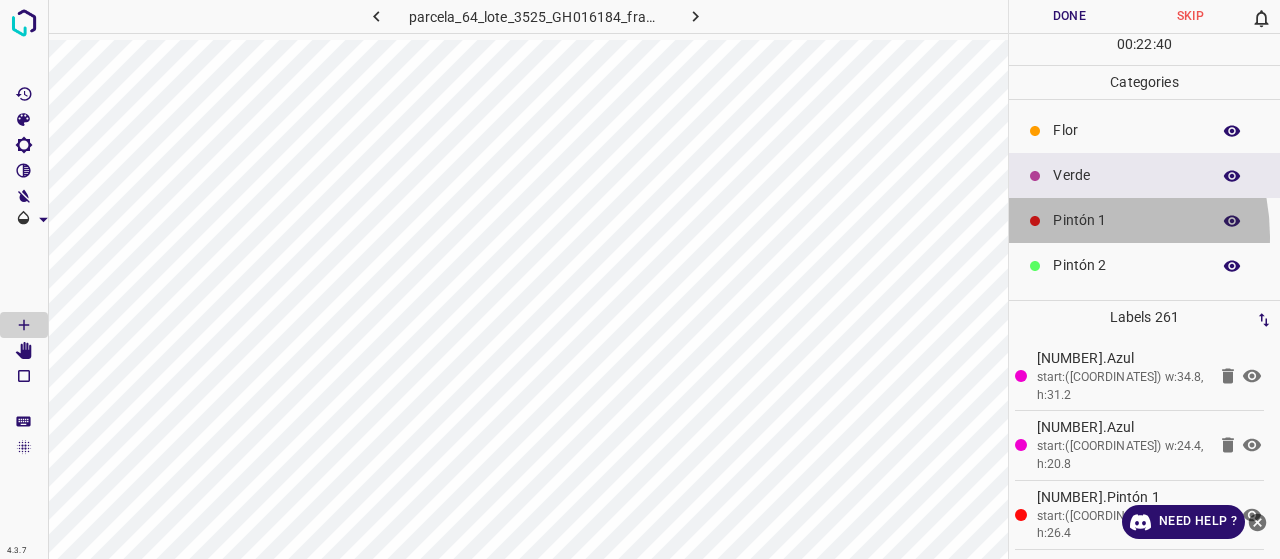 click on "Pintón 1" at bounding box center (1144, 220) 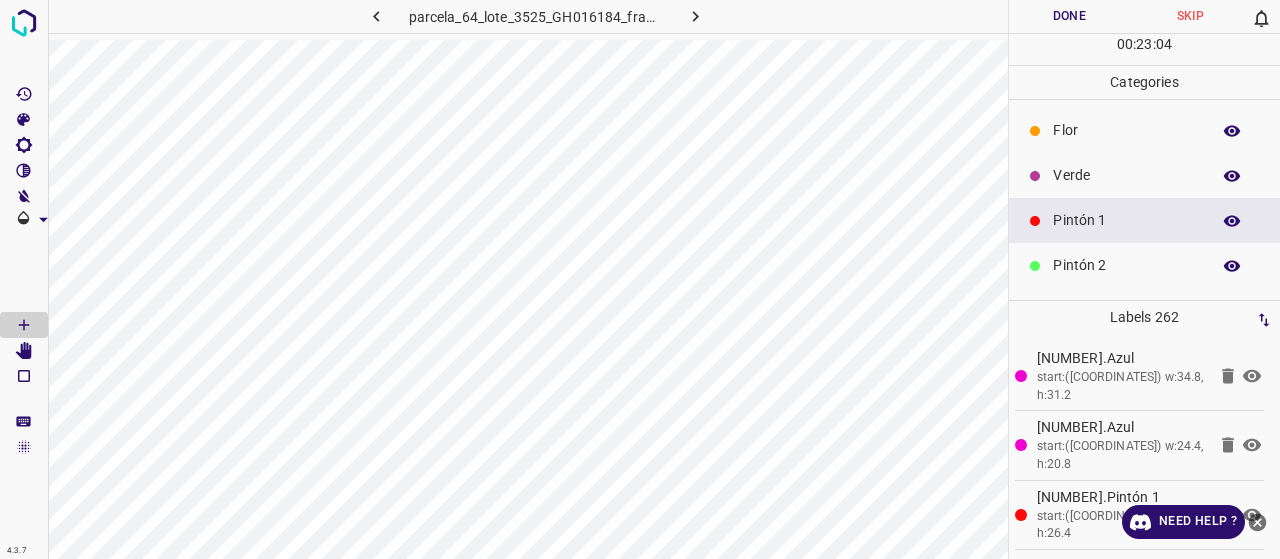 scroll, scrollTop: 176, scrollLeft: 0, axis: vertical 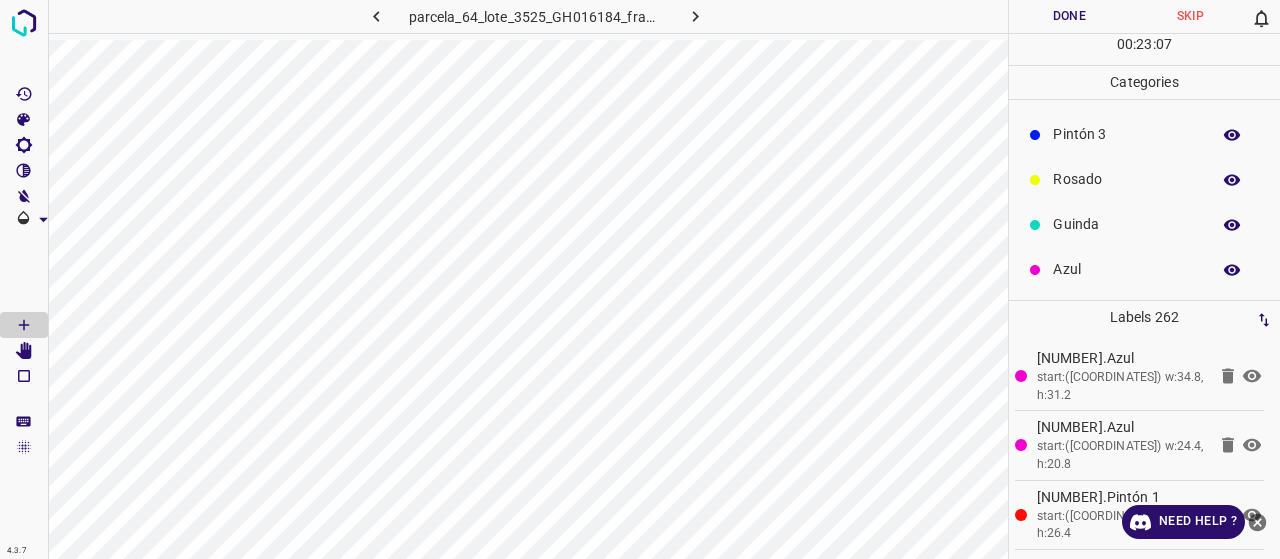 click on "Pintón 3" at bounding box center [1126, 134] 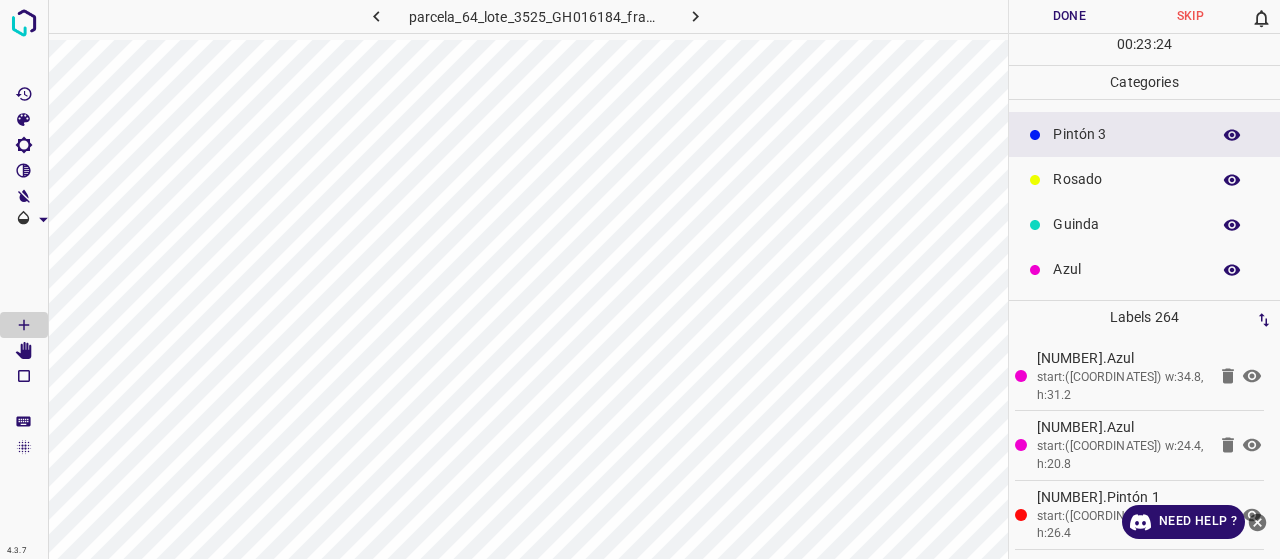 scroll, scrollTop: 76, scrollLeft: 0, axis: vertical 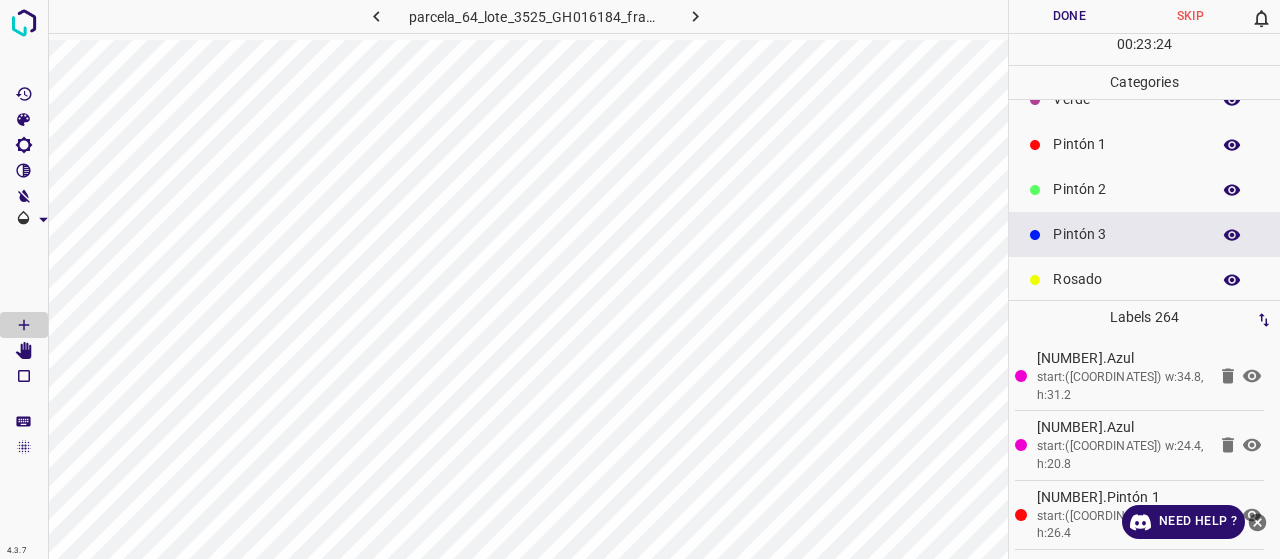 click on "Pintón 2" at bounding box center (1126, 189) 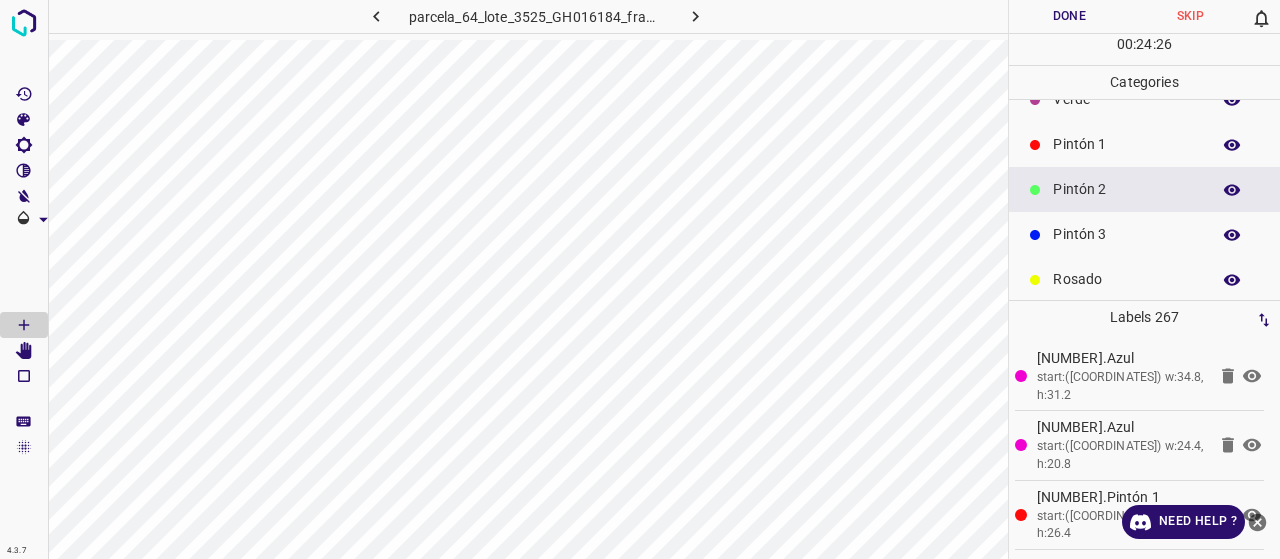 click on "Pintón 1" at bounding box center (1126, 144) 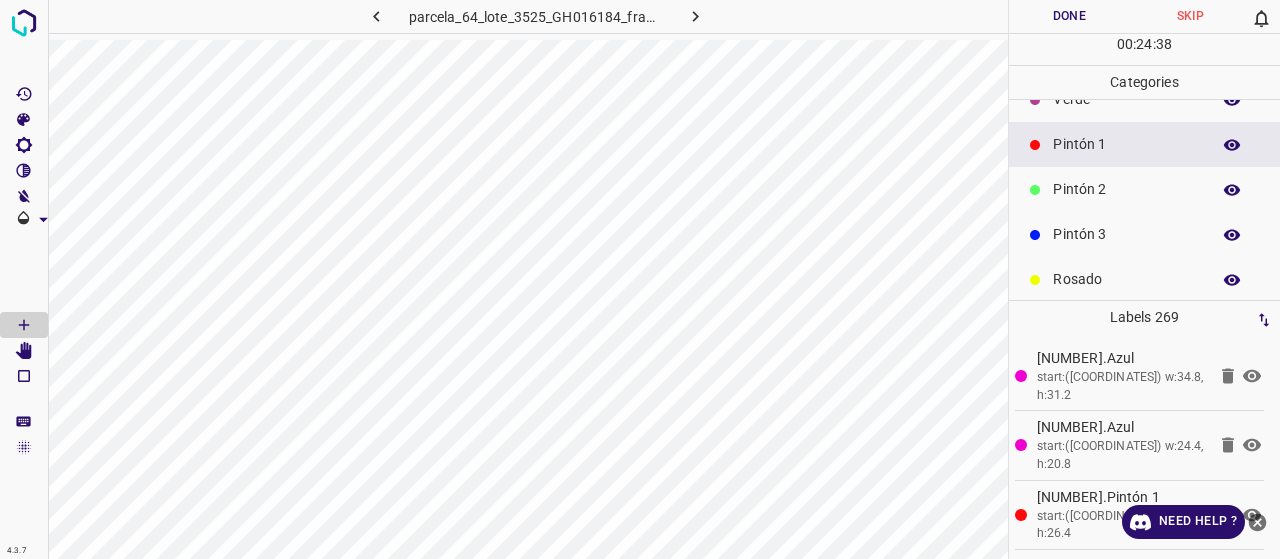 click on "Pintón 3" at bounding box center [1126, 234] 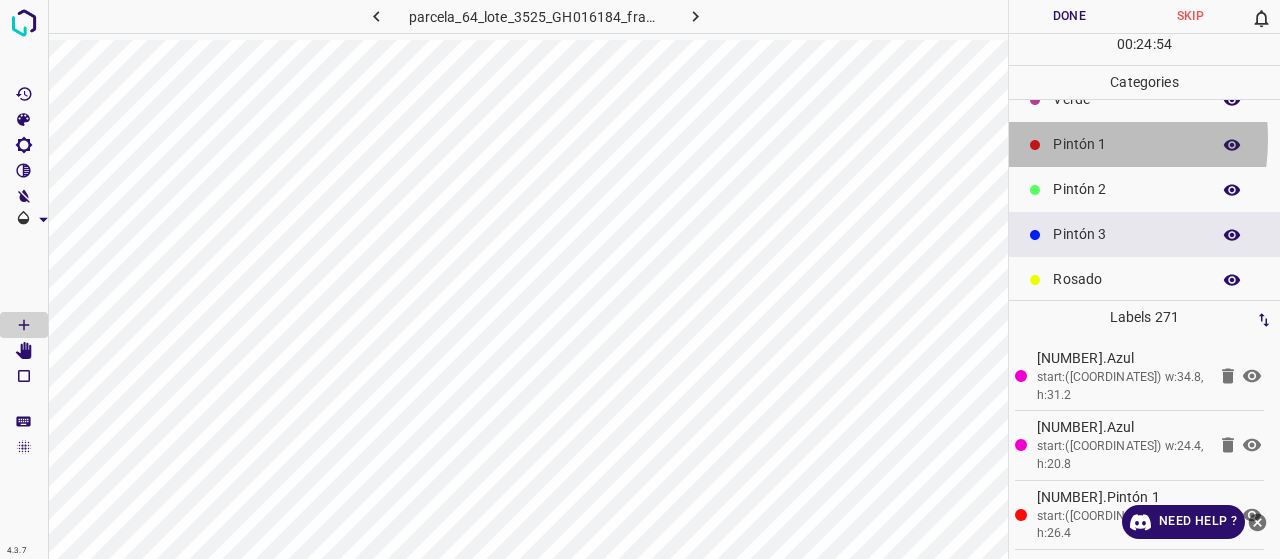 click at bounding box center [1035, 145] 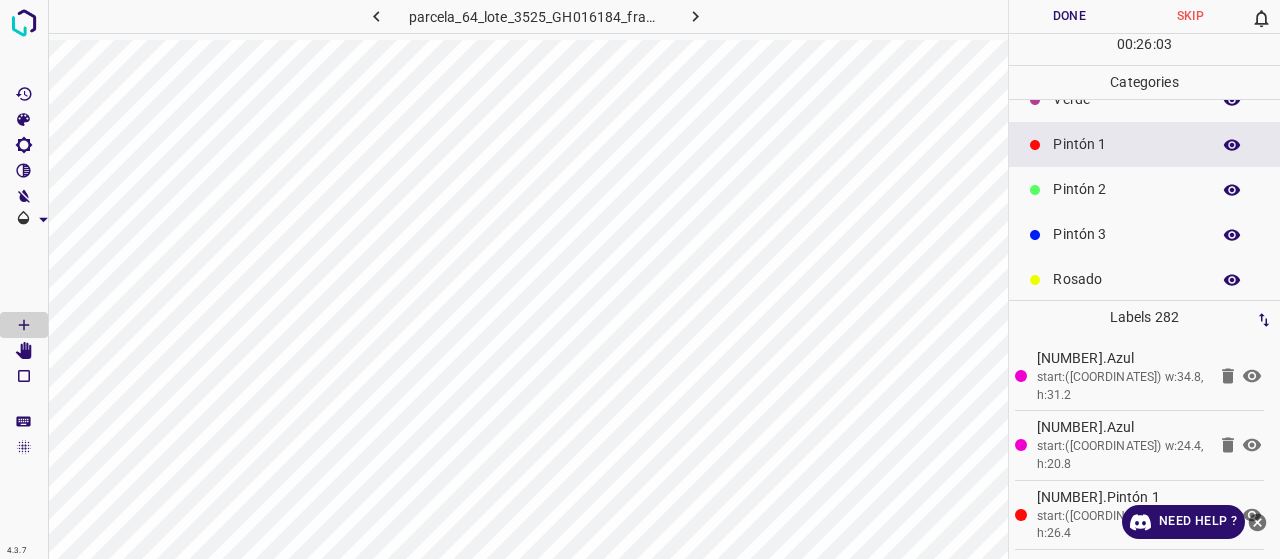 click on "Verde" at bounding box center [1144, 99] 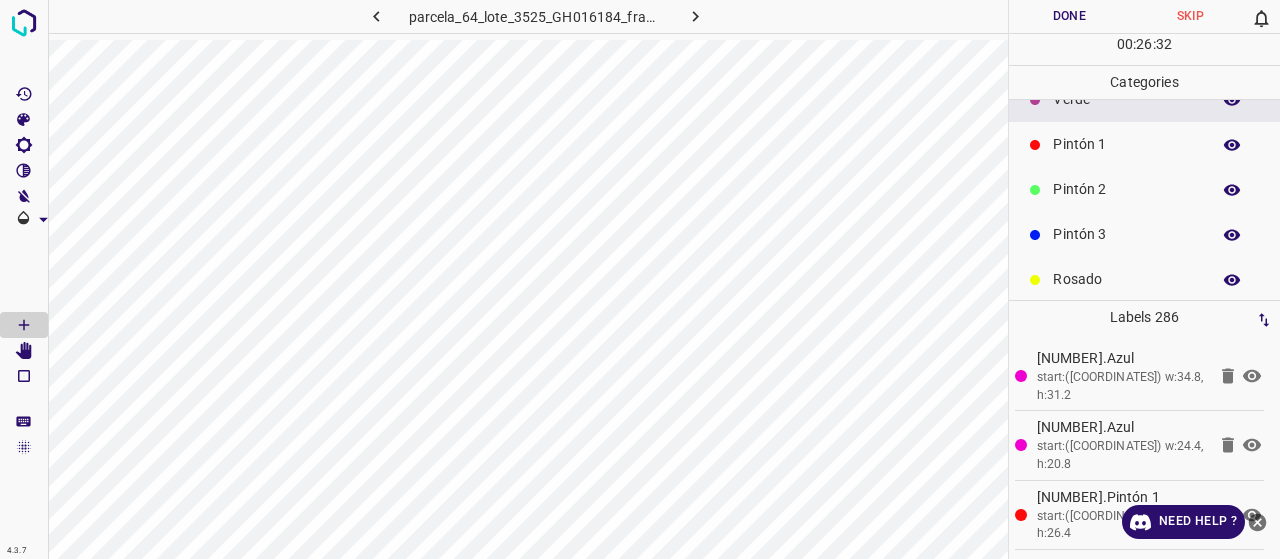 click on "Pintón 1" at bounding box center [1144, 144] 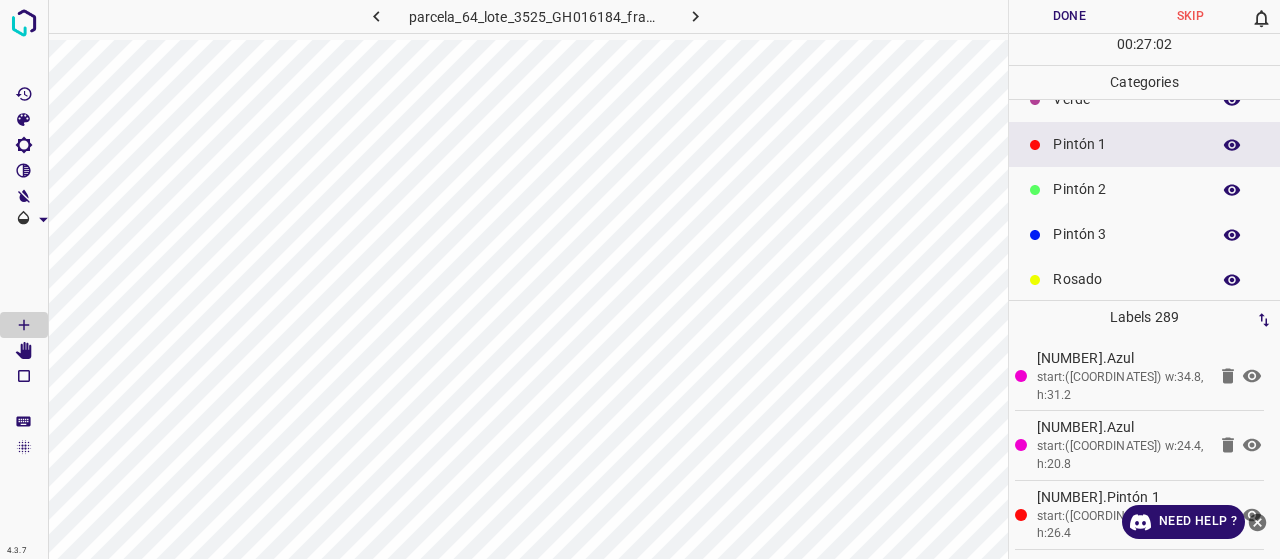 click on "Verde" at bounding box center (1126, 99) 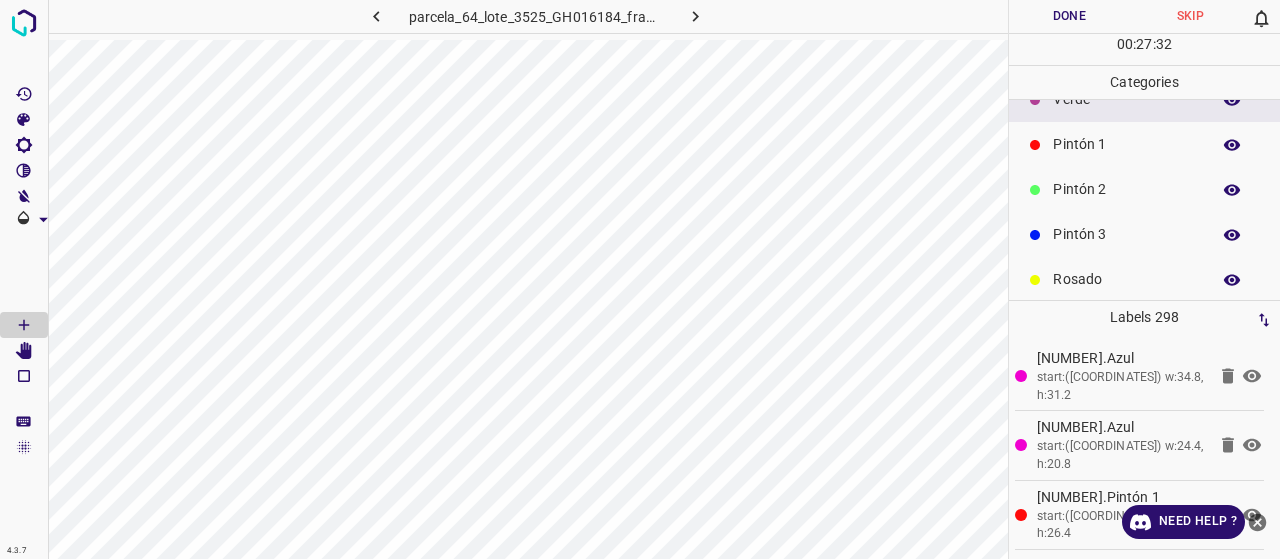 click on "Pintón 2" at bounding box center [1126, 189] 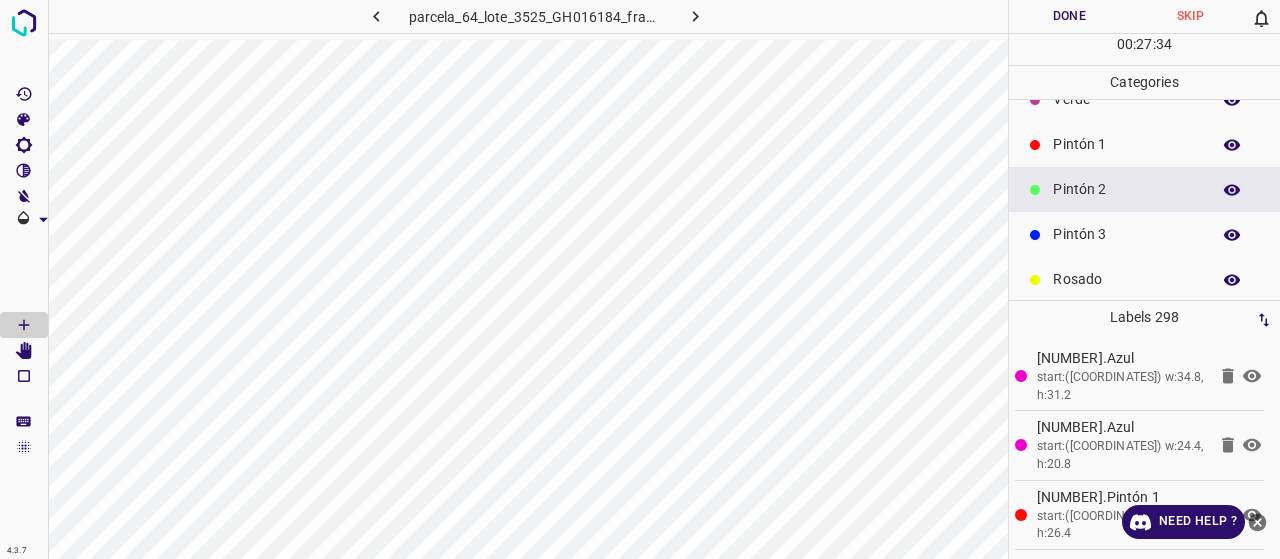 click on "Pintón 1" at bounding box center (1126, 144) 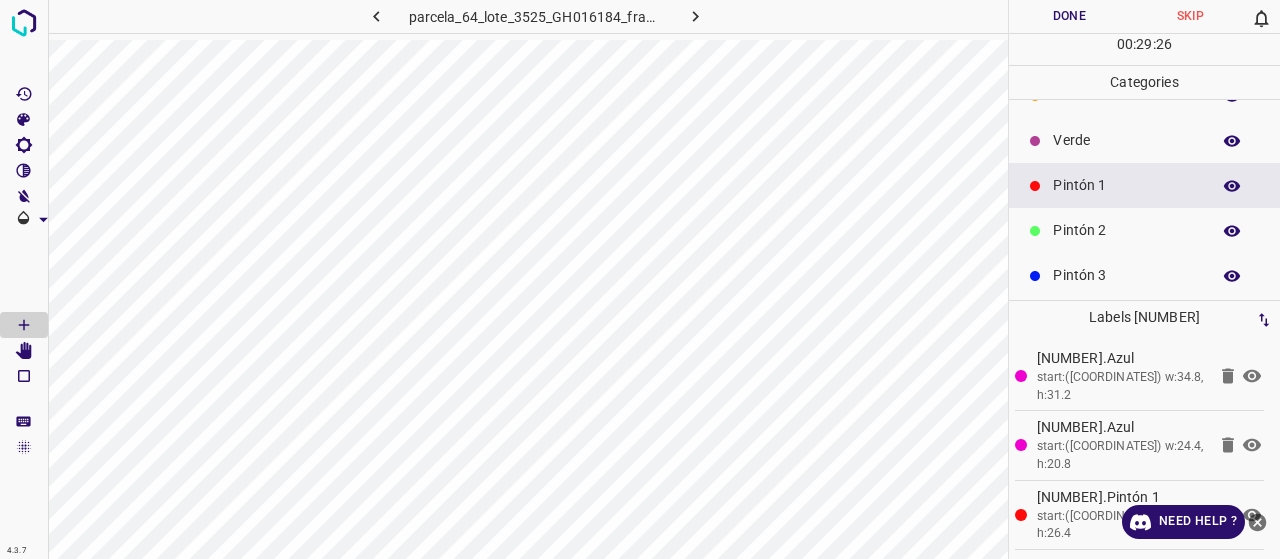 scroll, scrollTop: 0, scrollLeft: 0, axis: both 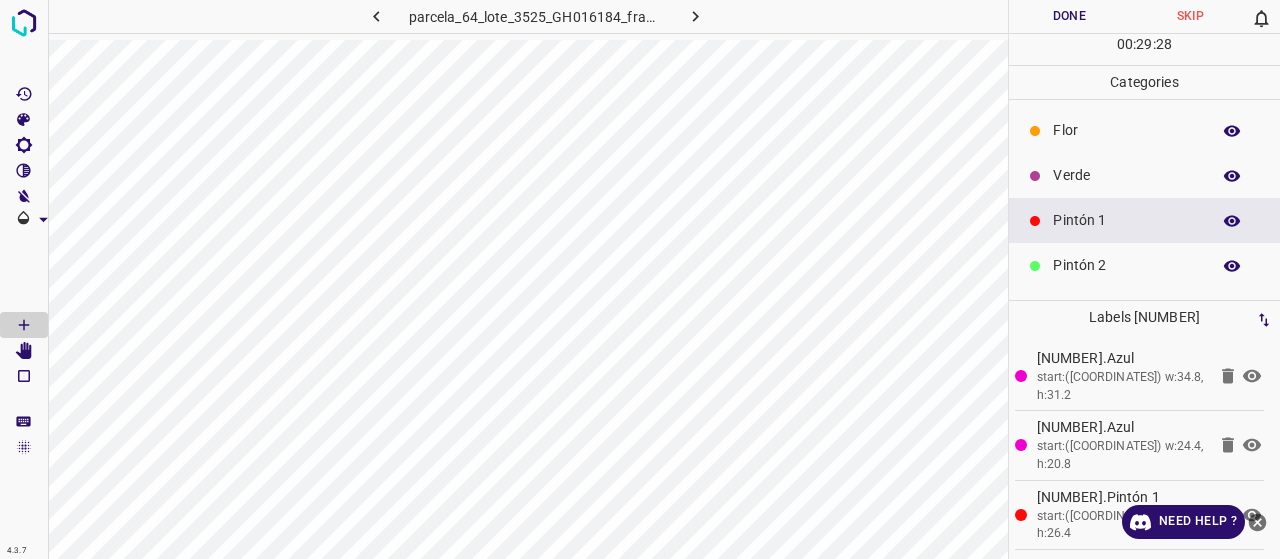 click 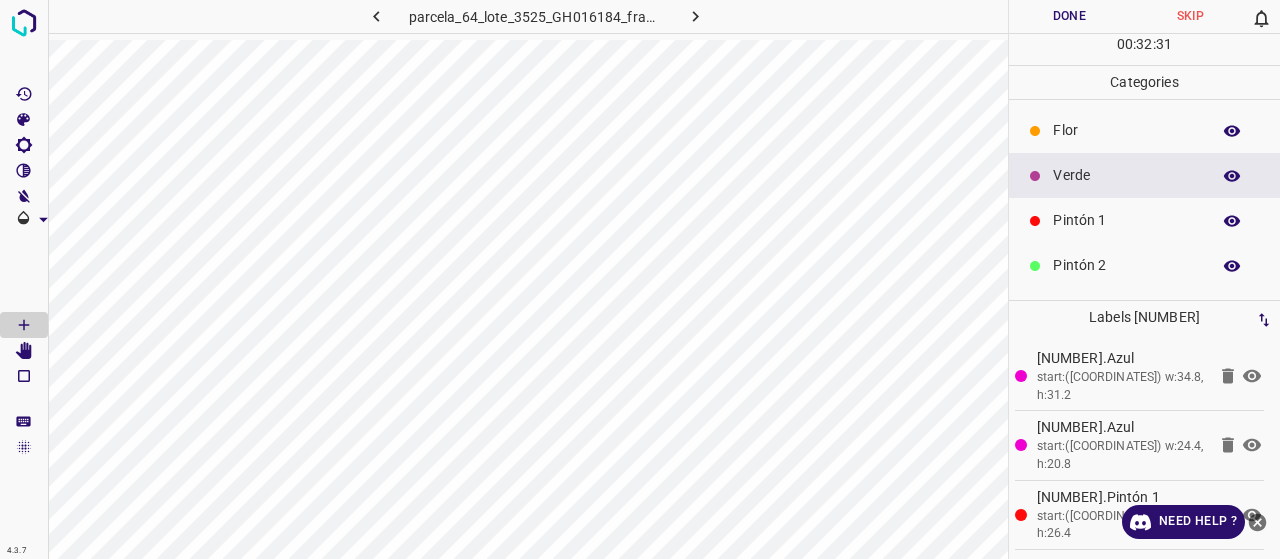 click on "Pintón 1" at bounding box center [1126, 220] 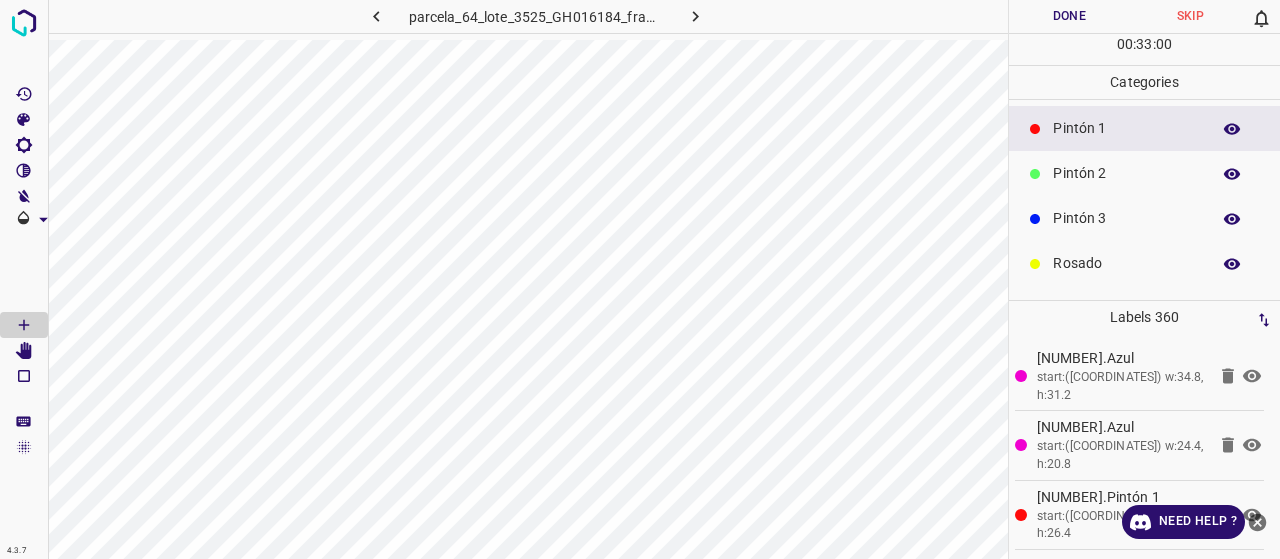 scroll, scrollTop: 100, scrollLeft: 0, axis: vertical 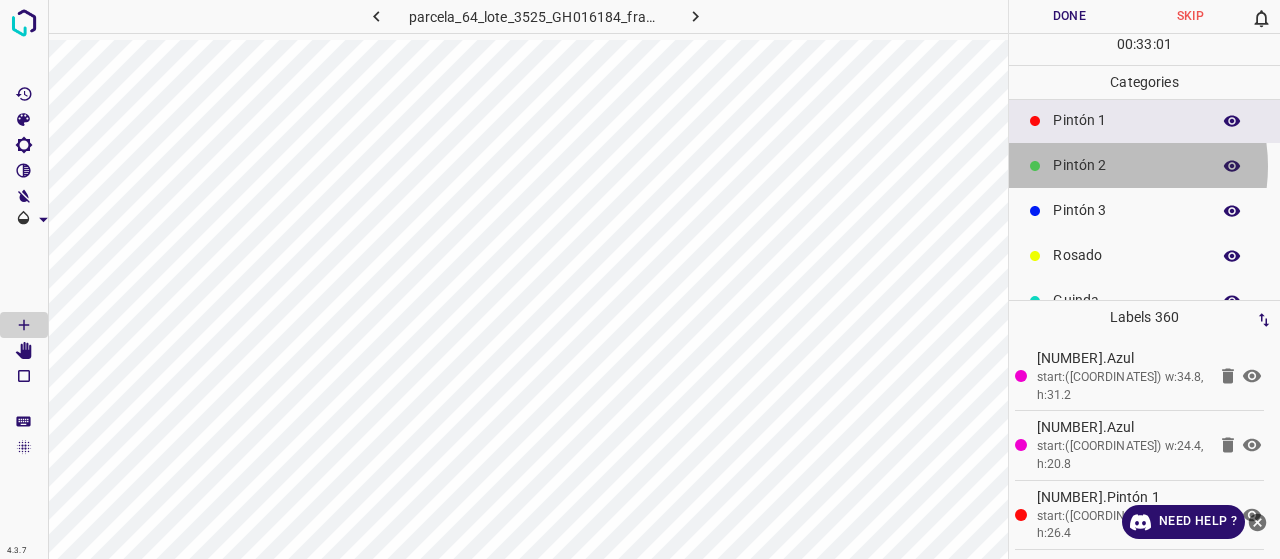 click on "Pintón 2" at bounding box center (1126, 165) 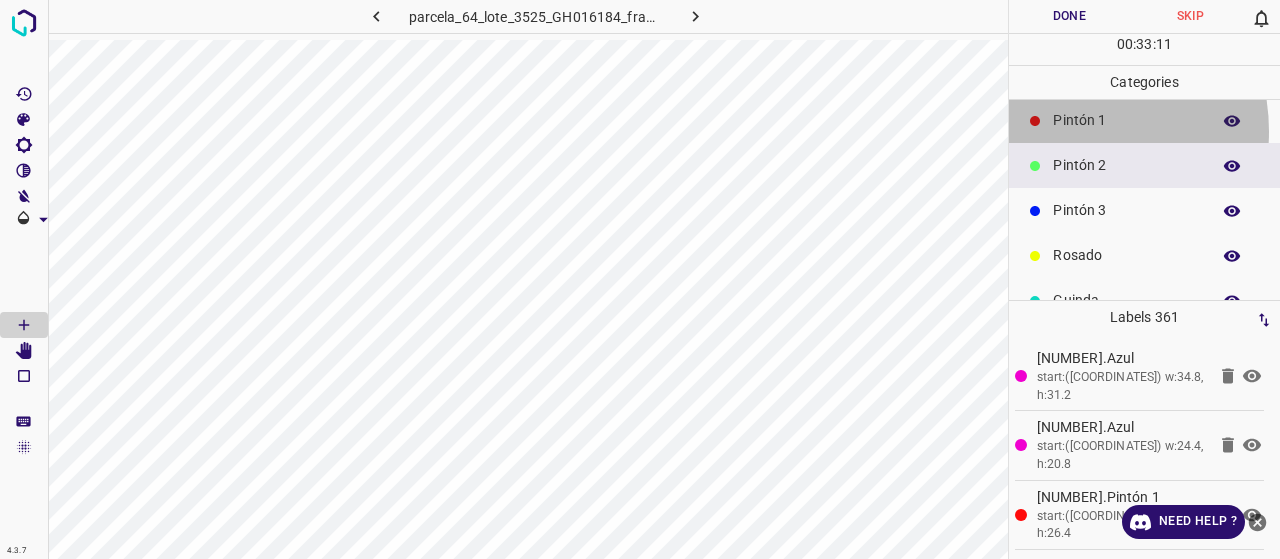click on "Pintón 1" at bounding box center [1126, 120] 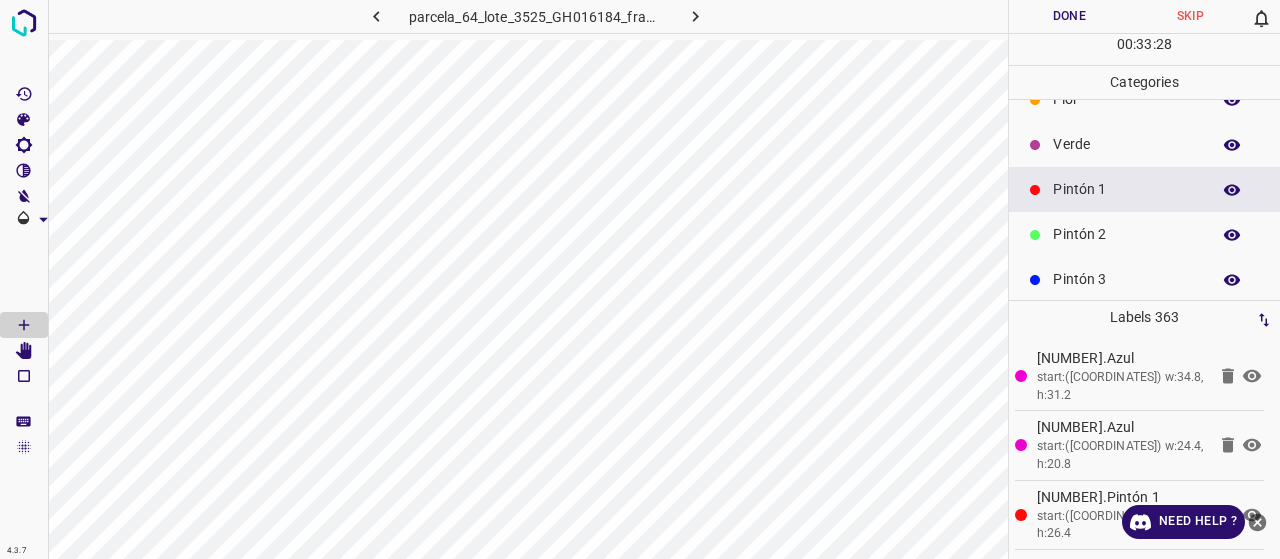 scroll, scrollTop: 0, scrollLeft: 0, axis: both 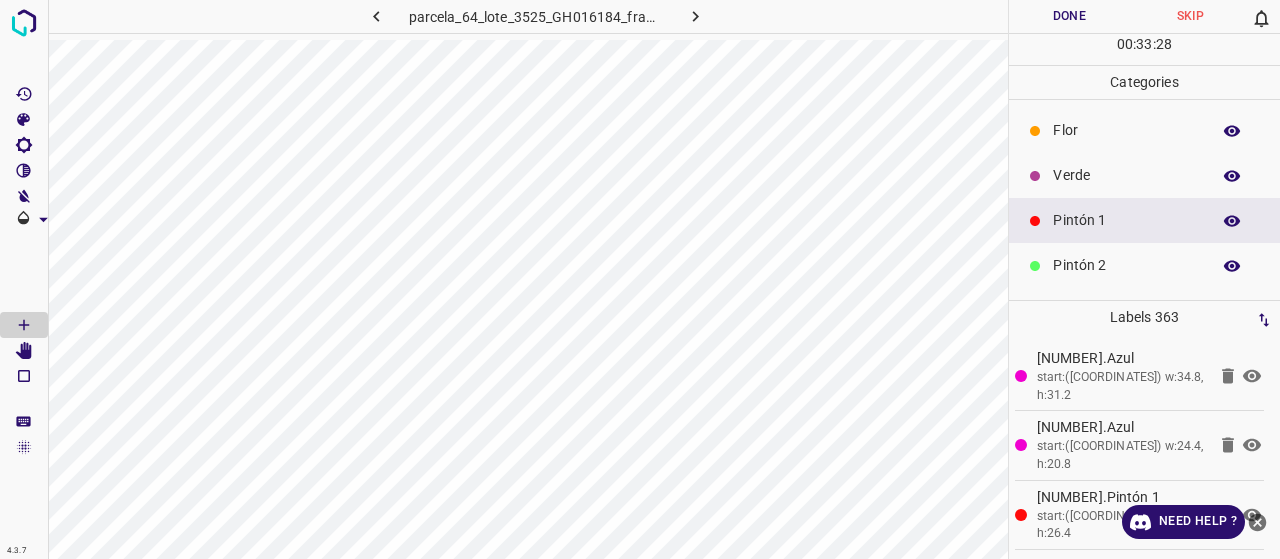 click on "Verde" at bounding box center (1126, 175) 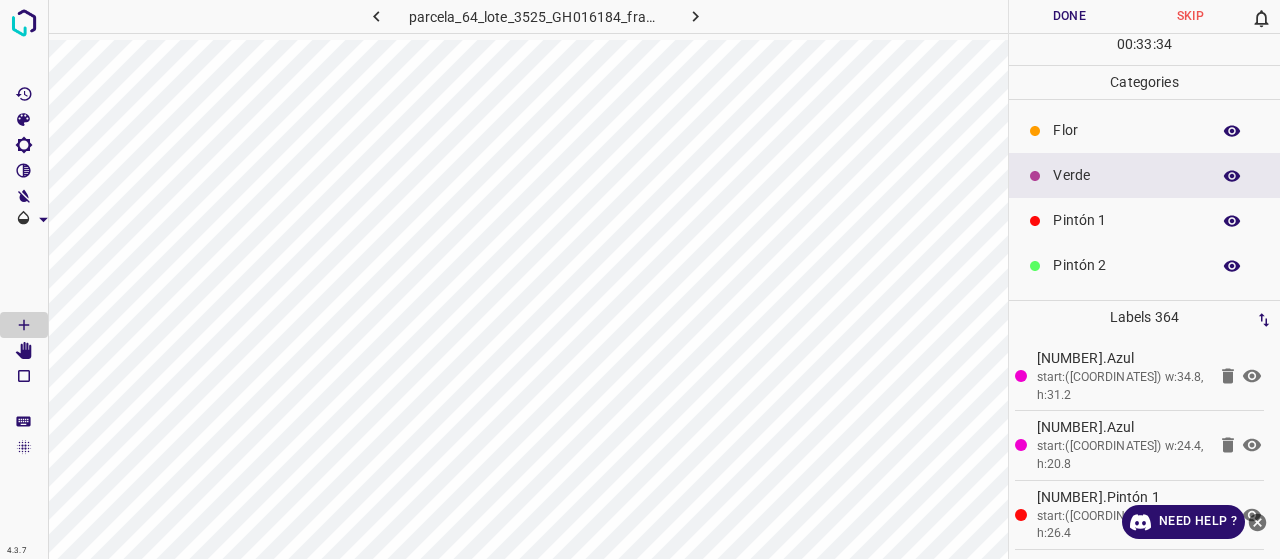 click on "Pintón 1" at bounding box center [1126, 220] 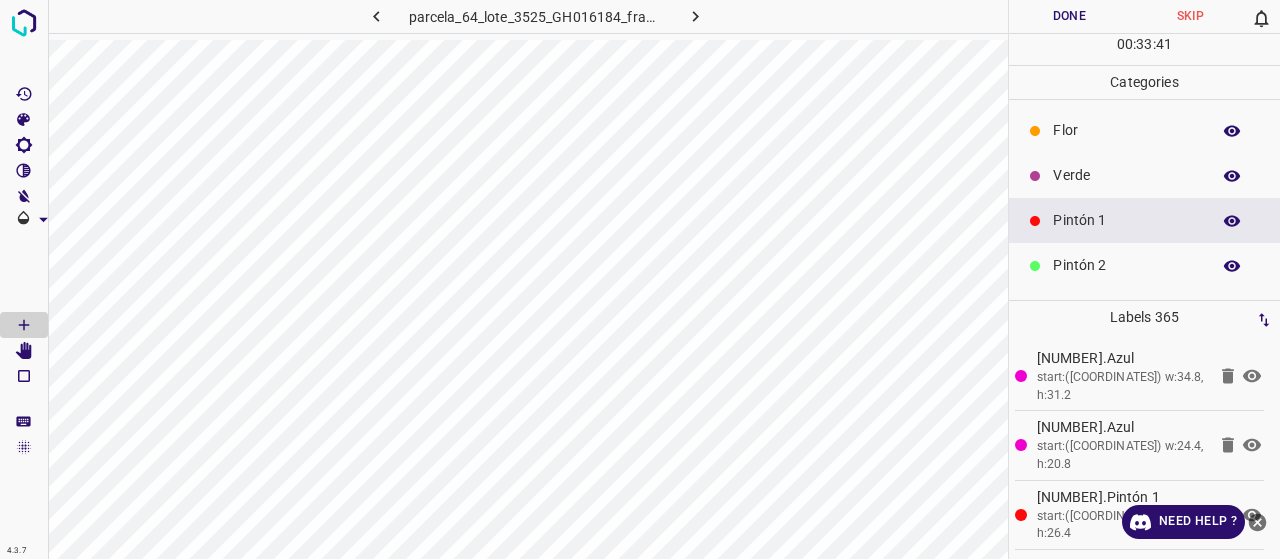 click on "Verde" at bounding box center (1126, 175) 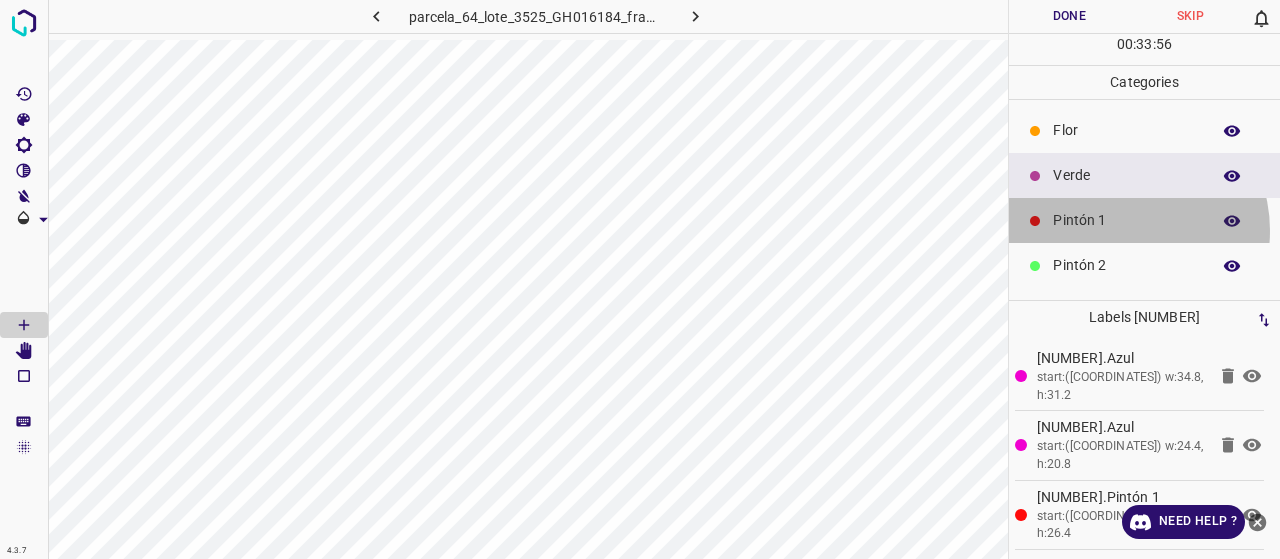click on "Pintón 1" at bounding box center (1126, 220) 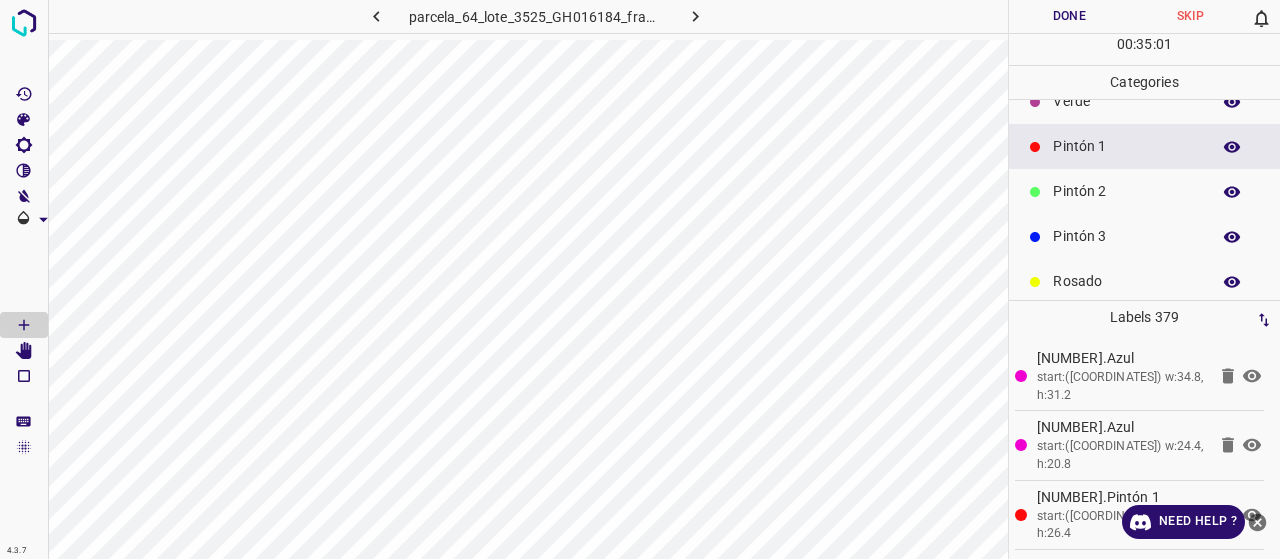scroll, scrollTop: 100, scrollLeft: 0, axis: vertical 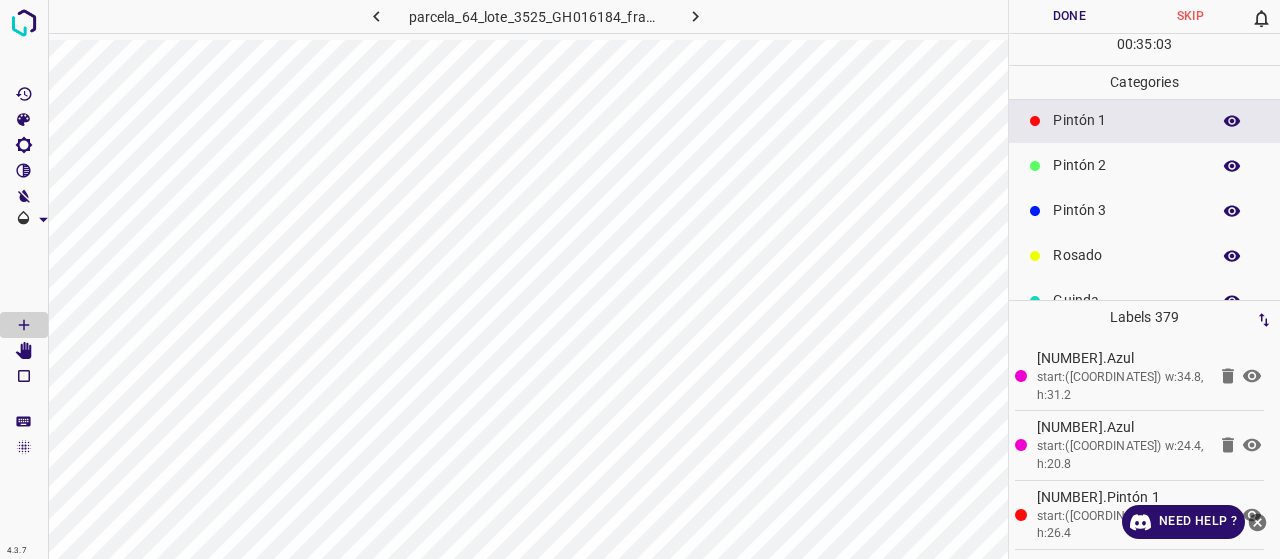 click on "Pintón 3" at bounding box center [1126, 210] 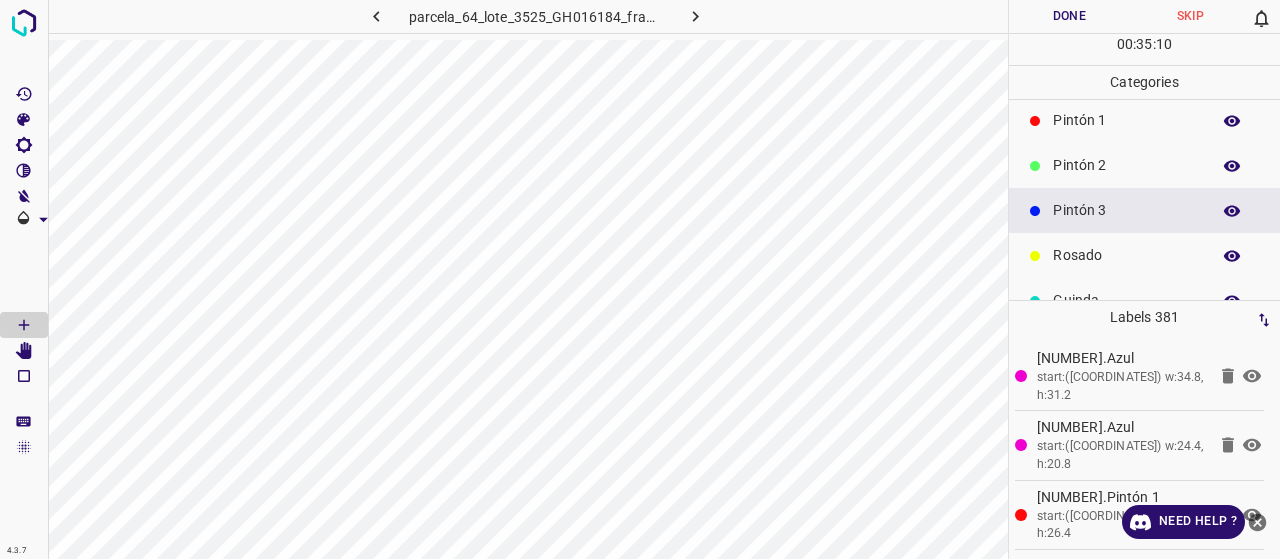 click on "Pintón 1" at bounding box center [1126, 120] 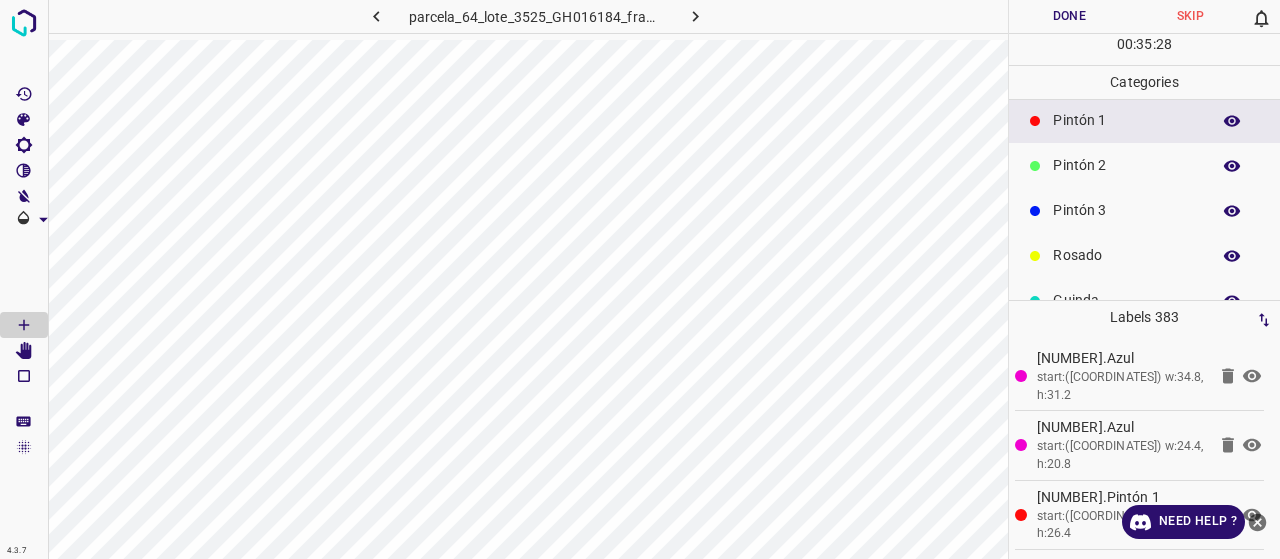 scroll, scrollTop: 0, scrollLeft: 0, axis: both 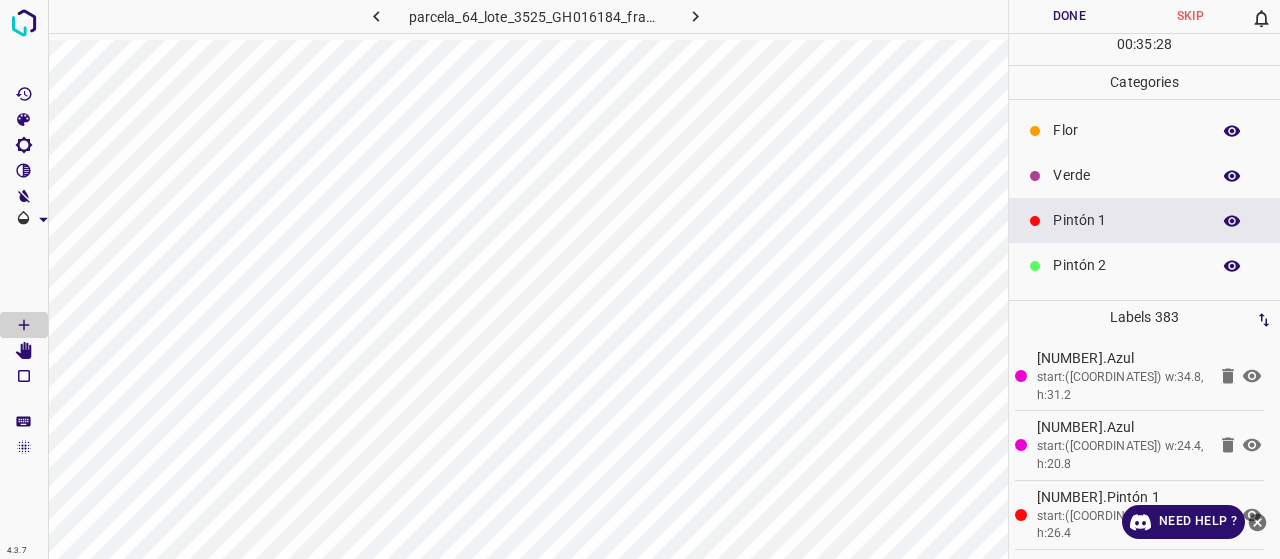 click on "Verde" at bounding box center [1144, 175] 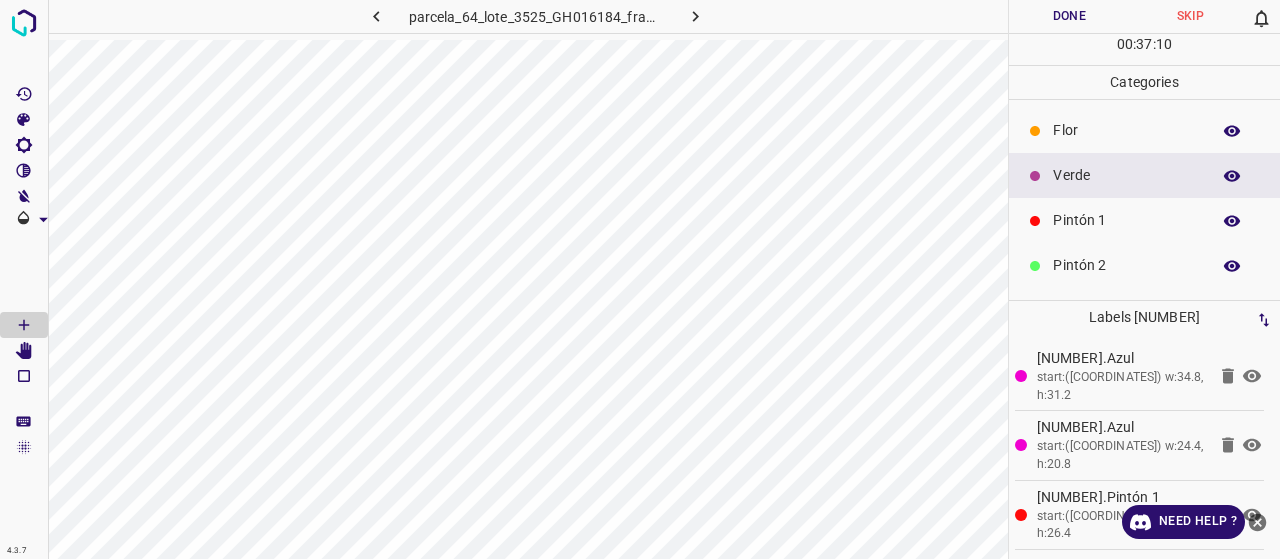 click on "Pintón 1" at bounding box center [1126, 220] 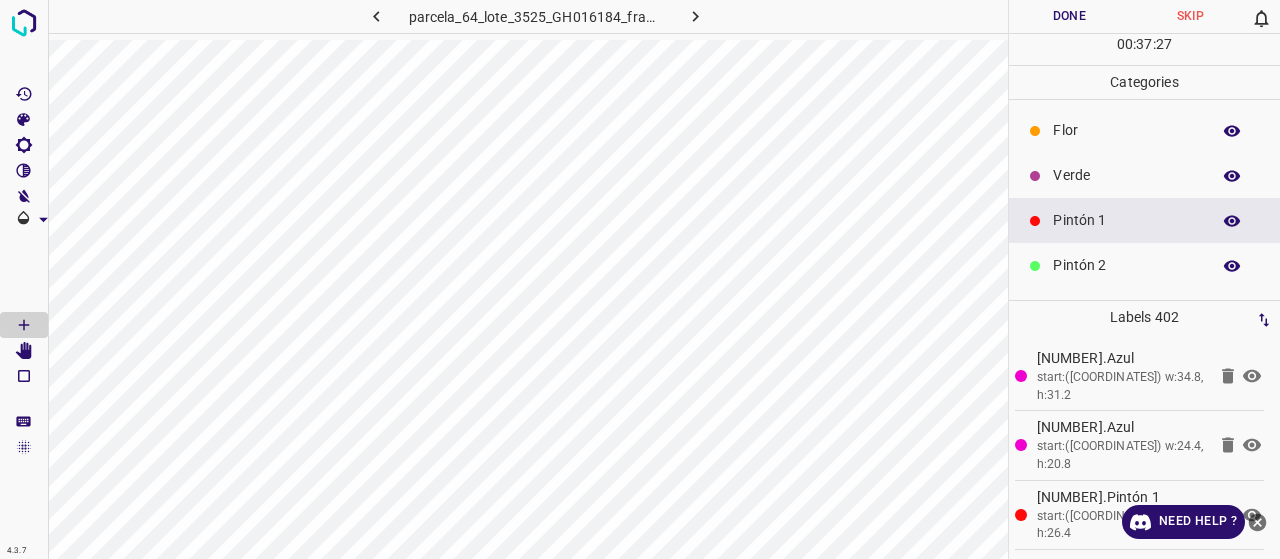 click on "Pintón 2" at bounding box center (1126, 265) 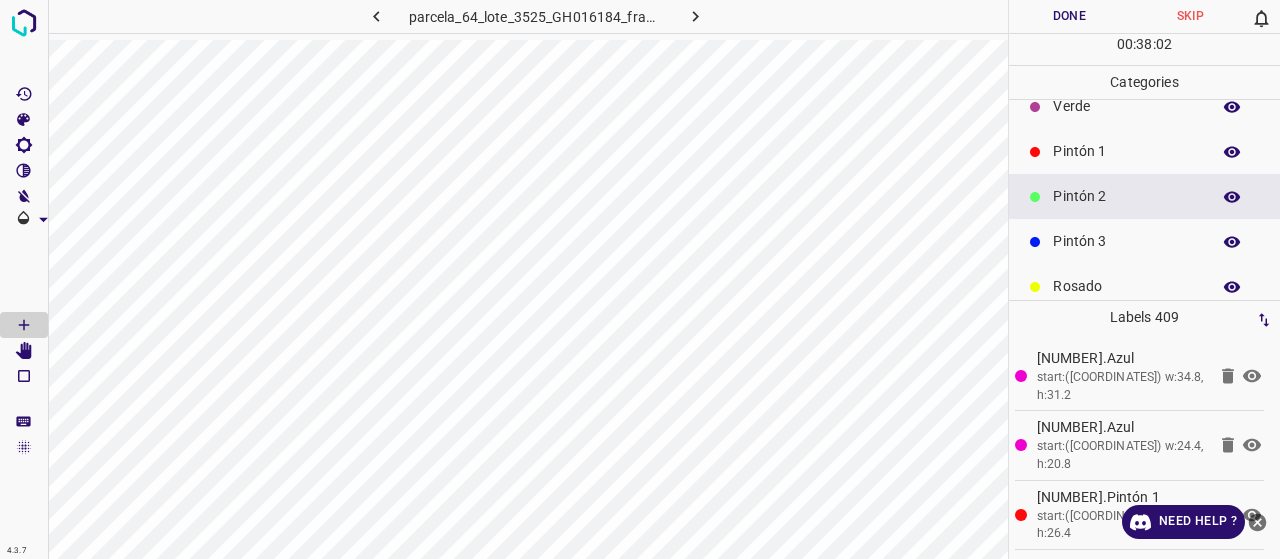 scroll, scrollTop: 100, scrollLeft: 0, axis: vertical 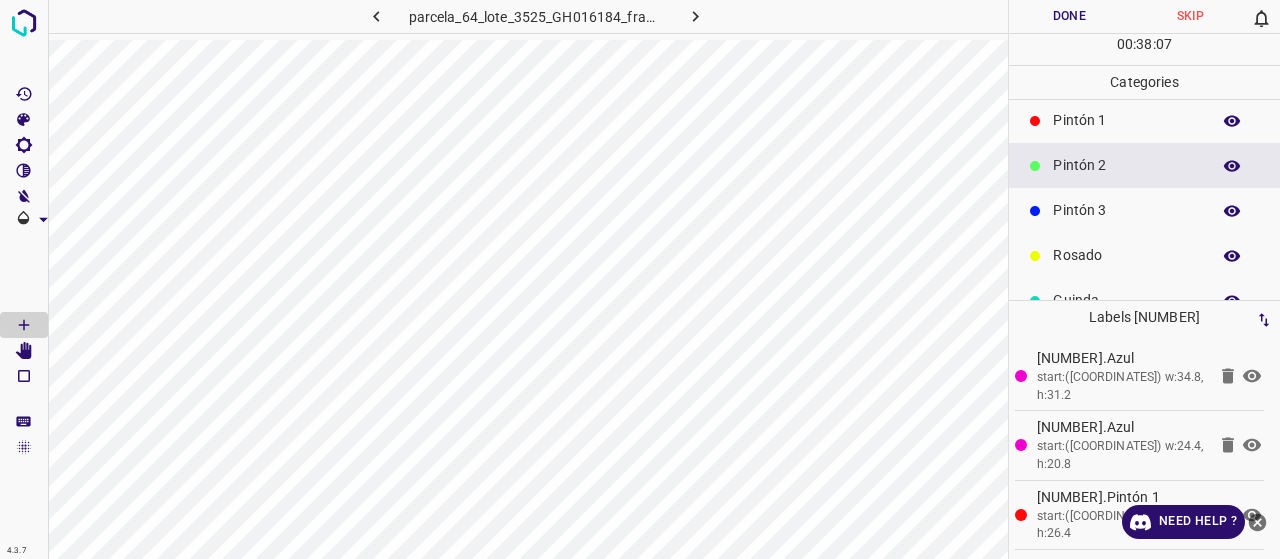 click on "Pintón 3" at bounding box center [1126, 210] 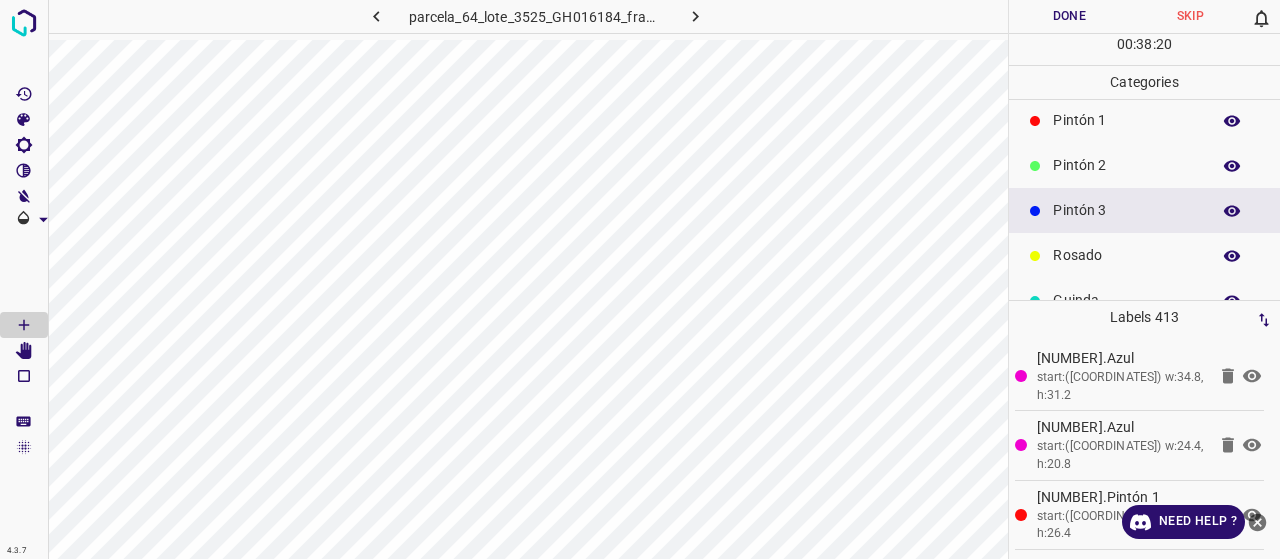 click on "Pintón 1" at bounding box center [1126, 120] 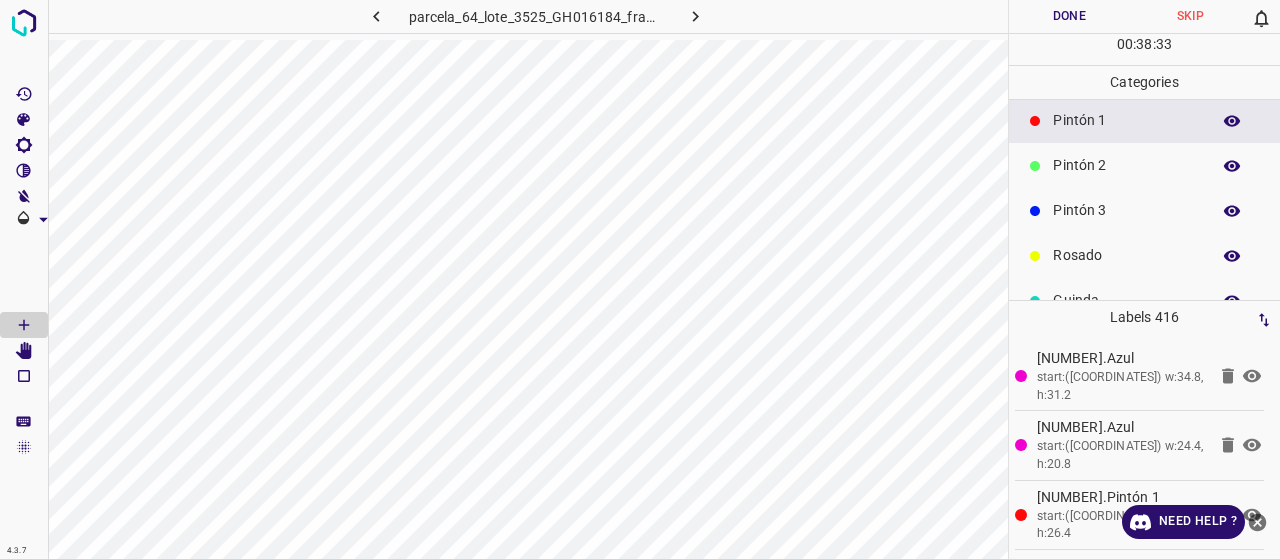 scroll, scrollTop: 176, scrollLeft: 0, axis: vertical 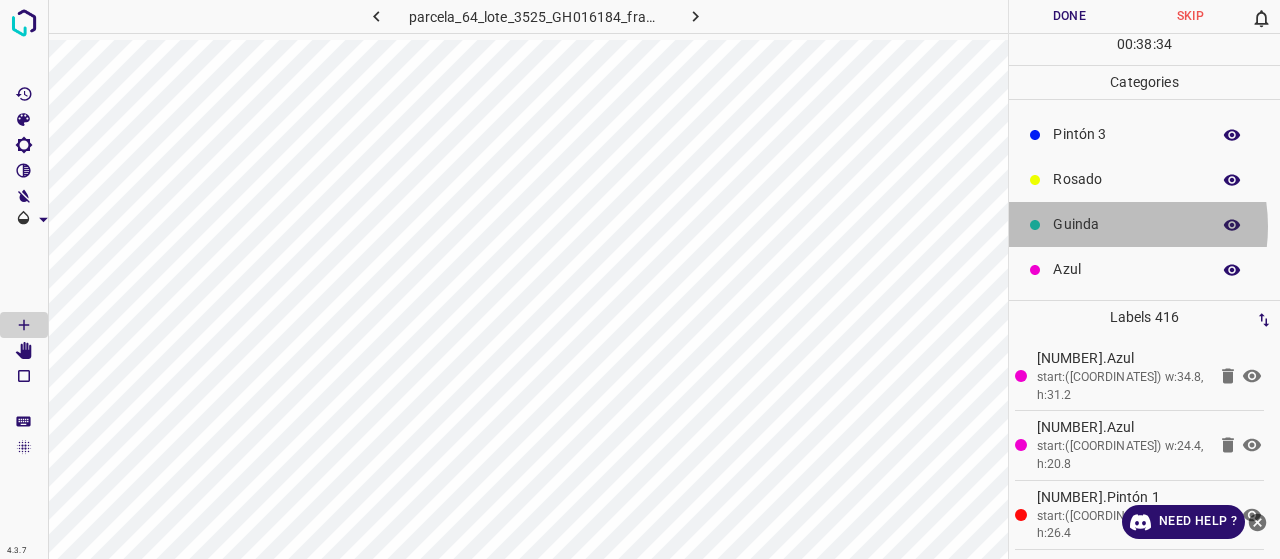 click on "Guinda" at bounding box center (1126, 224) 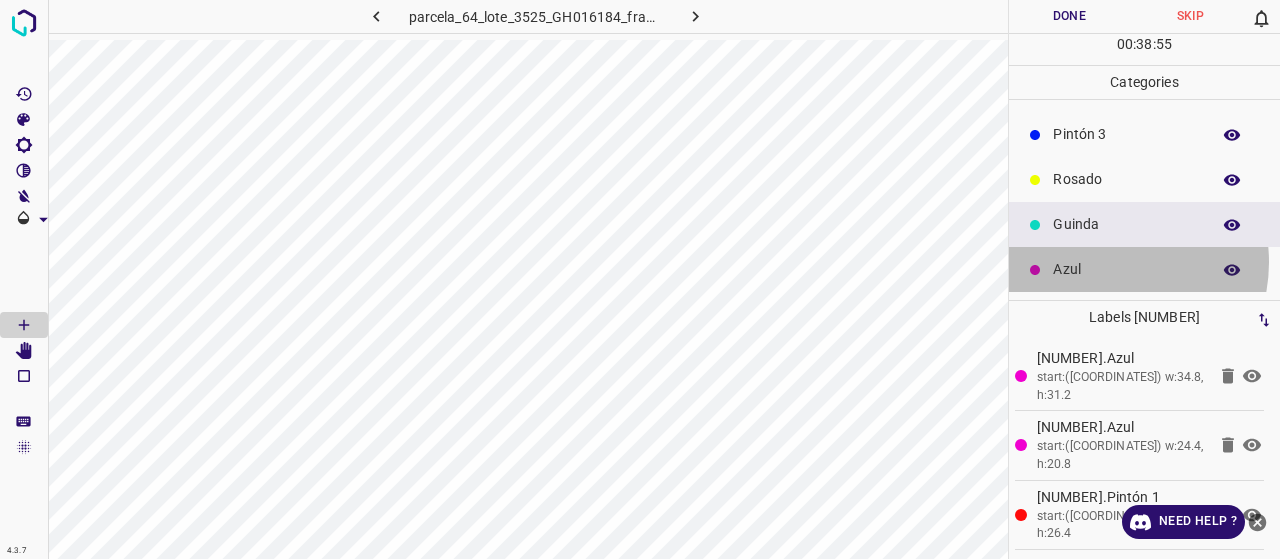 click on "Azul" at bounding box center [1126, 269] 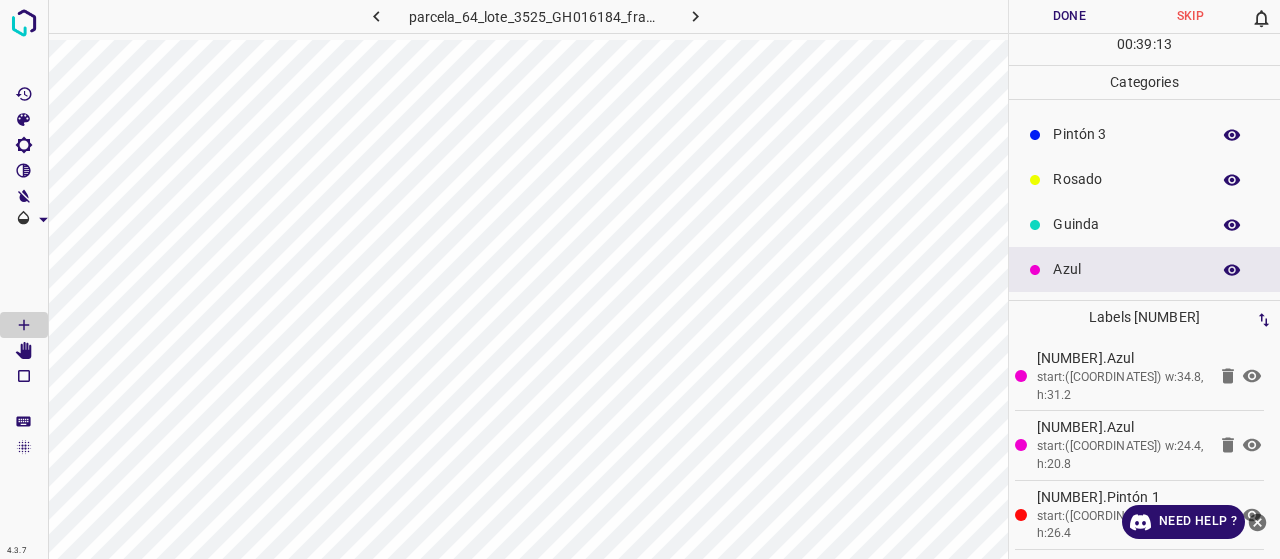 scroll, scrollTop: 76, scrollLeft: 0, axis: vertical 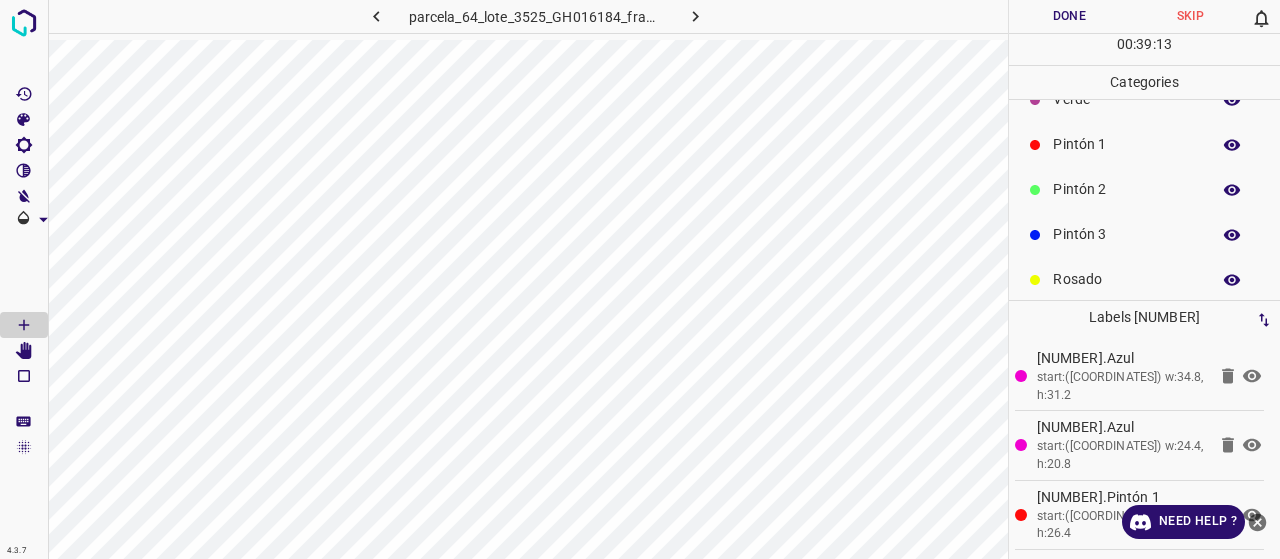 click on "Pintón 2" at bounding box center (1126, 189) 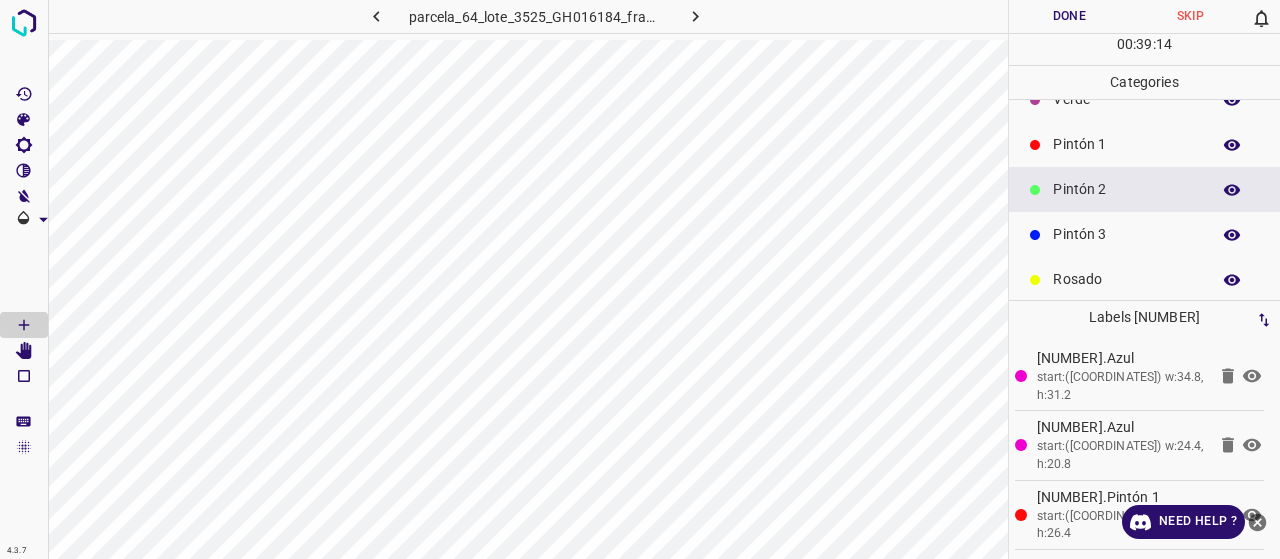 click on "Pintón 2" at bounding box center (1126, 189) 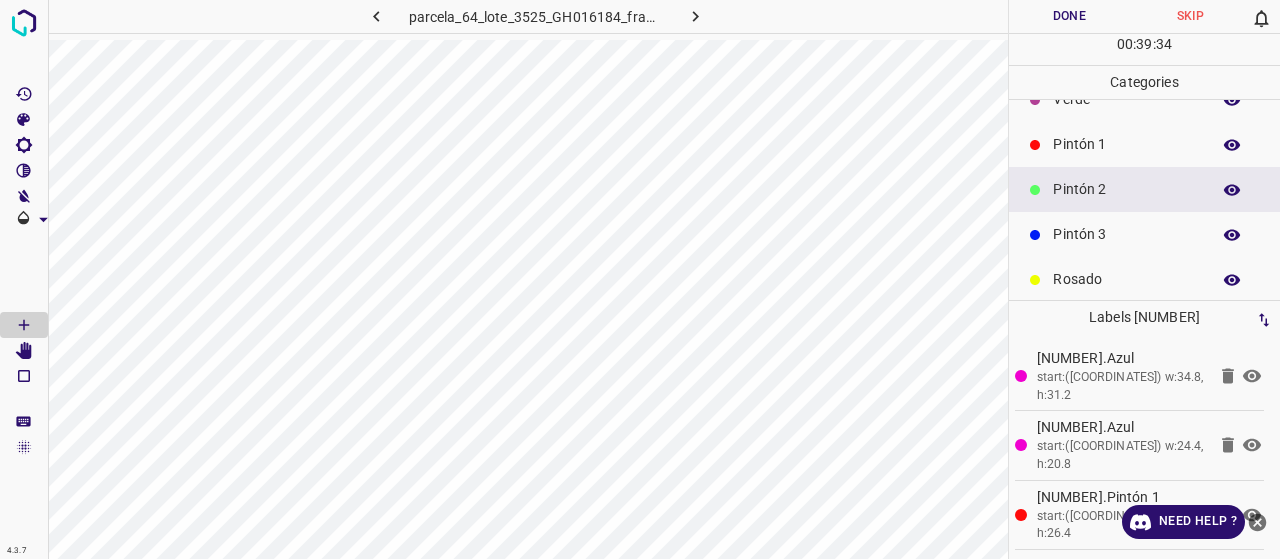 scroll, scrollTop: 176, scrollLeft: 0, axis: vertical 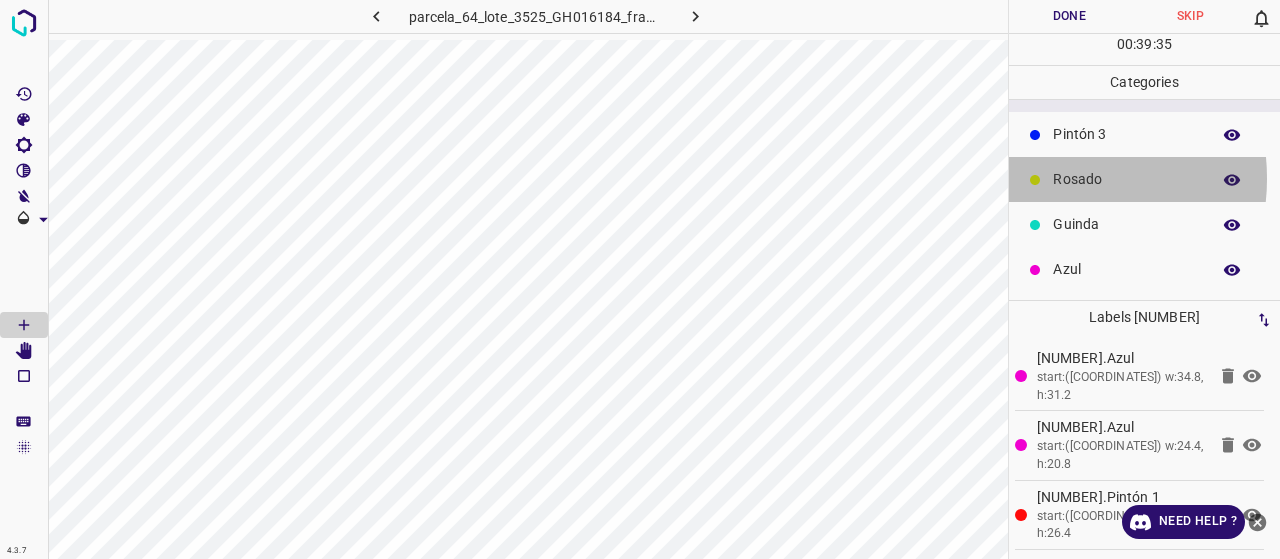 click on "Rosado" at bounding box center (1126, 179) 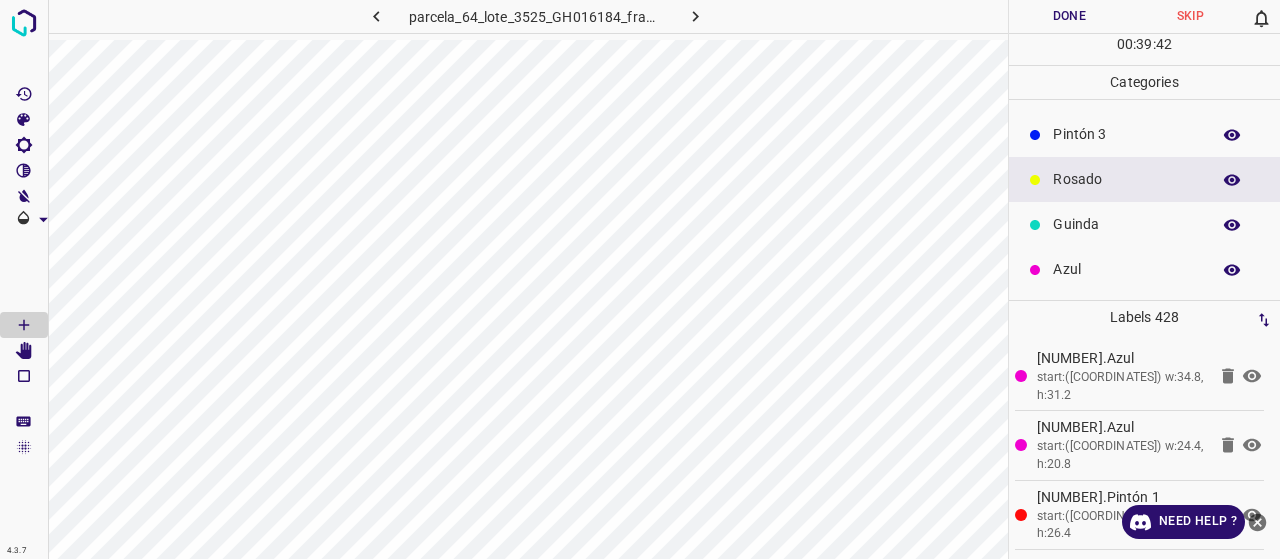 click on "Azul" at bounding box center (1126, 269) 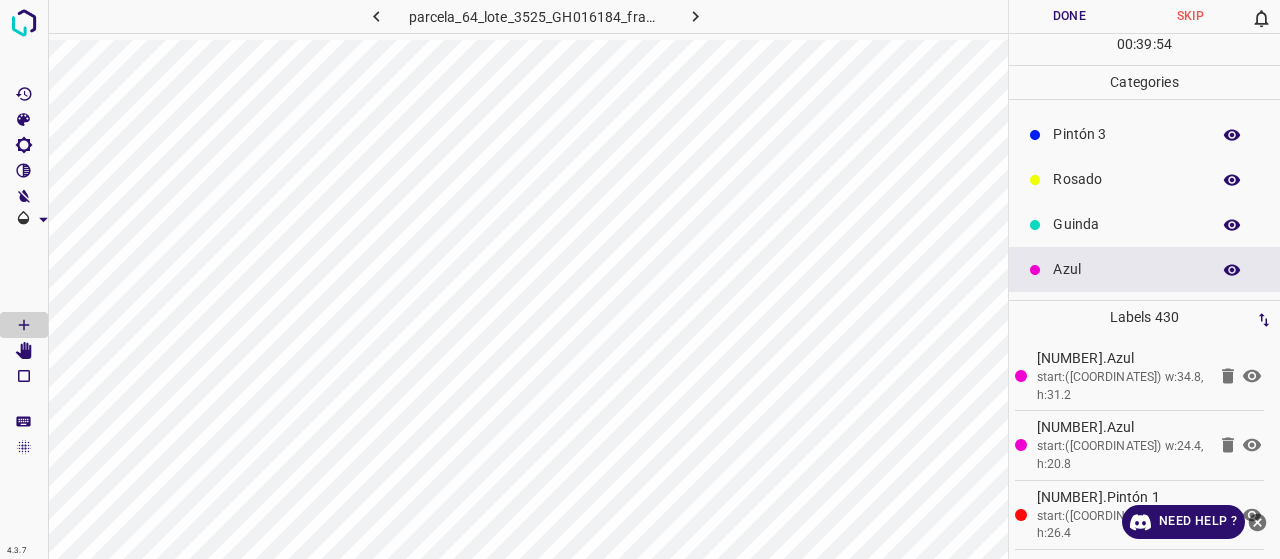 scroll, scrollTop: 76, scrollLeft: 0, axis: vertical 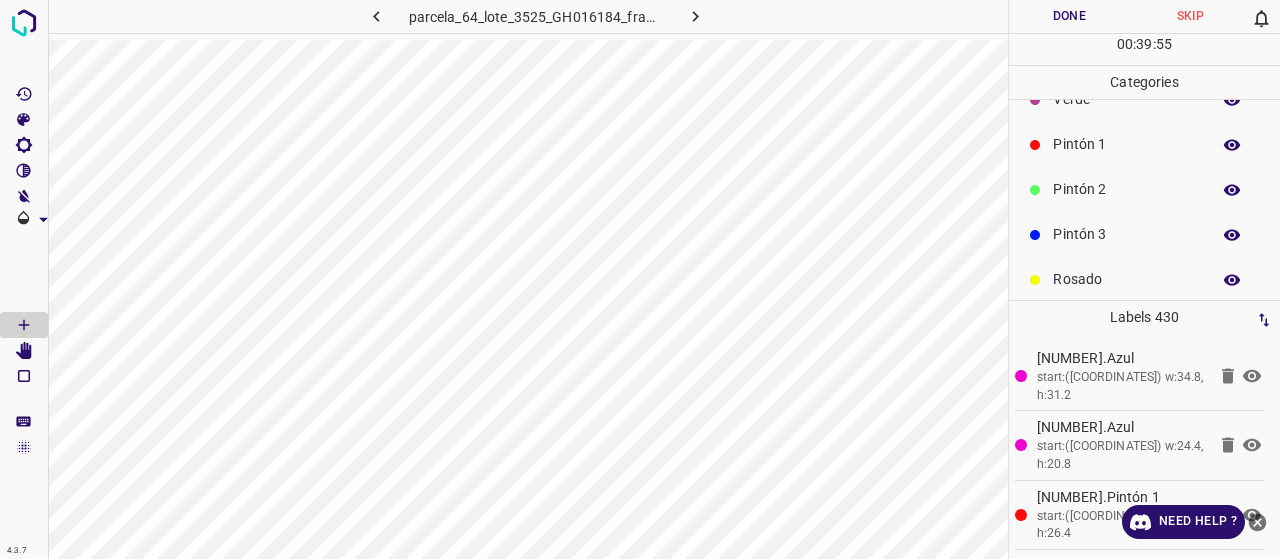 click on "Pintón 1" at bounding box center [1126, 144] 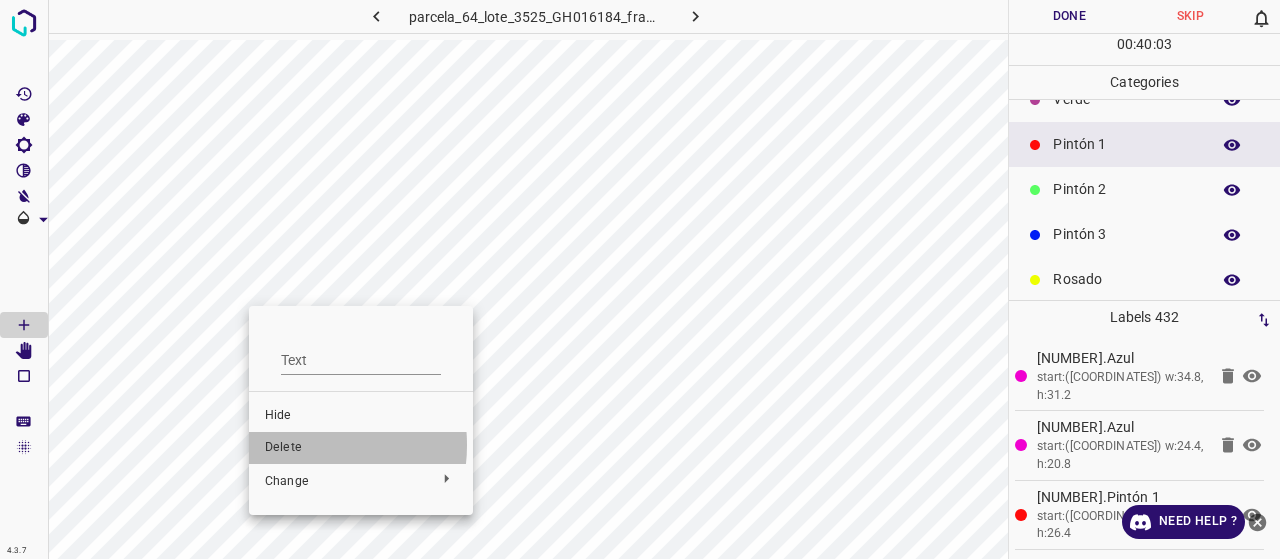 click on "Delete" at bounding box center (361, 448) 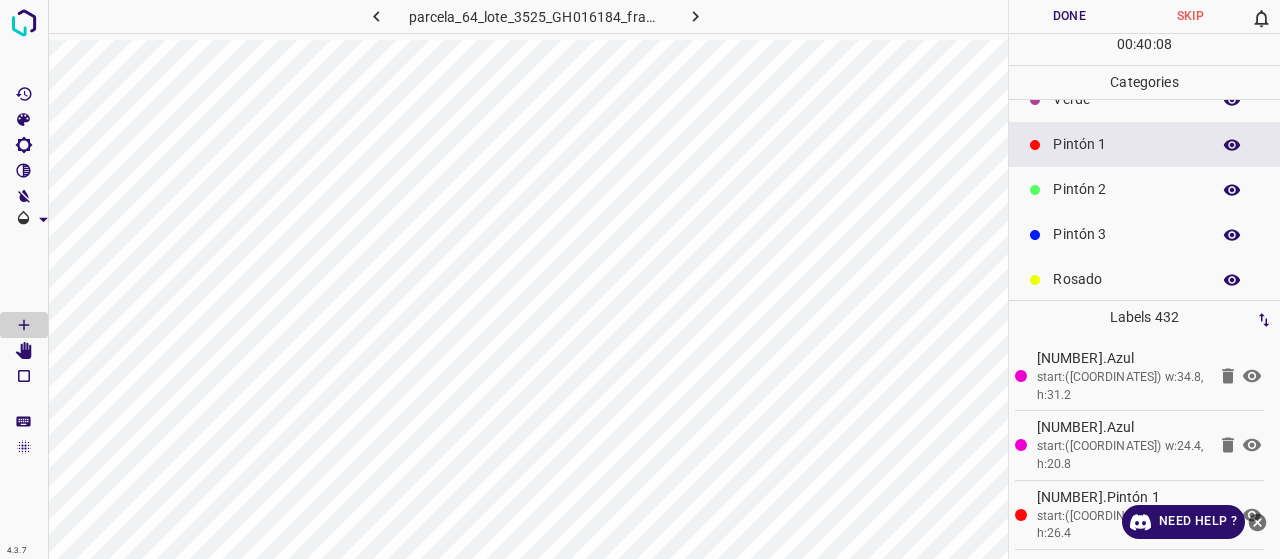 scroll, scrollTop: 0, scrollLeft: 0, axis: both 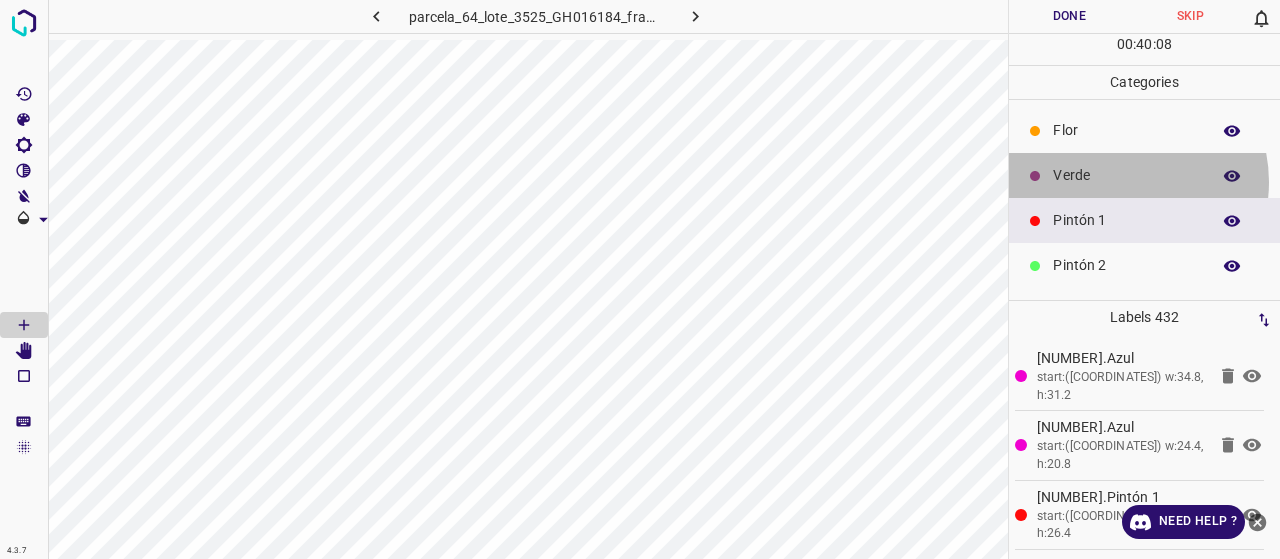 click on "Verde" at bounding box center (1126, 175) 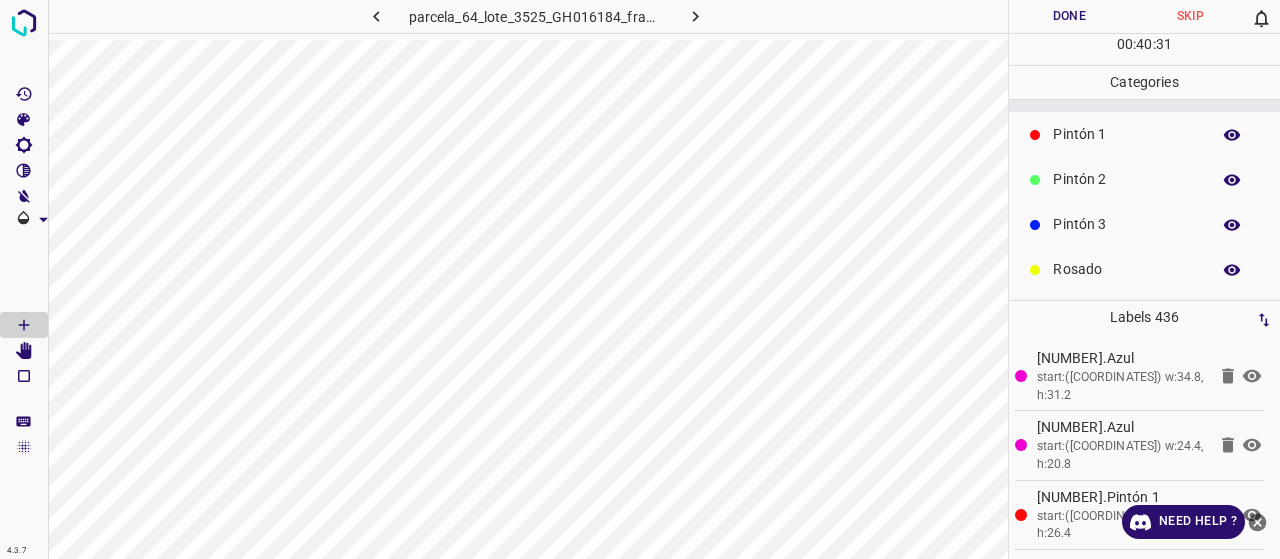 scroll, scrollTop: 176, scrollLeft: 0, axis: vertical 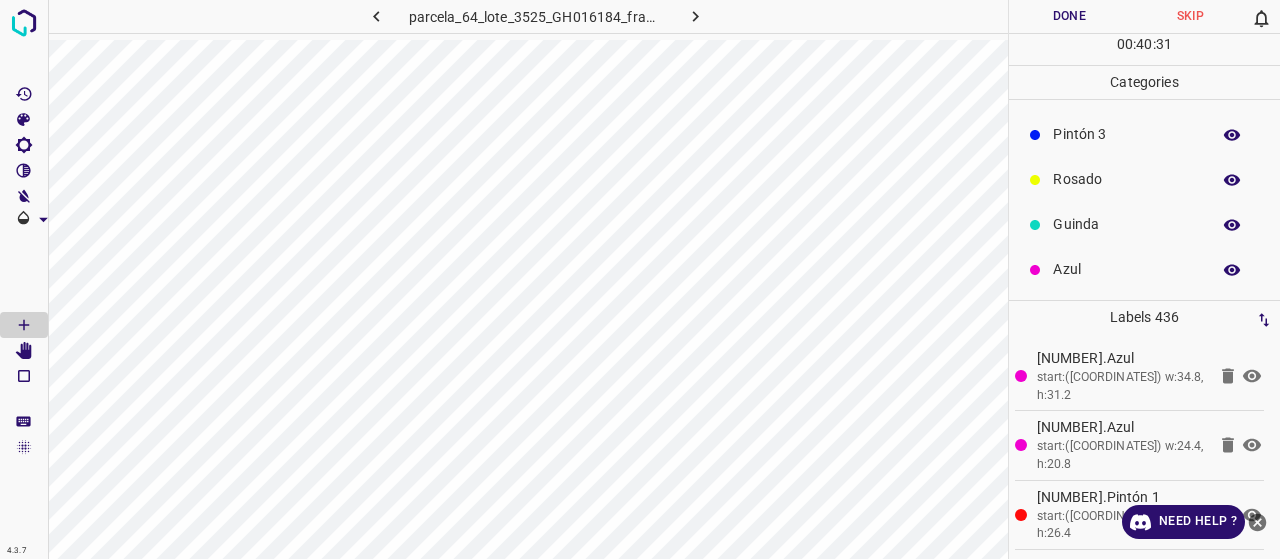click on "Azul" at bounding box center [1126, 269] 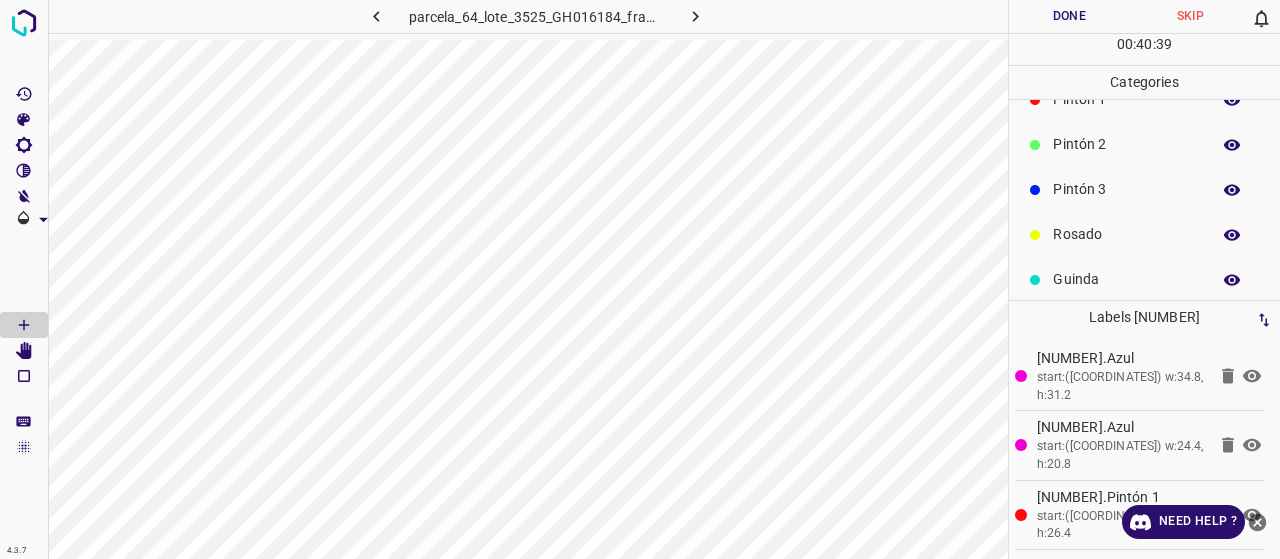 scroll, scrollTop: 0, scrollLeft: 0, axis: both 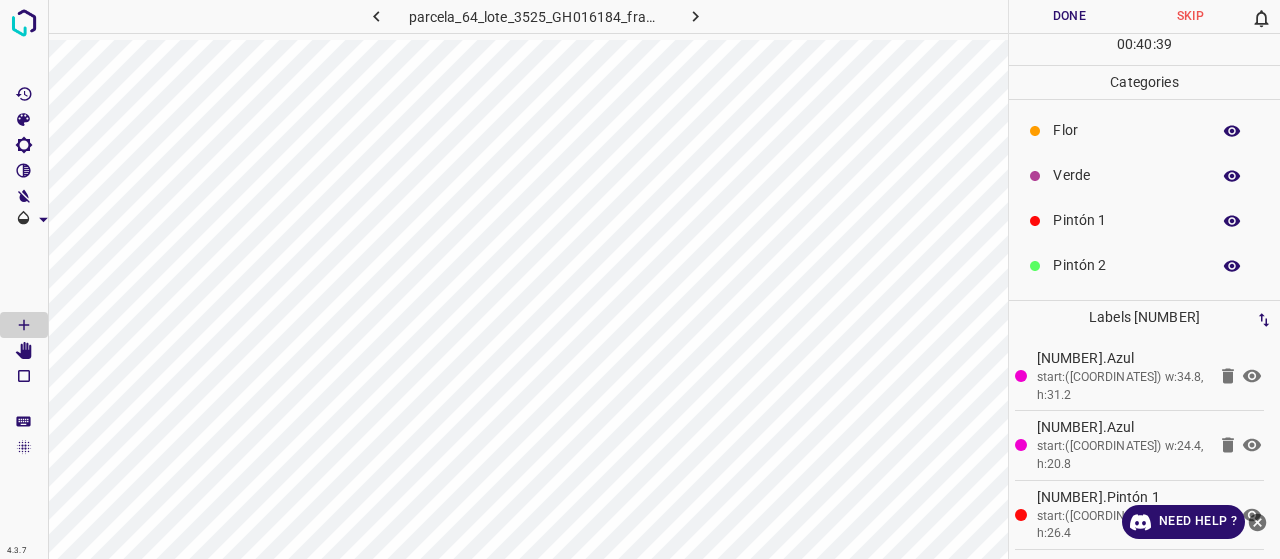click on "Verde" at bounding box center [1126, 175] 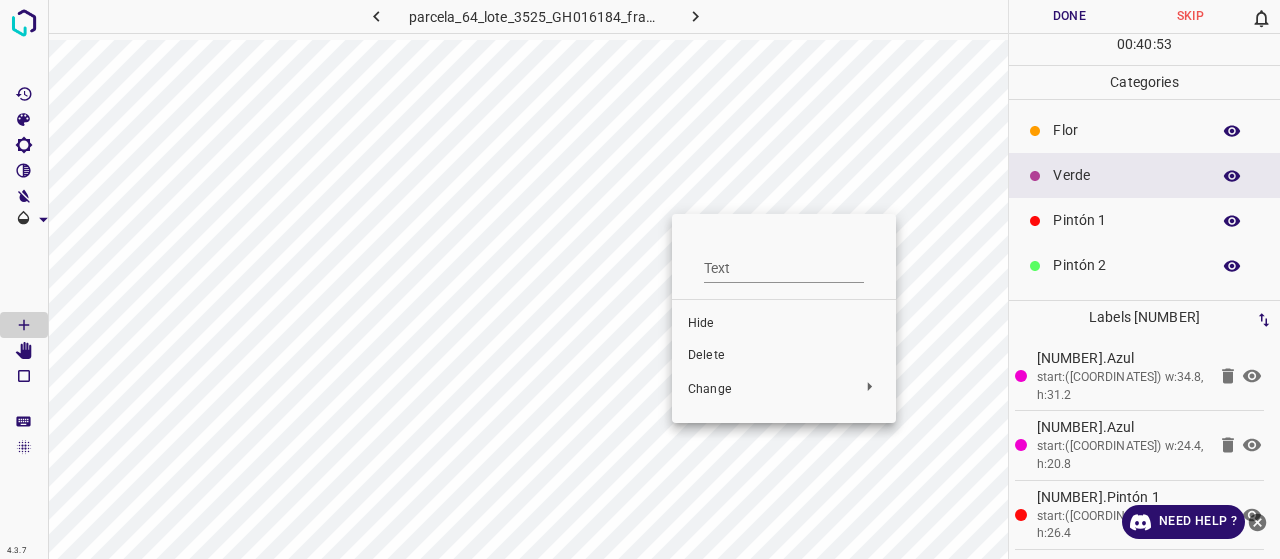 click on "Delete" at bounding box center [784, 356] 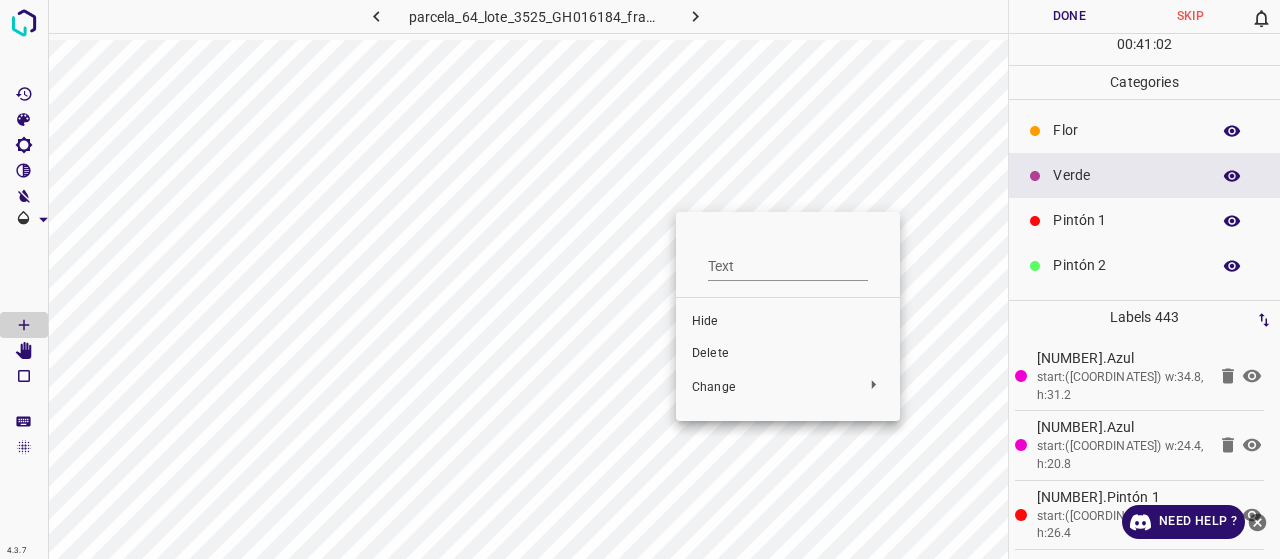 click on "Delete" at bounding box center [788, 354] 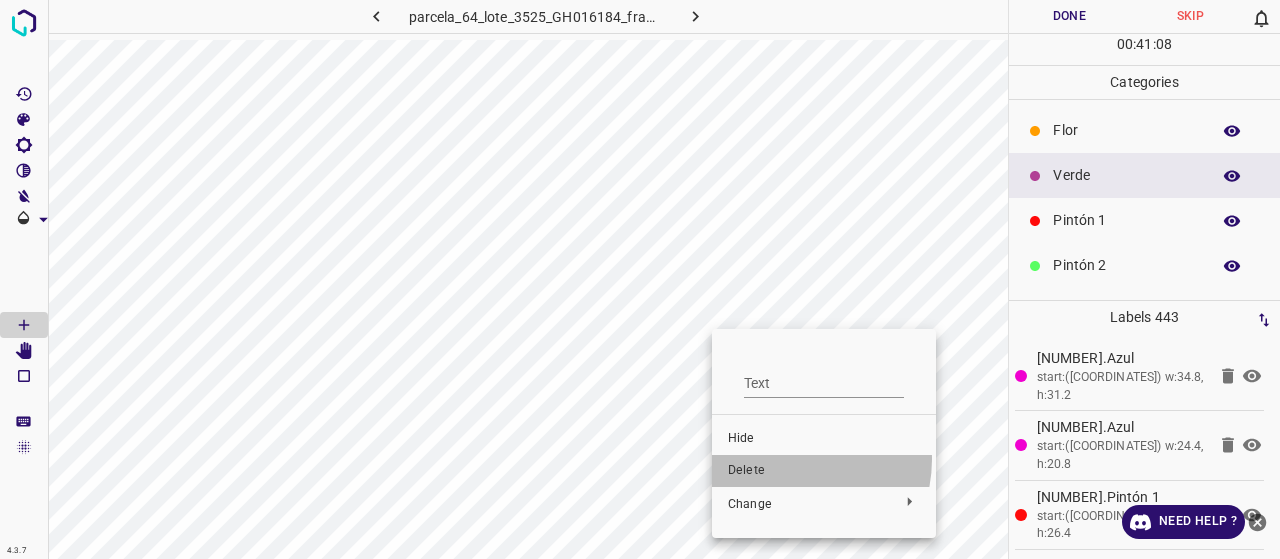 click on "Delete" at bounding box center [824, 471] 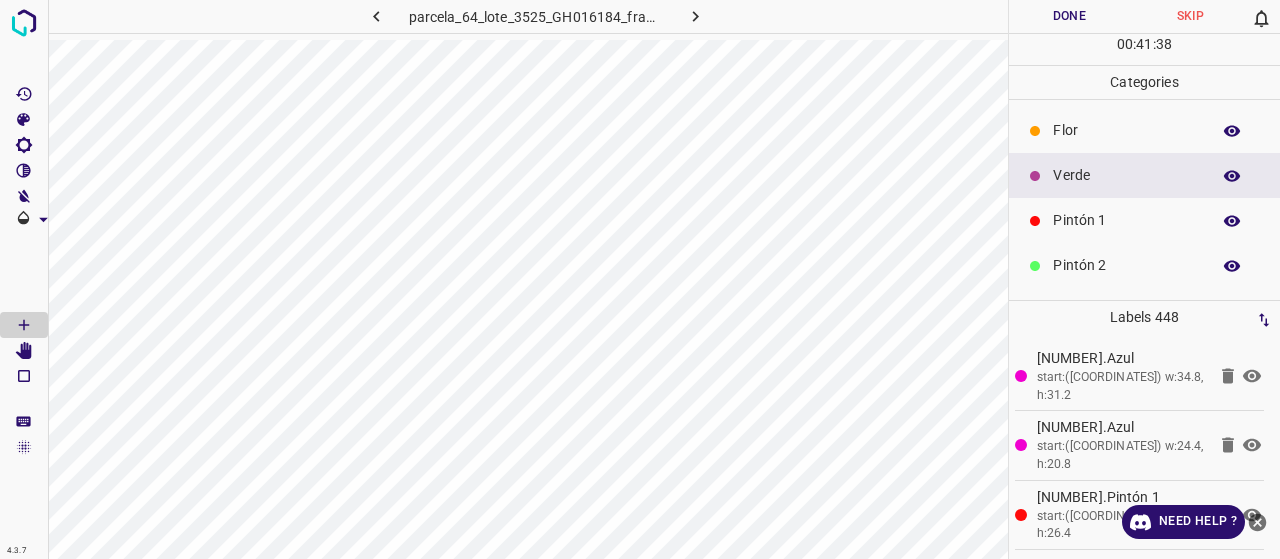 click on "Pintón 1" at bounding box center [1126, 220] 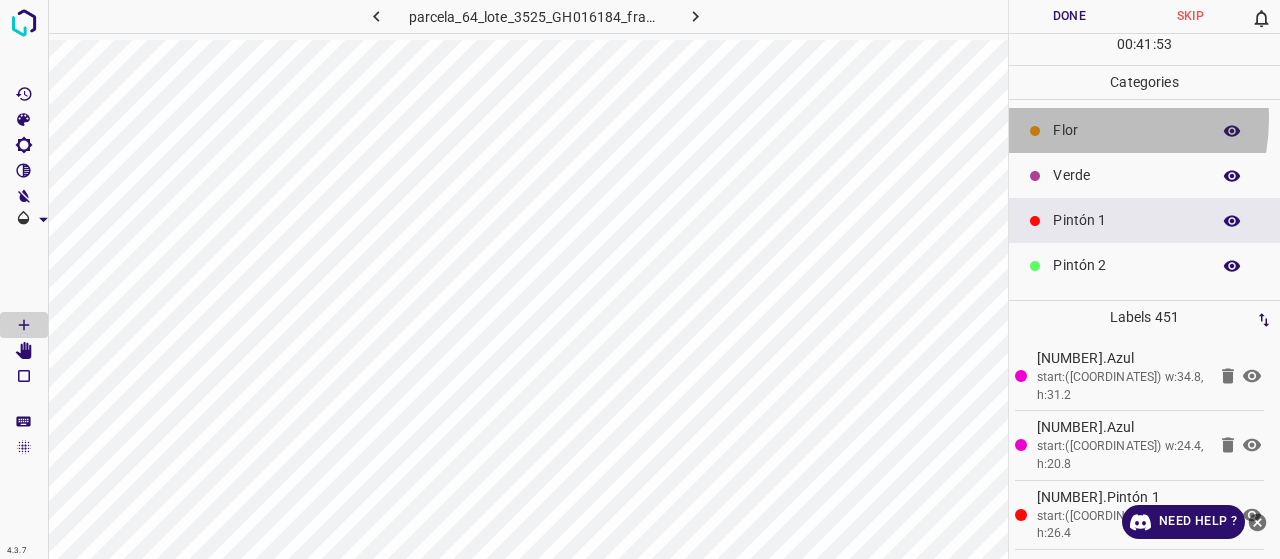 click on "Flor" at bounding box center [1144, 130] 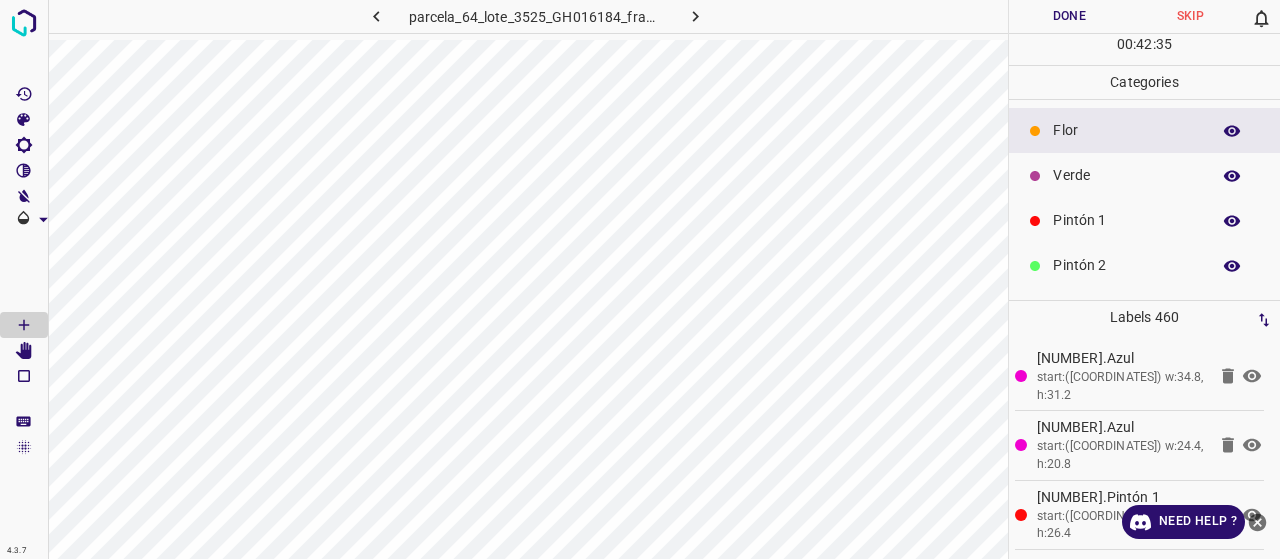 click on "Pintón 1" at bounding box center (1126, 220) 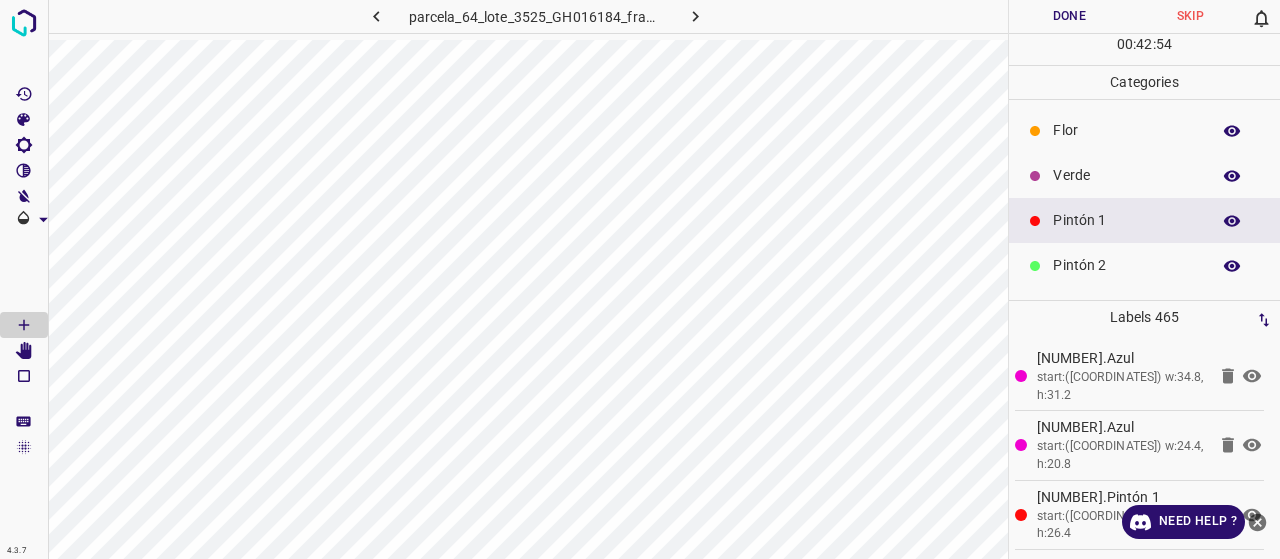 click on "Verde" at bounding box center (1126, 175) 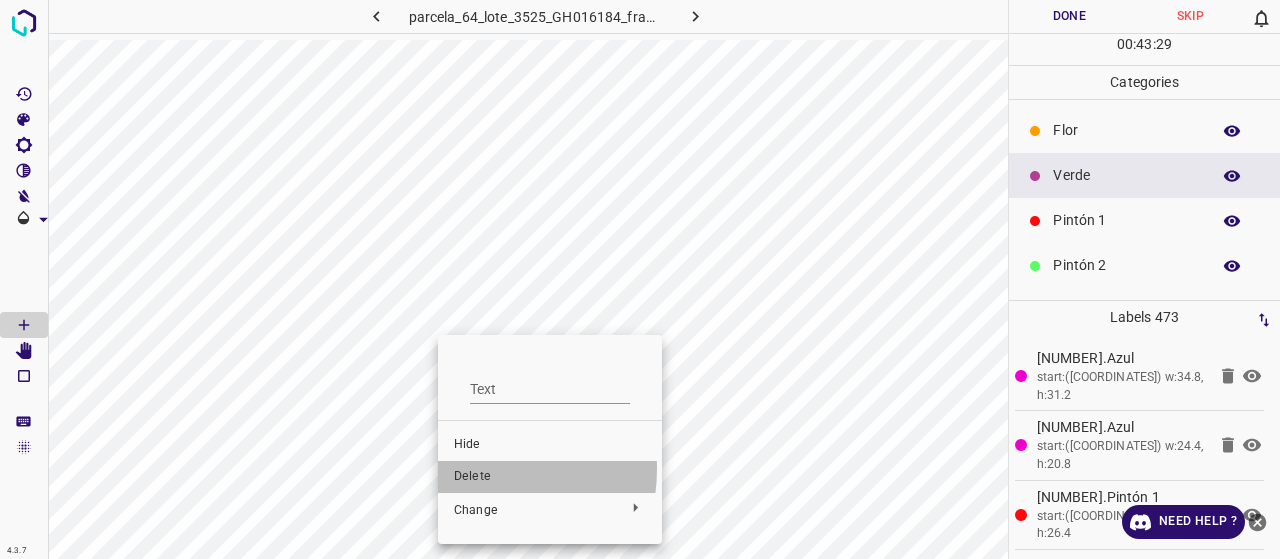 click on "Delete" at bounding box center [550, 477] 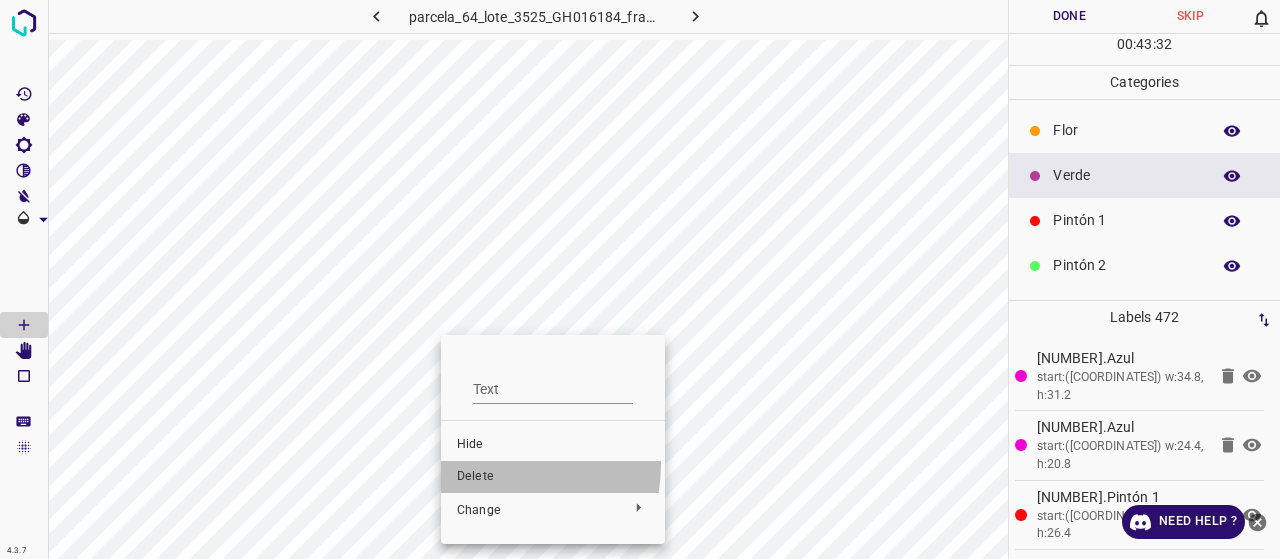 click on "Delete" at bounding box center (553, 477) 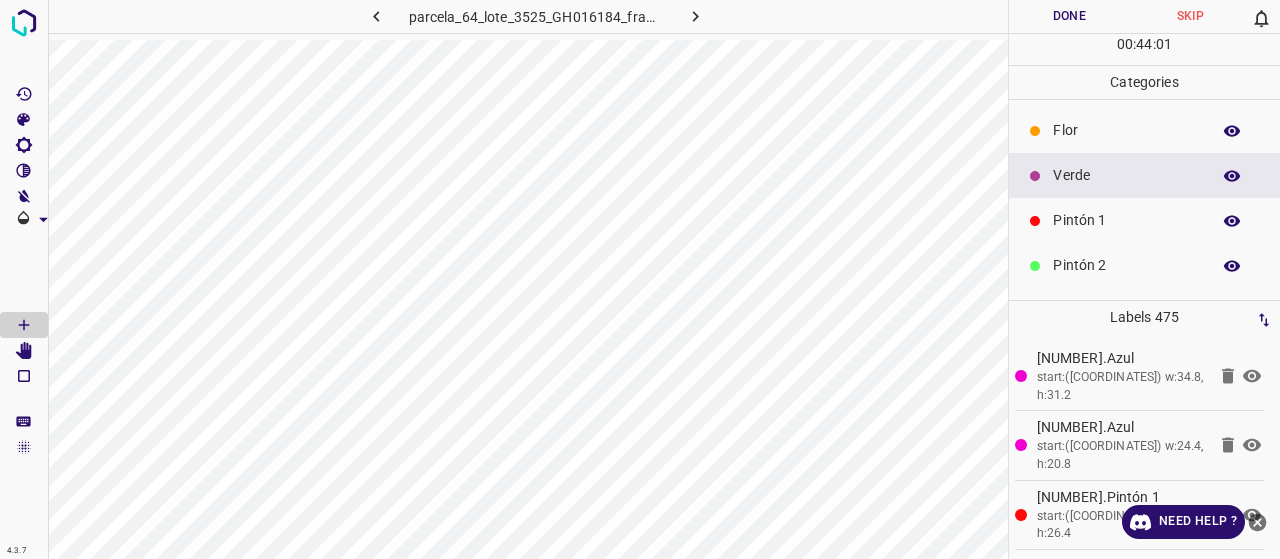 click on "Flor" at bounding box center (1144, 130) 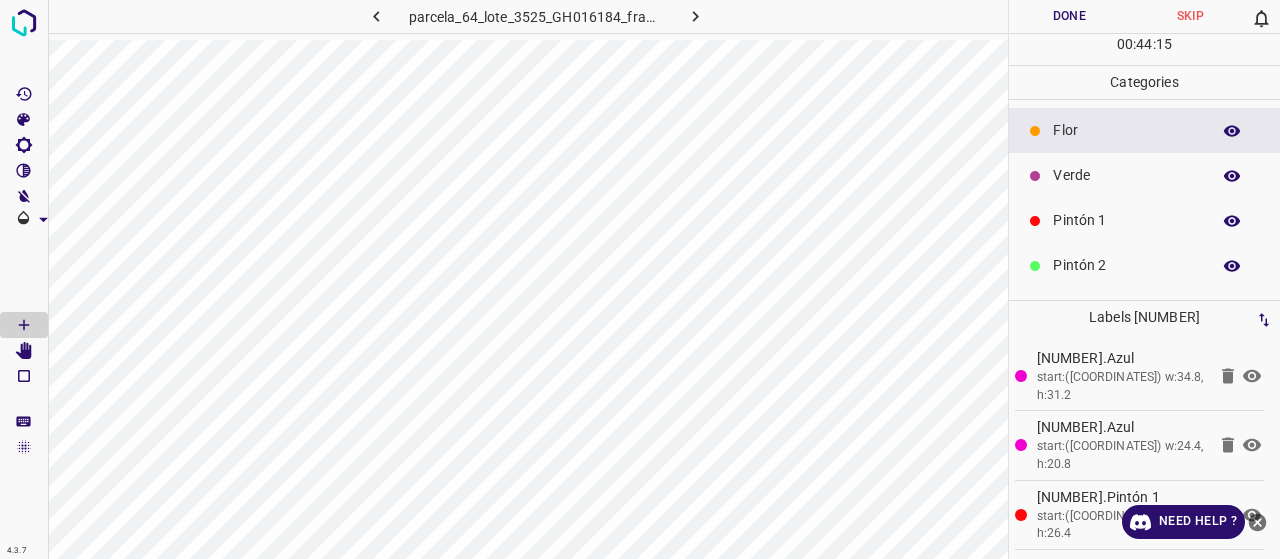 click on "Verde" at bounding box center [1126, 175] 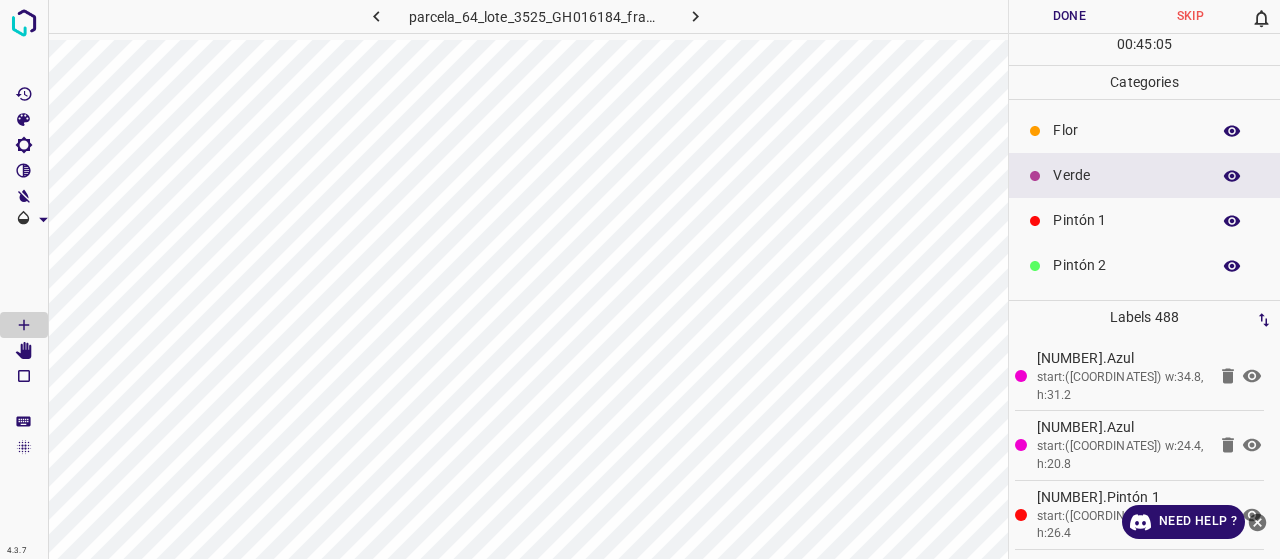 click on "Pintón 1" at bounding box center [1144, 220] 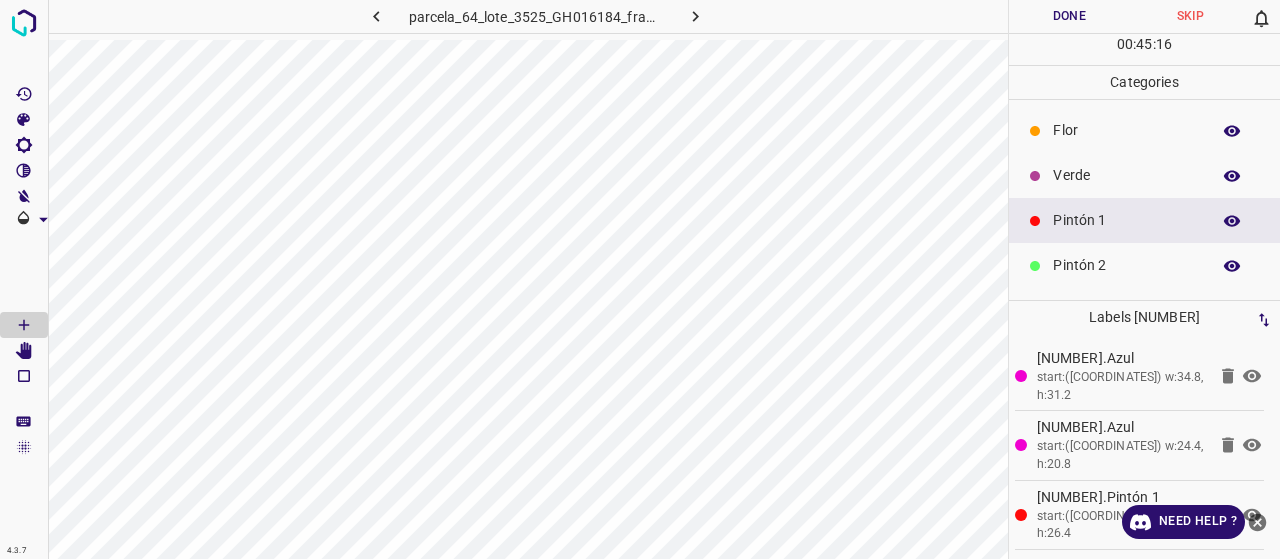 click on "Verde" at bounding box center (1126, 175) 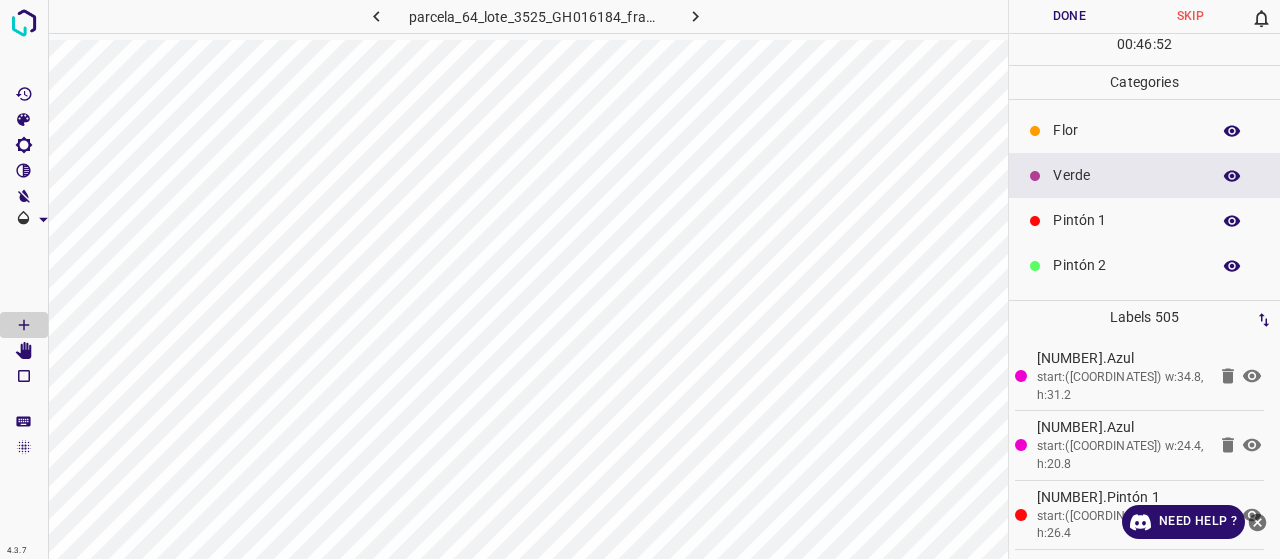 click on "Pintón 1" at bounding box center (1144, 220) 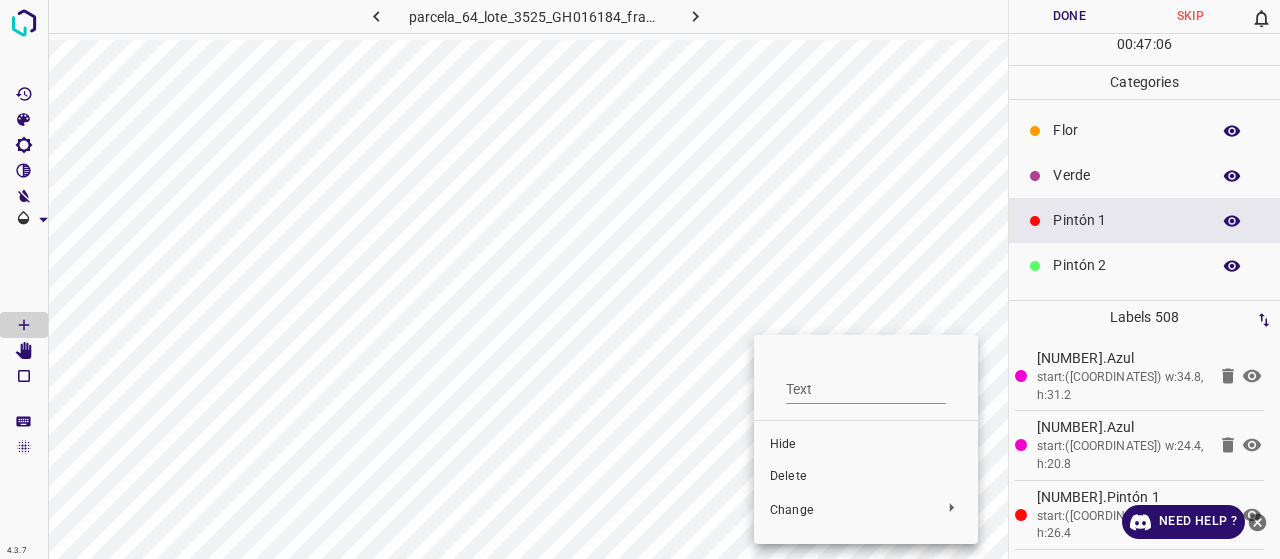 click on "Delete" at bounding box center [866, 477] 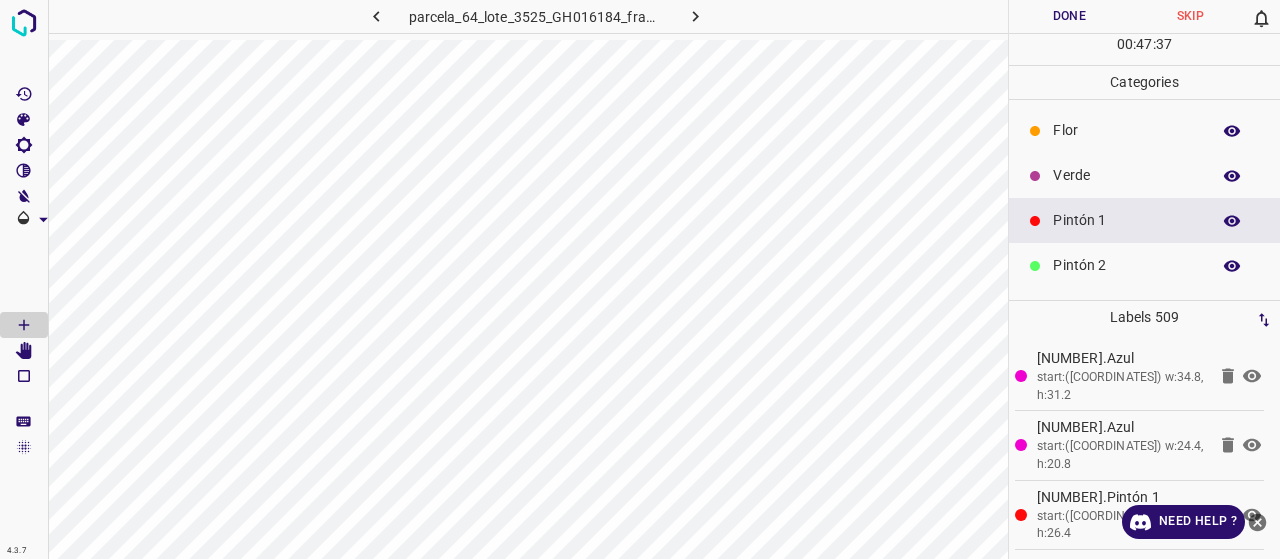 click on "Verde" at bounding box center [1126, 175] 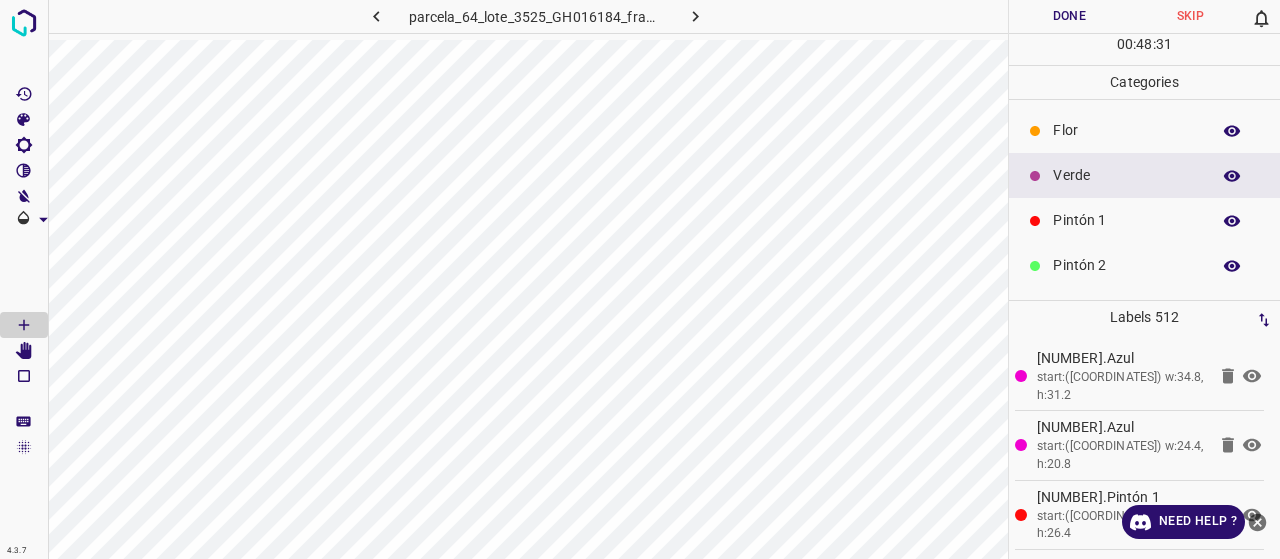 click on "Done" at bounding box center (1069, 16) 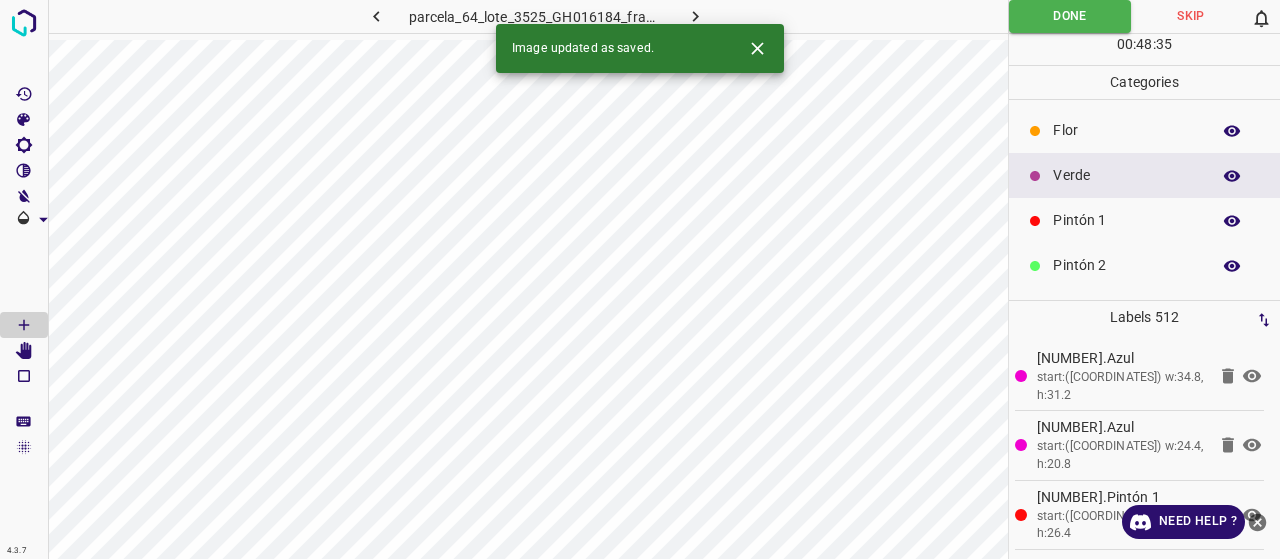 drag, startPoint x: 702, startPoint y: 24, endPoint x: 722, endPoint y: 27, distance: 20.22375 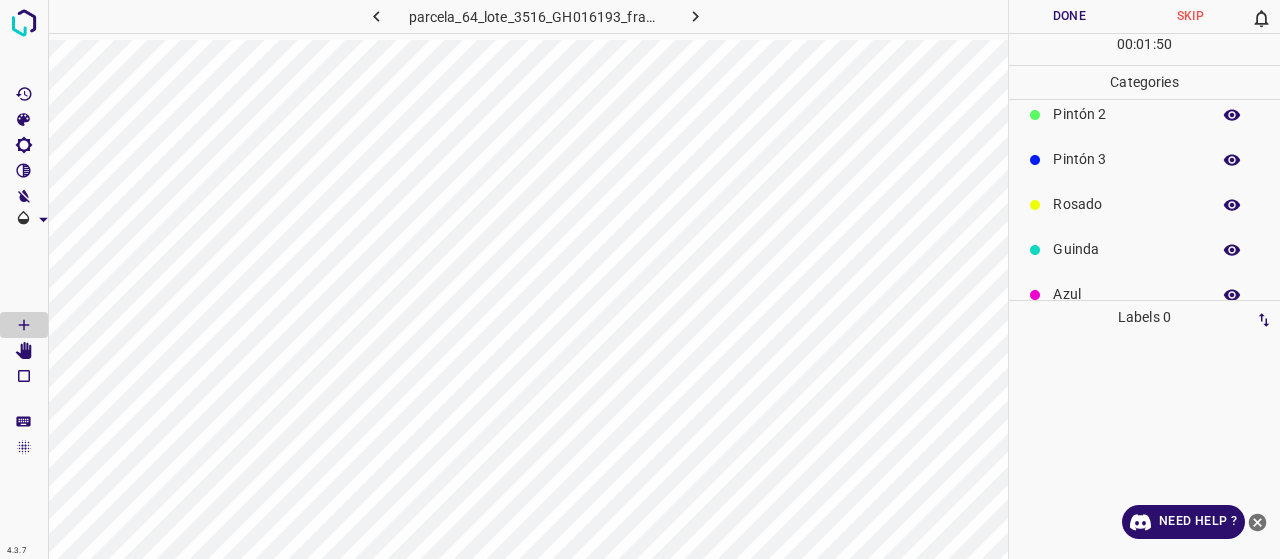 scroll, scrollTop: 176, scrollLeft: 0, axis: vertical 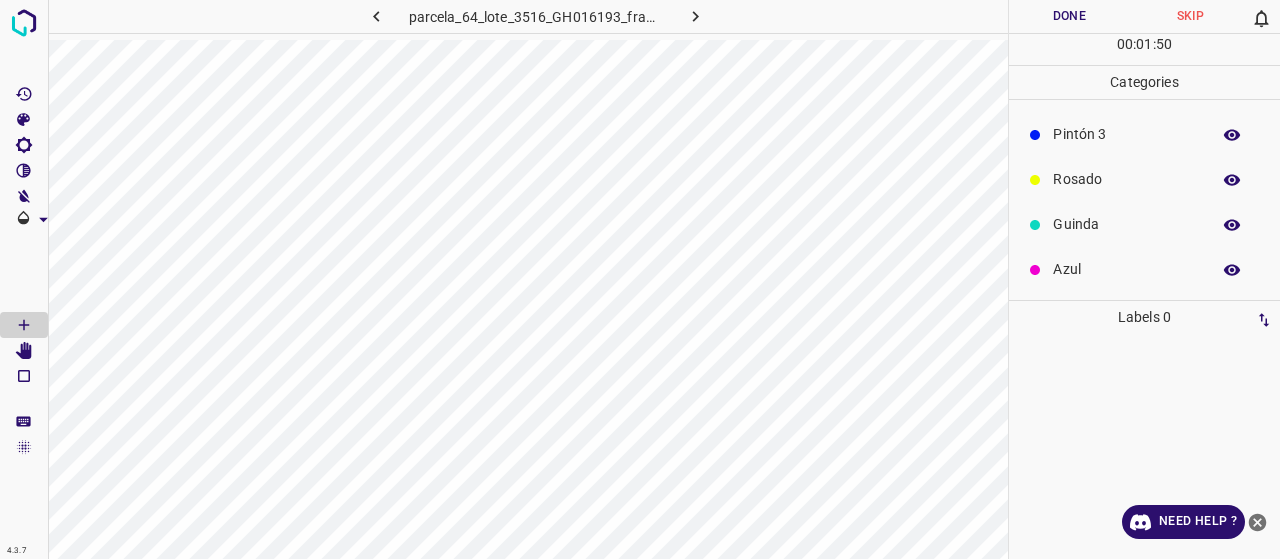 click on "Azul" at bounding box center (1144, 269) 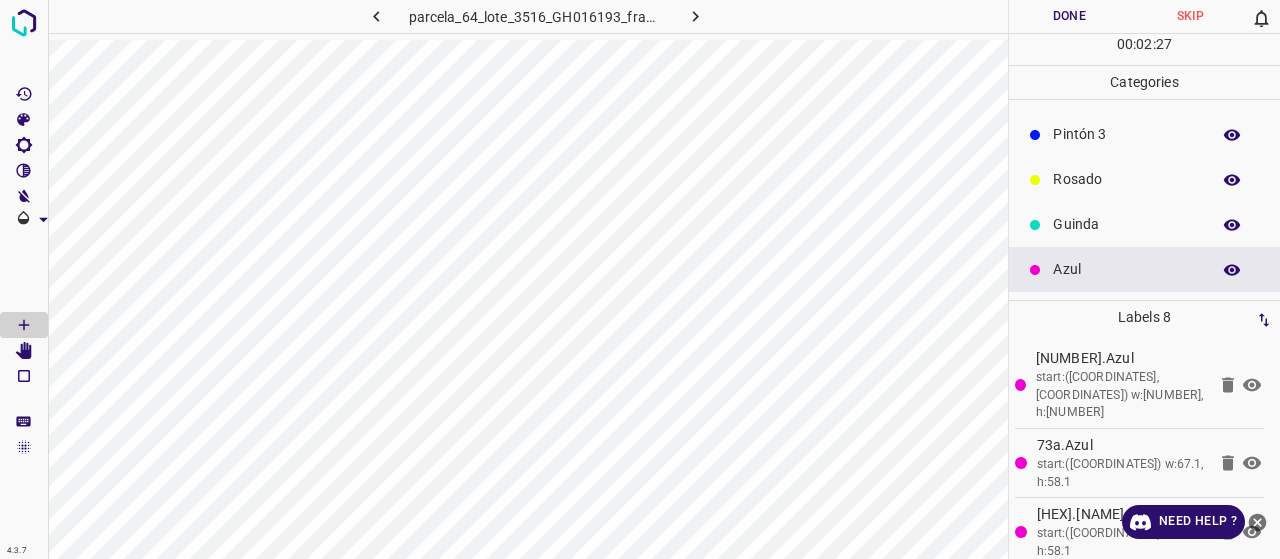 click on "Pintón 3" at bounding box center (1144, 134) 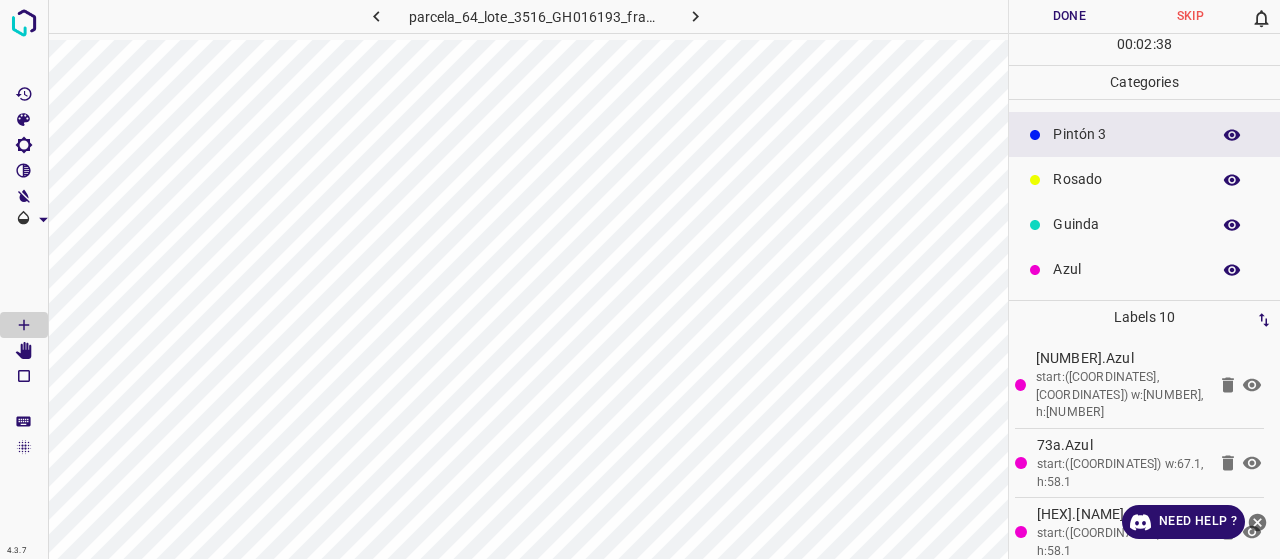 scroll, scrollTop: 76, scrollLeft: 0, axis: vertical 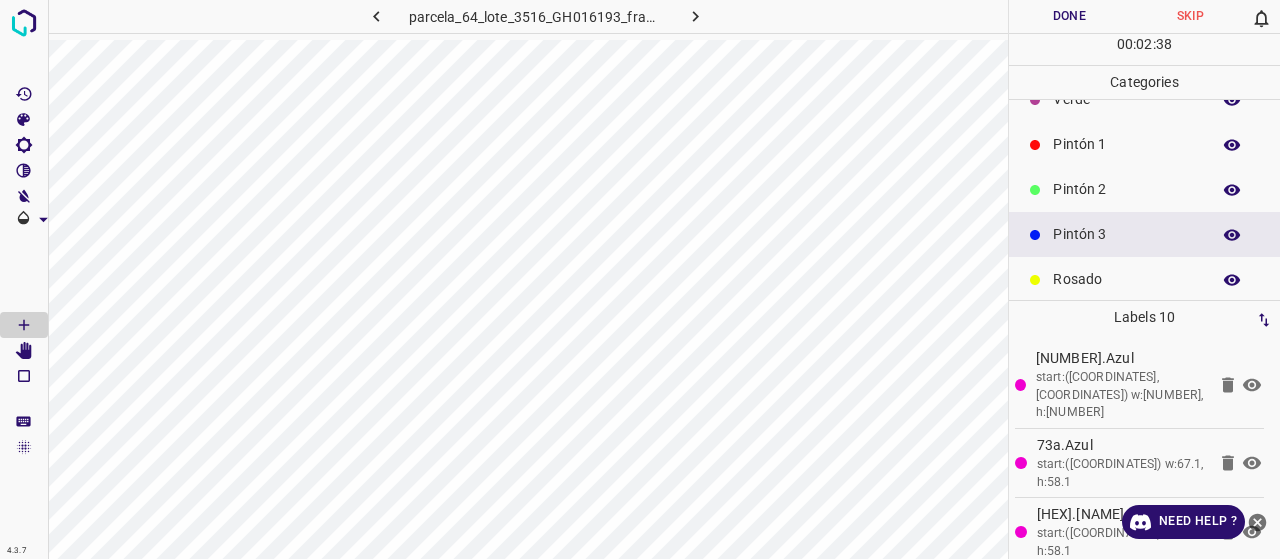 click on "Pintón 1" at bounding box center (1144, 144) 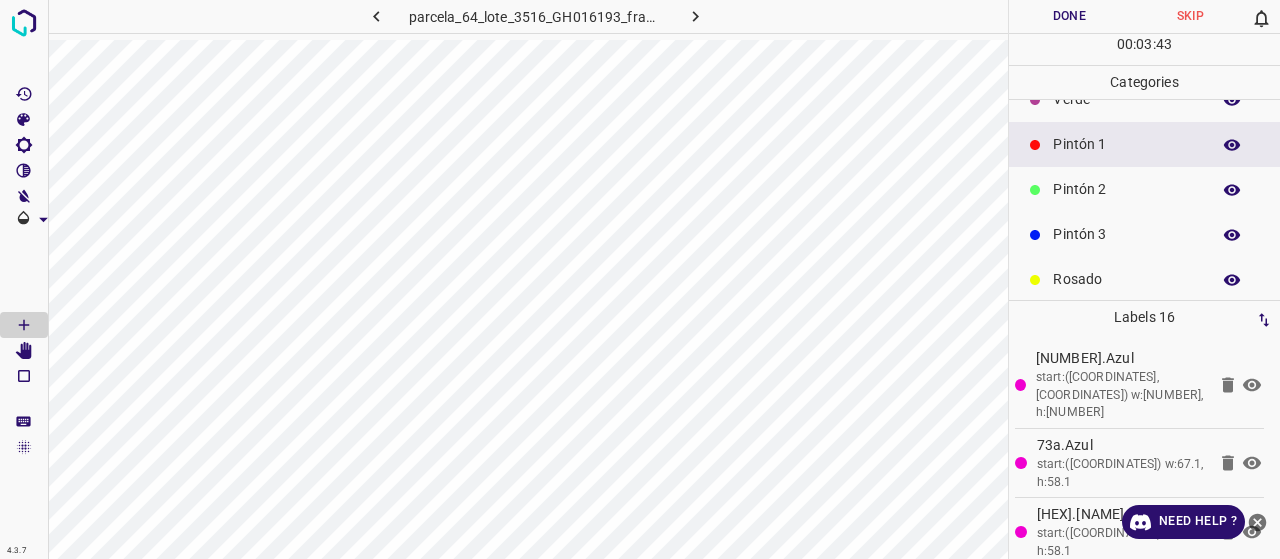 click at bounding box center [1035, 100] 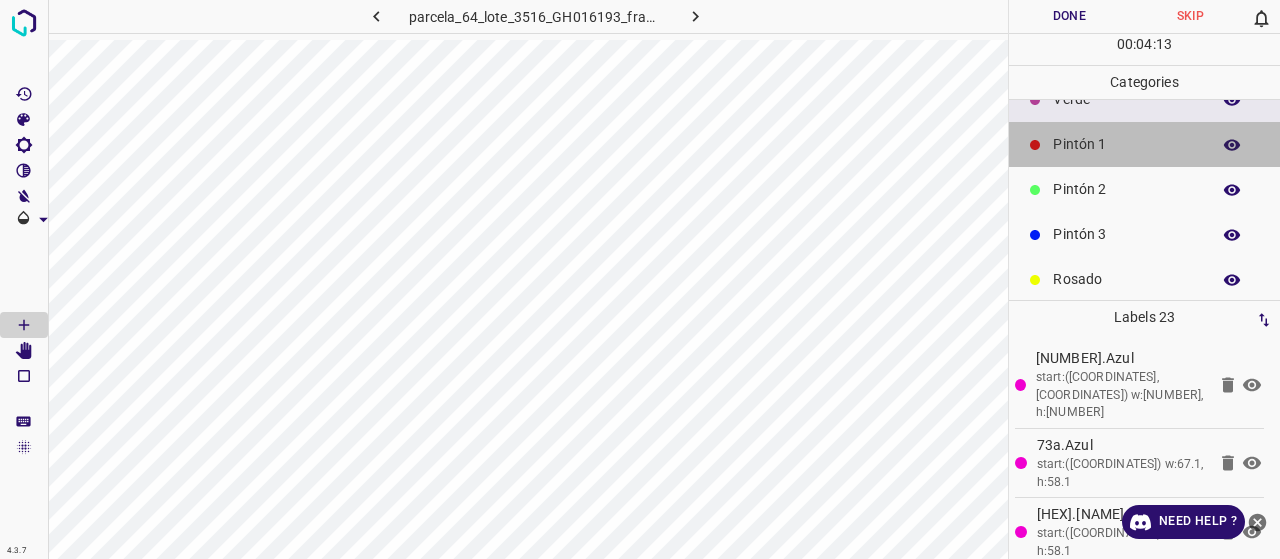click on "Pintón 1" at bounding box center [1144, 144] 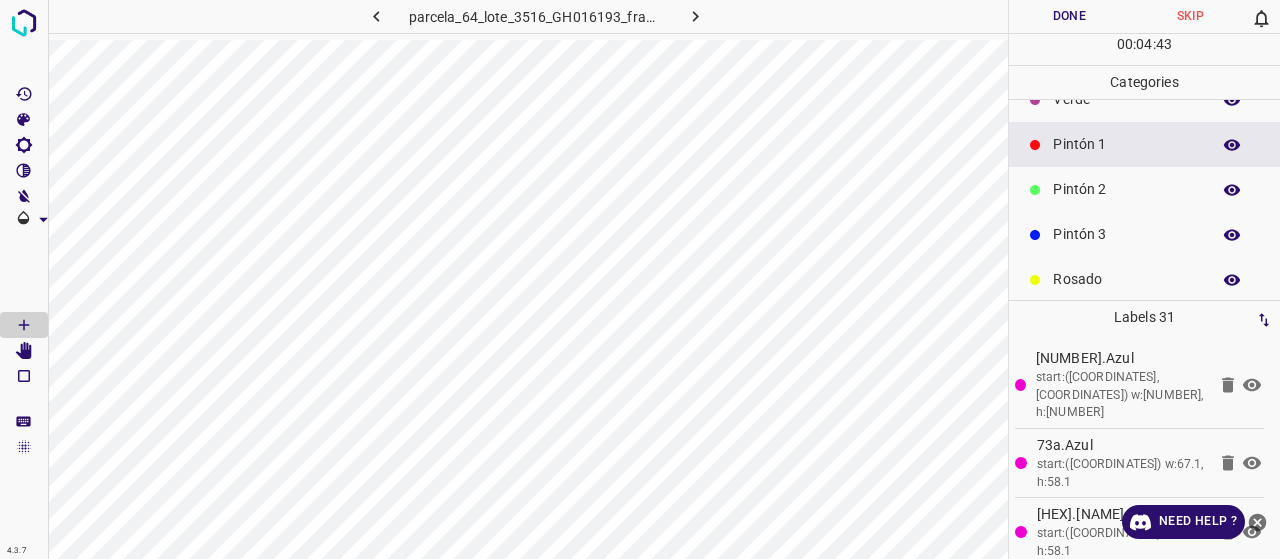 click on "Categories" at bounding box center (1144, 82) 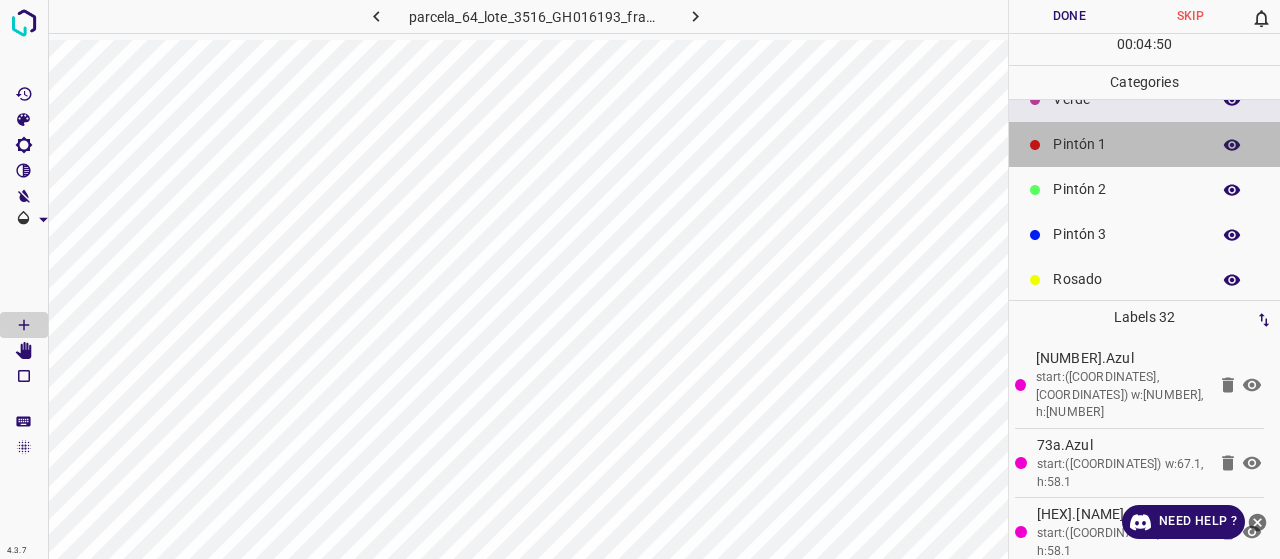 click on "Pintón 1" at bounding box center [1144, 144] 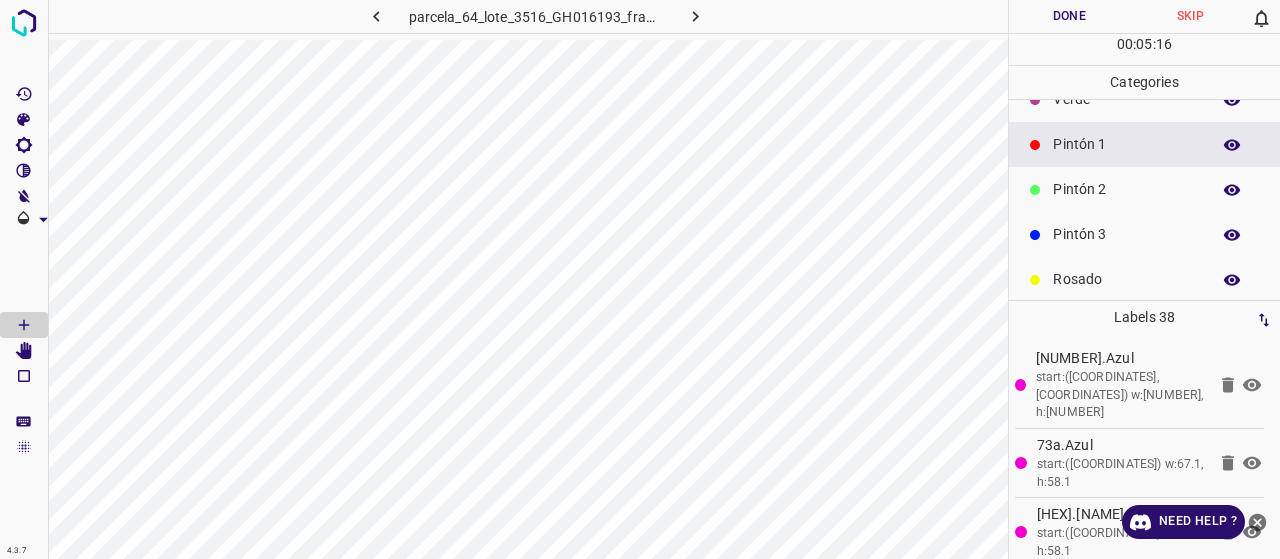click on "Verde" at bounding box center (1126, 99) 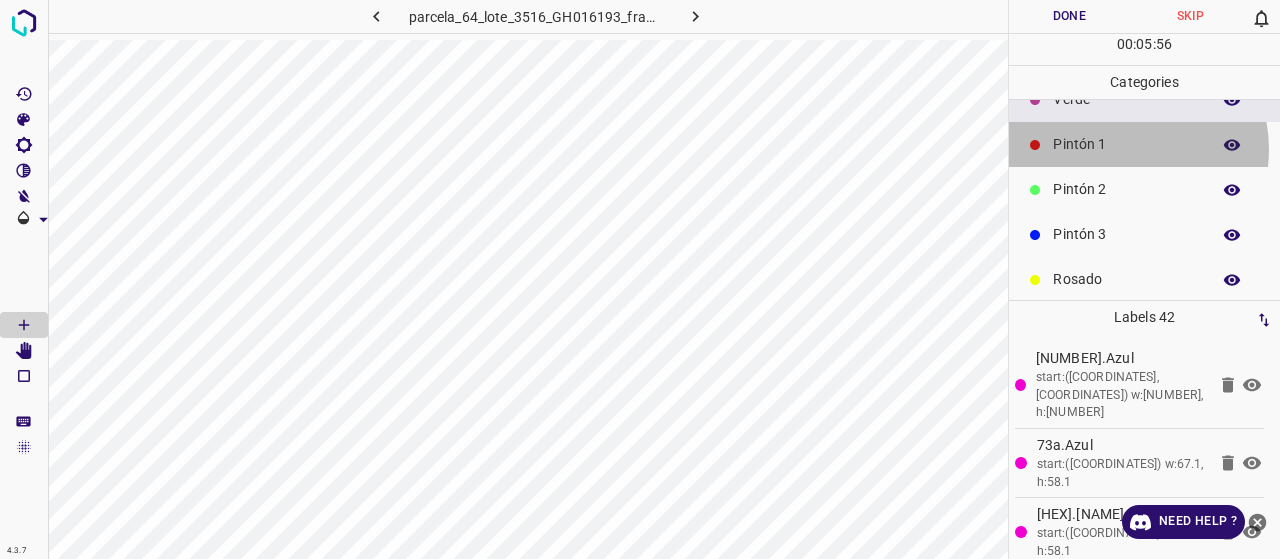 click on "Pintón 1" at bounding box center [1126, 144] 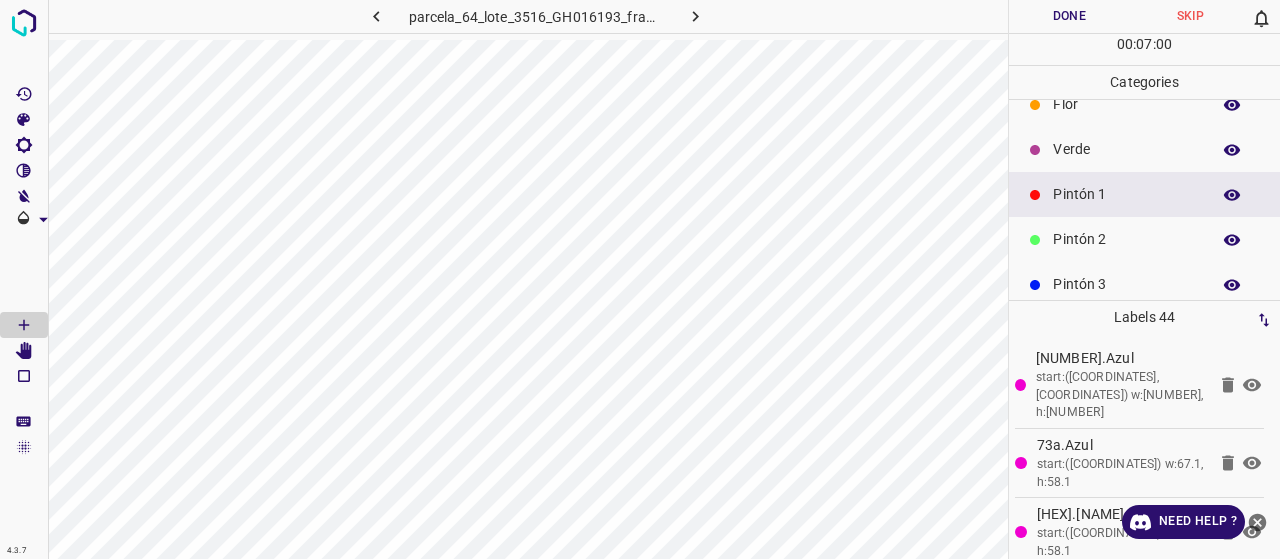 scroll, scrollTop: 0, scrollLeft: 0, axis: both 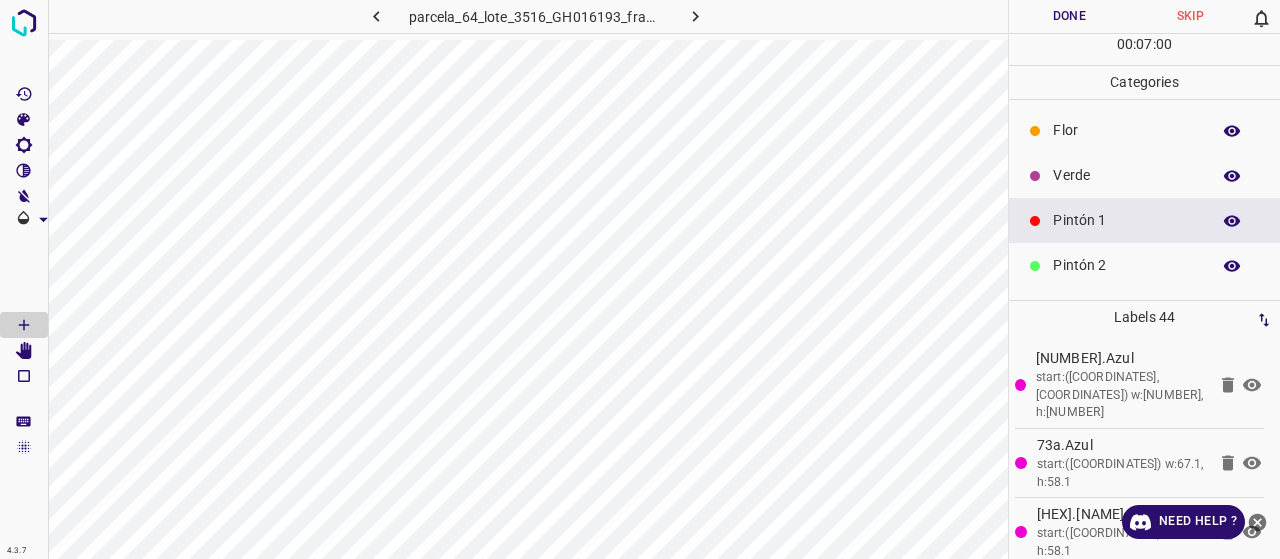 click on "Verde" at bounding box center (1126, 175) 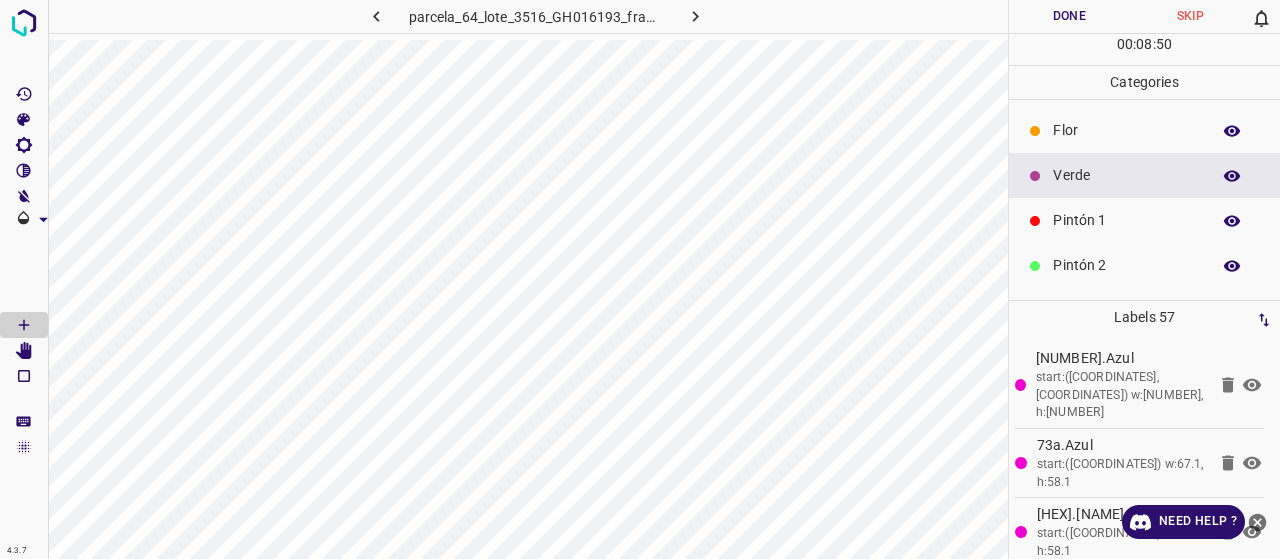 click on "Pintón 1" at bounding box center [1126, 220] 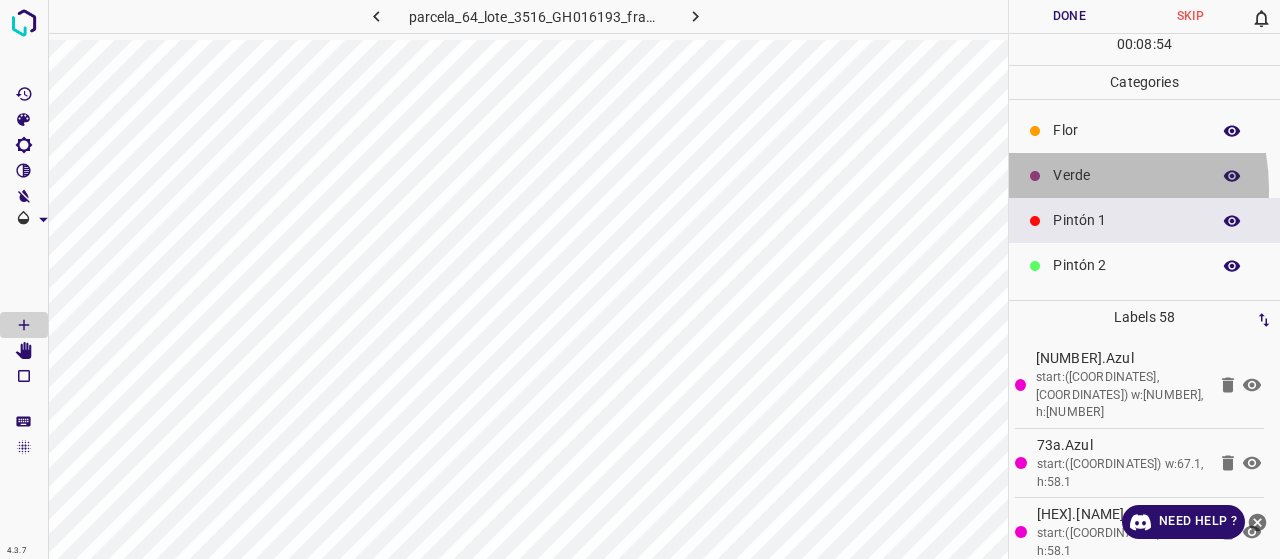 click on "Verde" at bounding box center (1144, 175) 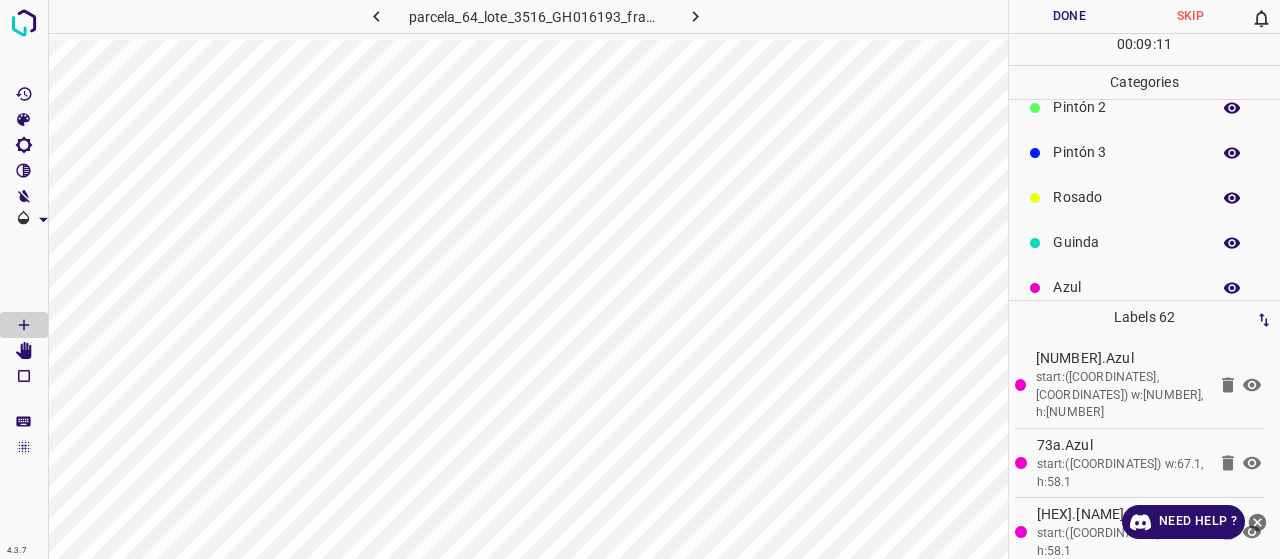 scroll, scrollTop: 176, scrollLeft: 0, axis: vertical 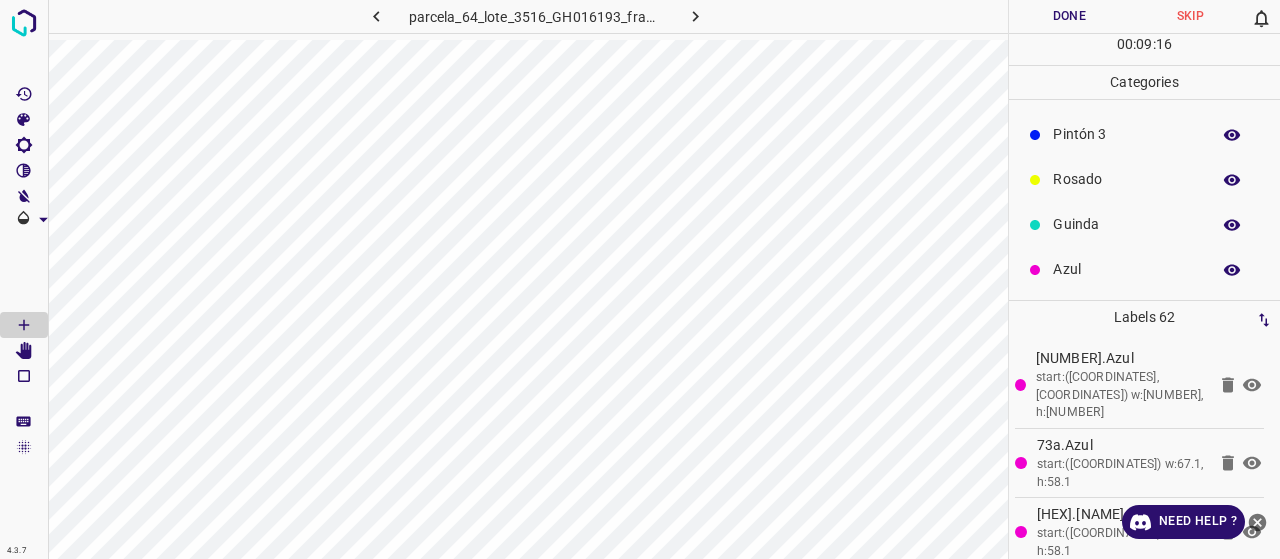 click on "Pintón 3" at bounding box center (1144, 134) 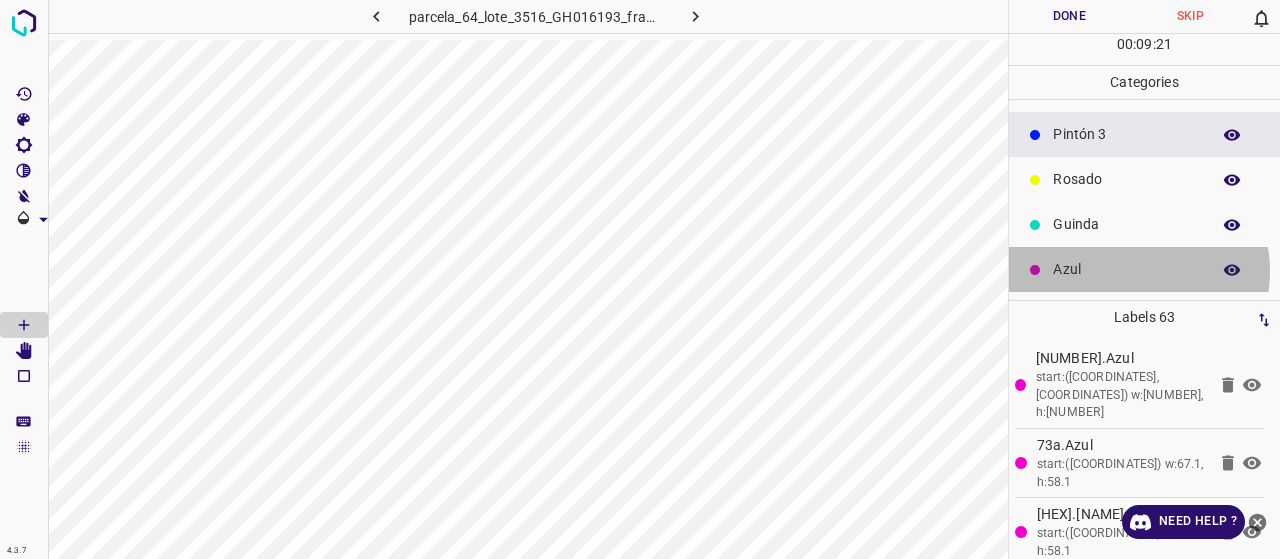click on "Azul" at bounding box center (1126, 269) 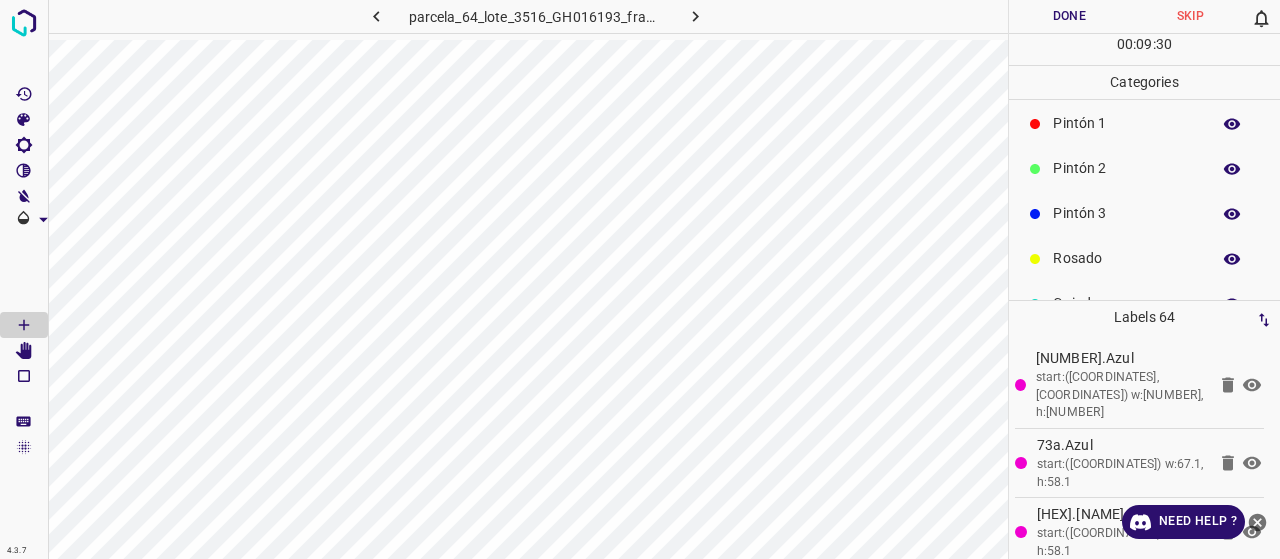 scroll, scrollTop: 0, scrollLeft: 0, axis: both 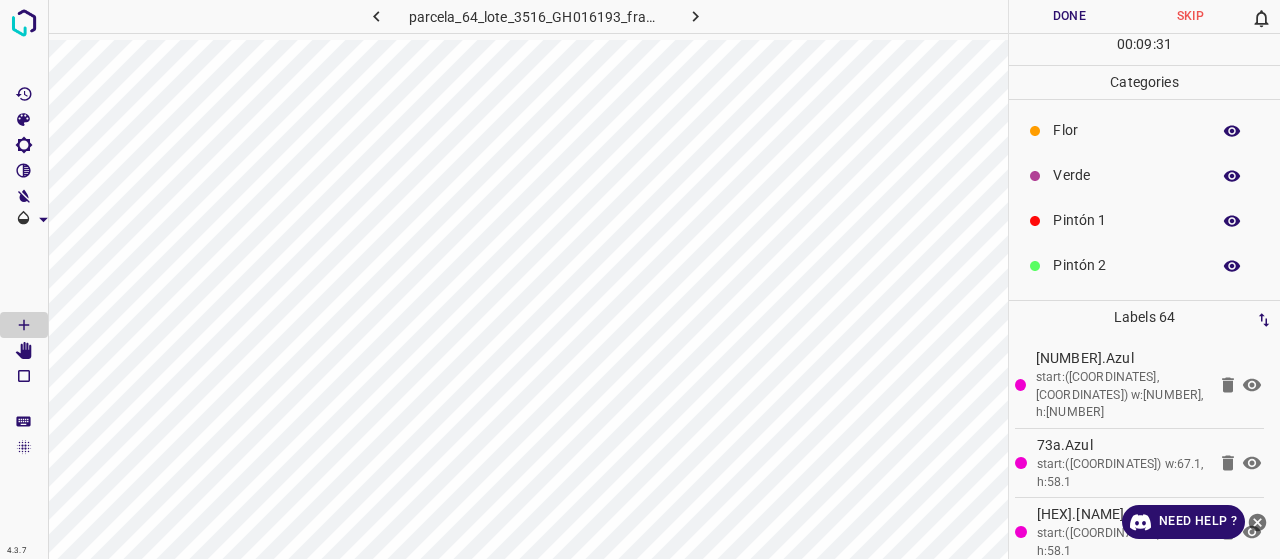 click on "Pintón 1" at bounding box center (1126, 220) 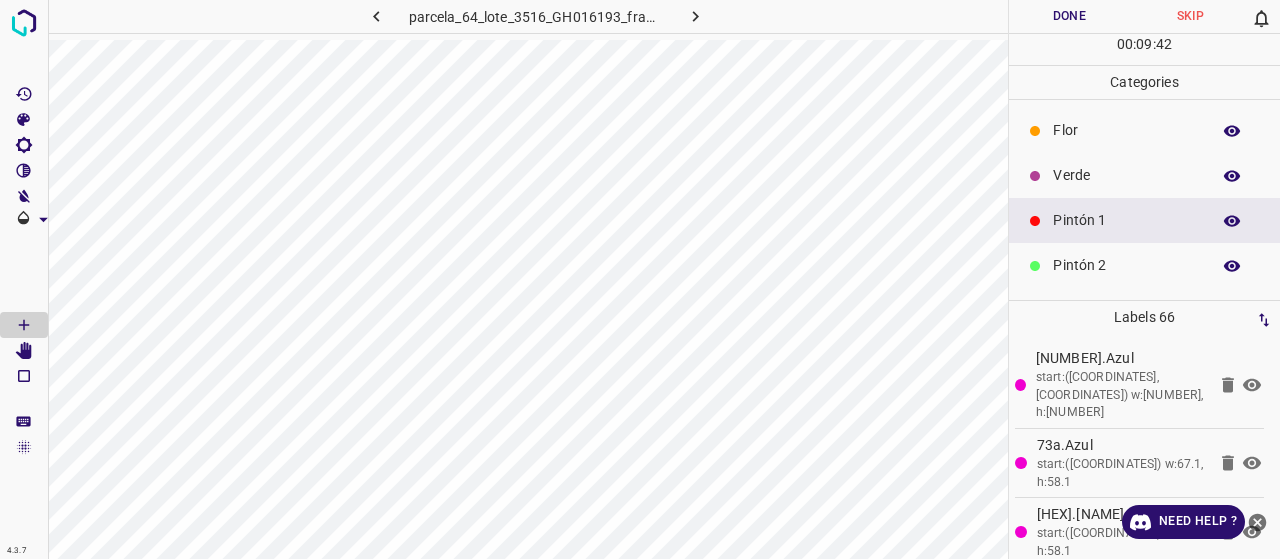 click on "Flor" at bounding box center (1144, 130) 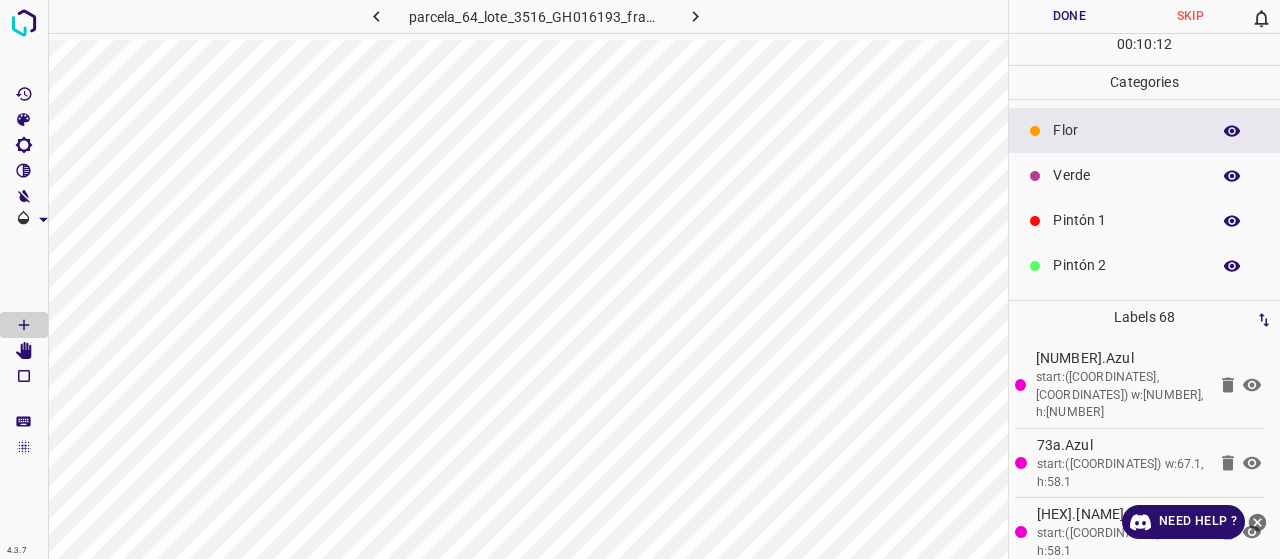 click on "Pintón 1" at bounding box center [1126, 220] 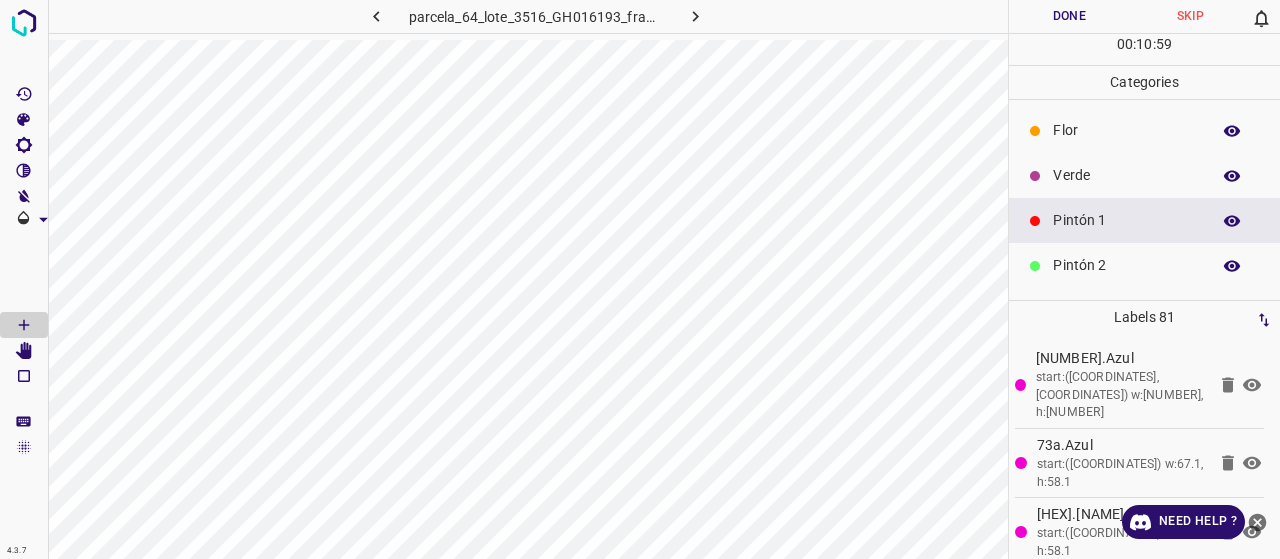 drag, startPoint x: 1166, startPoint y: 160, endPoint x: 1058, endPoint y: 163, distance: 108.04166 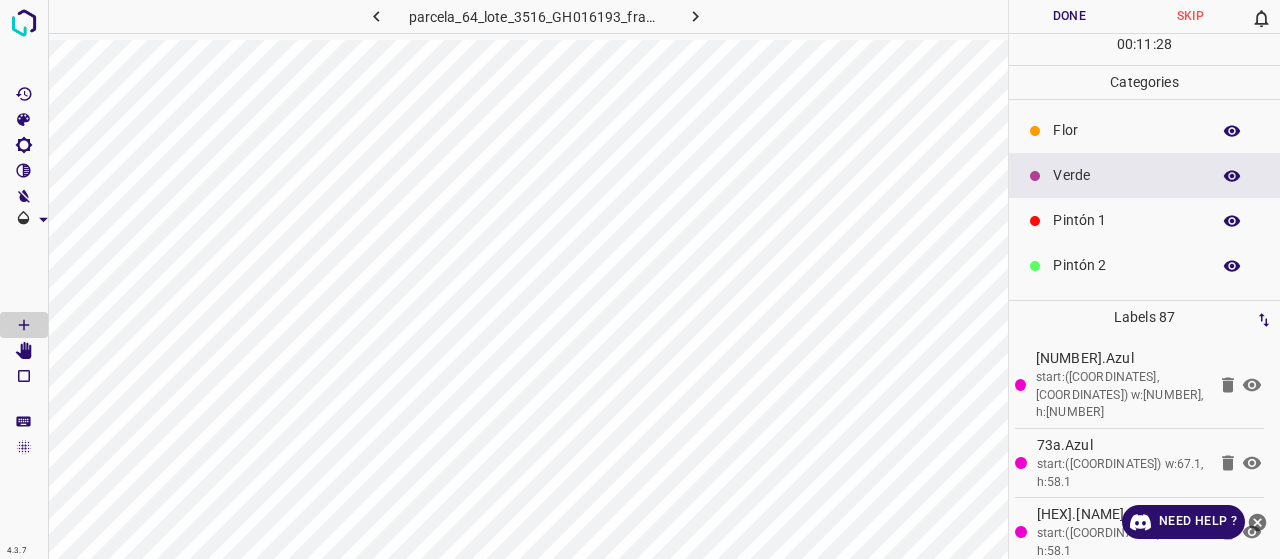 click on "Pintón 1" at bounding box center (1126, 220) 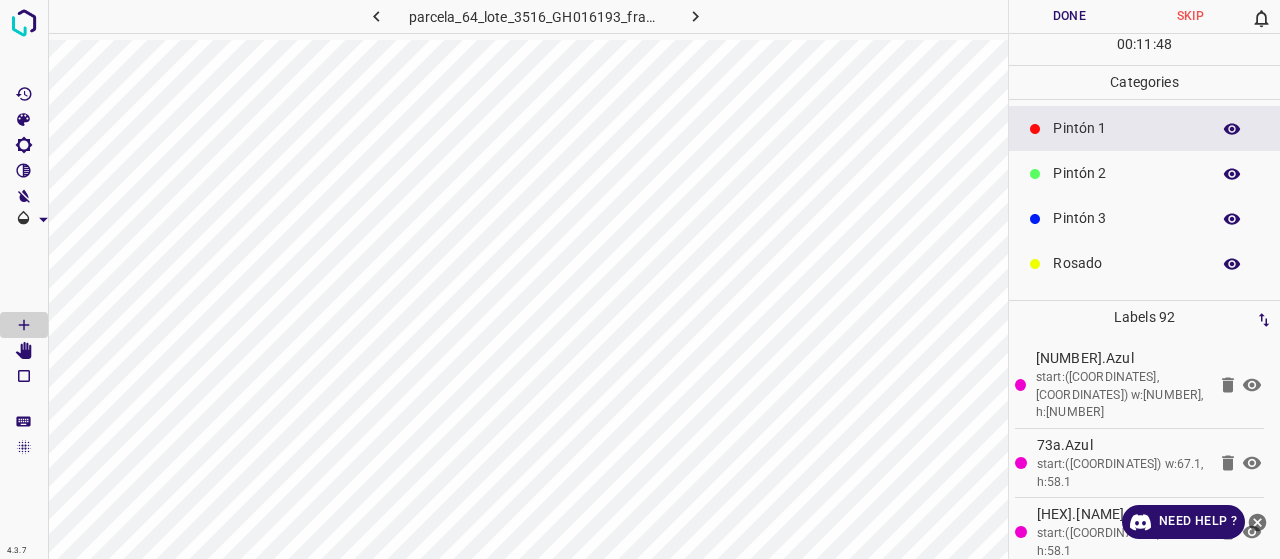 scroll, scrollTop: 100, scrollLeft: 0, axis: vertical 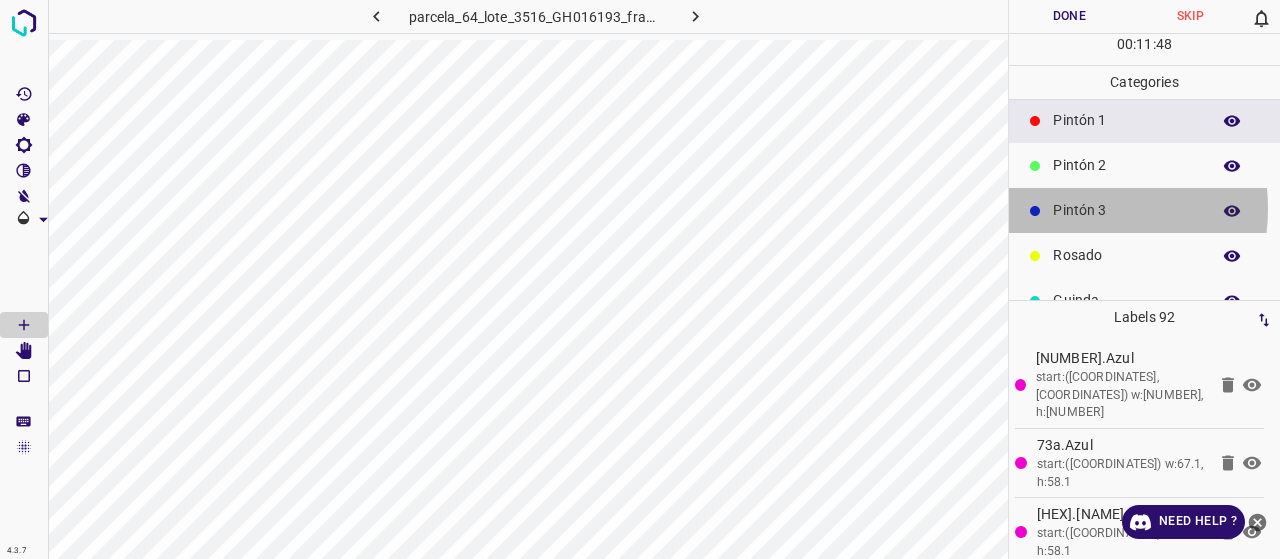 click on "Pintón 3" at bounding box center (1126, 210) 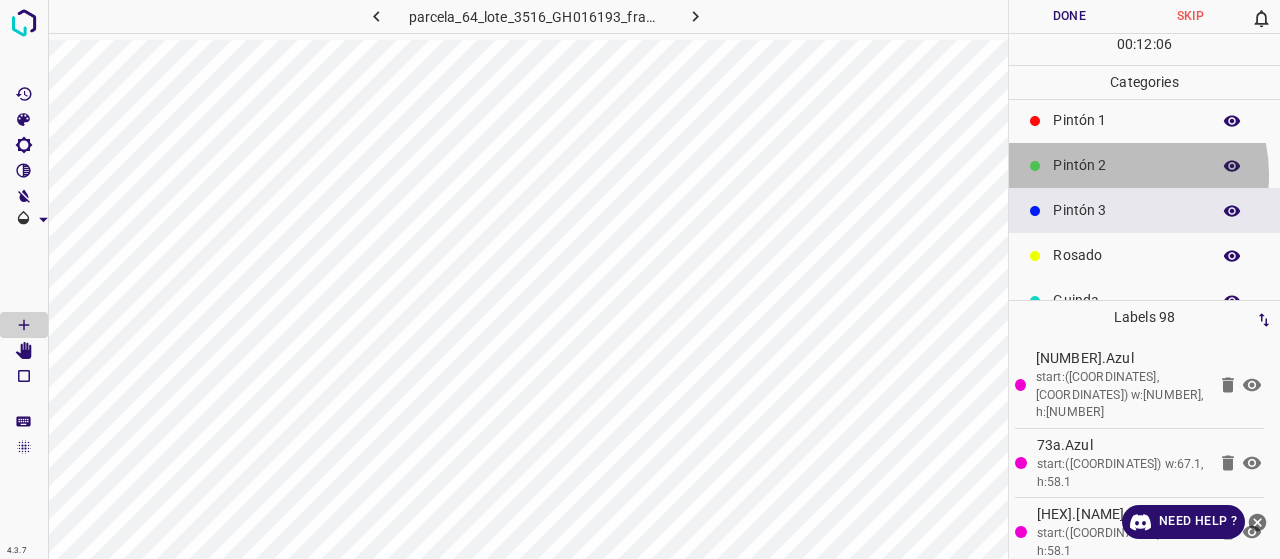 click on "Pintón 2" at bounding box center (1126, 165) 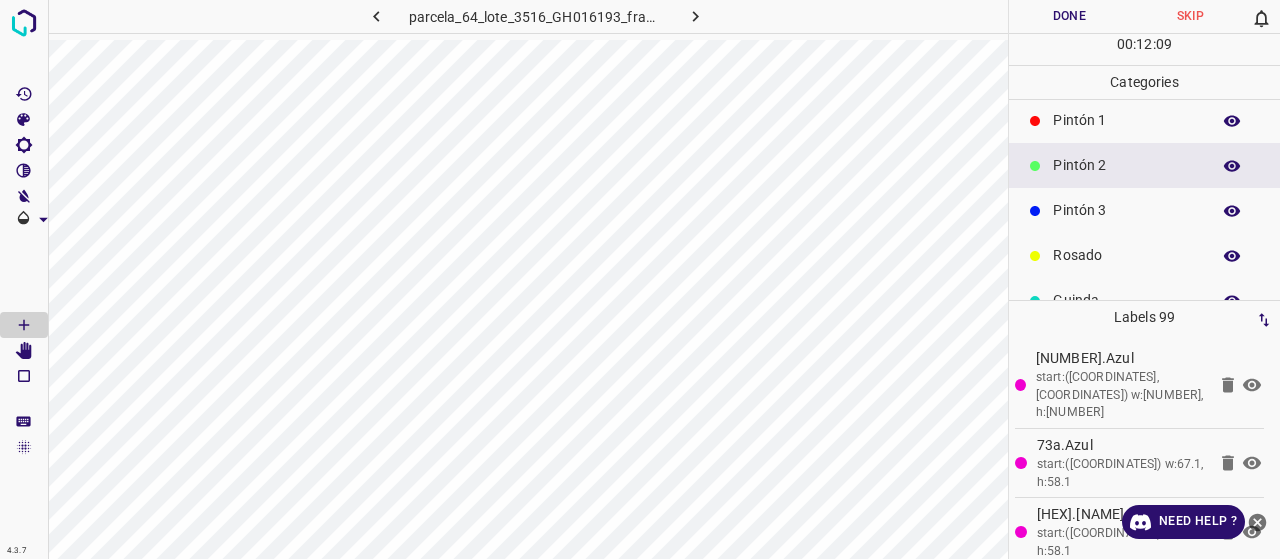 click on "Pintón 1" at bounding box center [1144, 120] 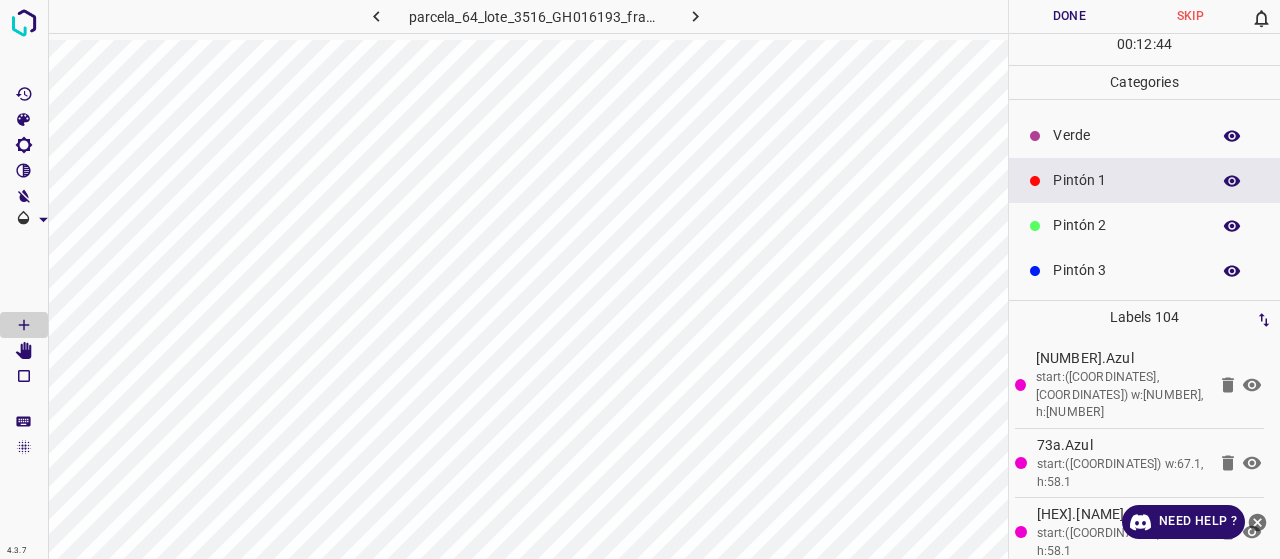 scroll, scrollTop: 0, scrollLeft: 0, axis: both 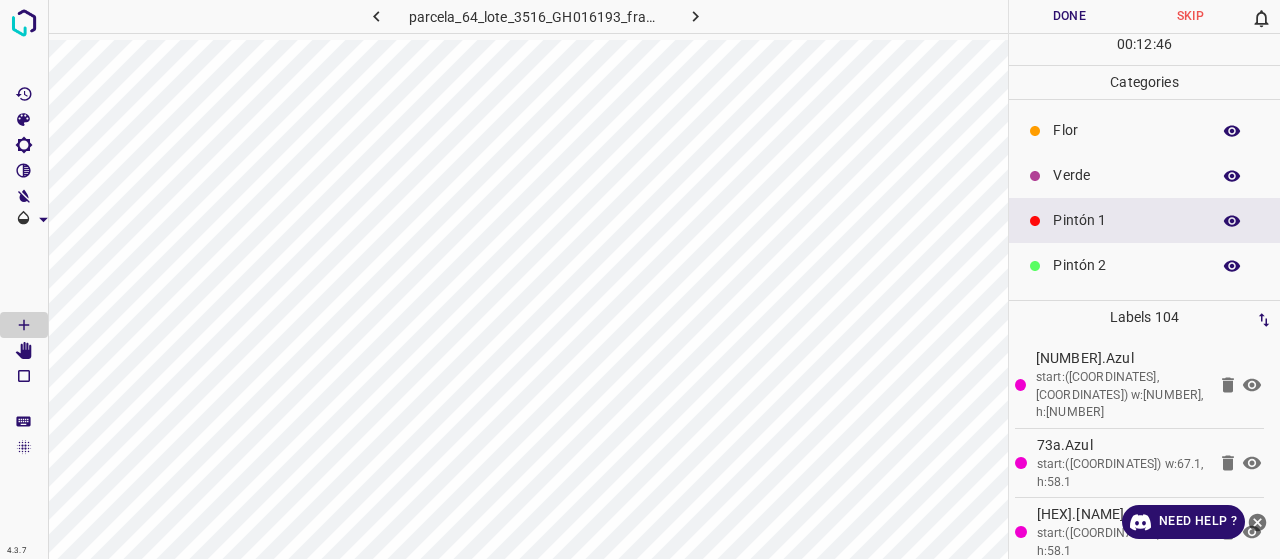 click on "Verde" at bounding box center [1144, 175] 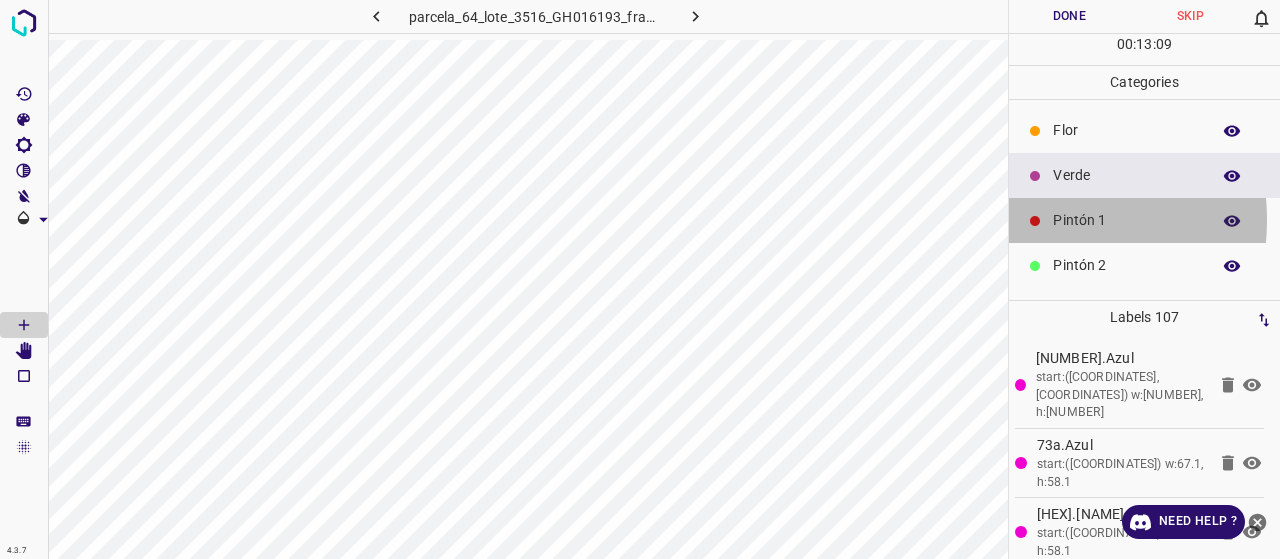 click 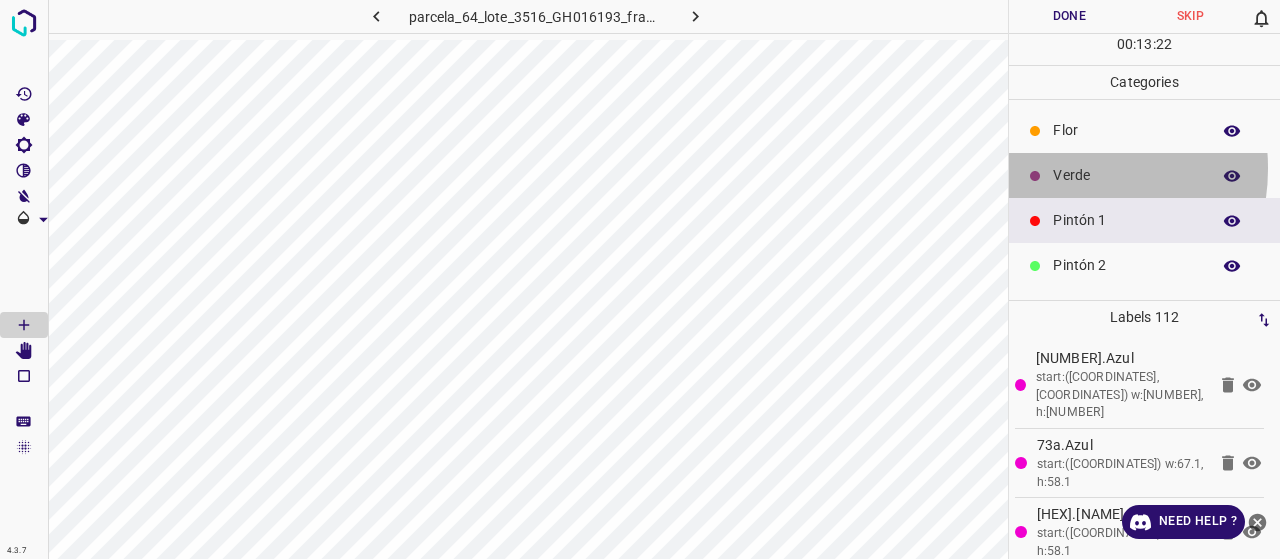 click on "Verde" at bounding box center [1126, 175] 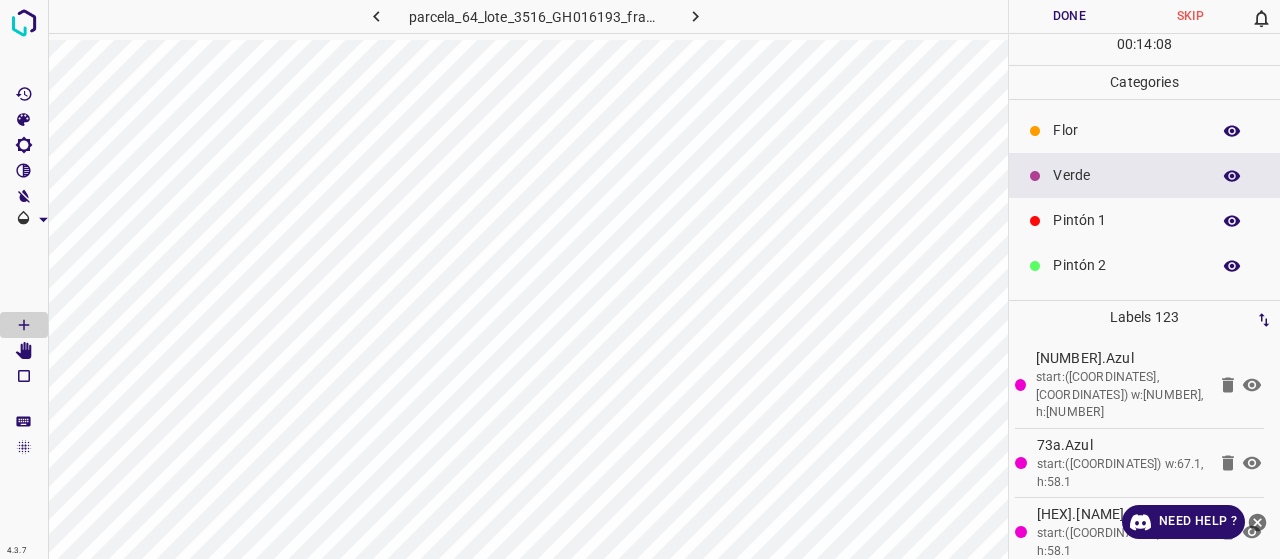 click on "Pintón 1" at bounding box center (1126, 220) 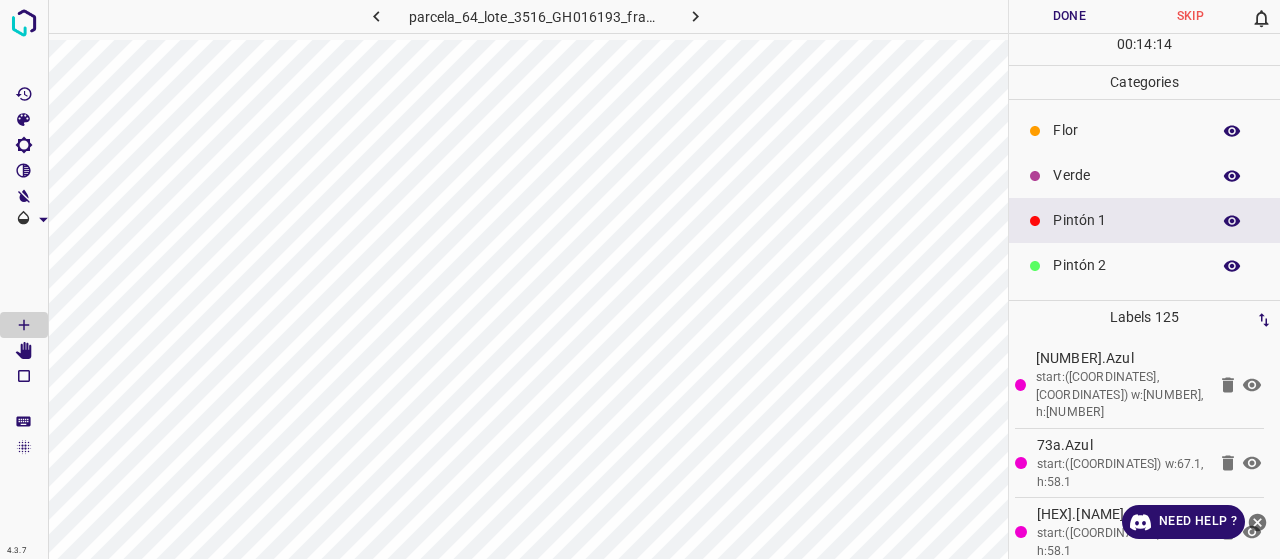 click on "Verde" at bounding box center (1126, 175) 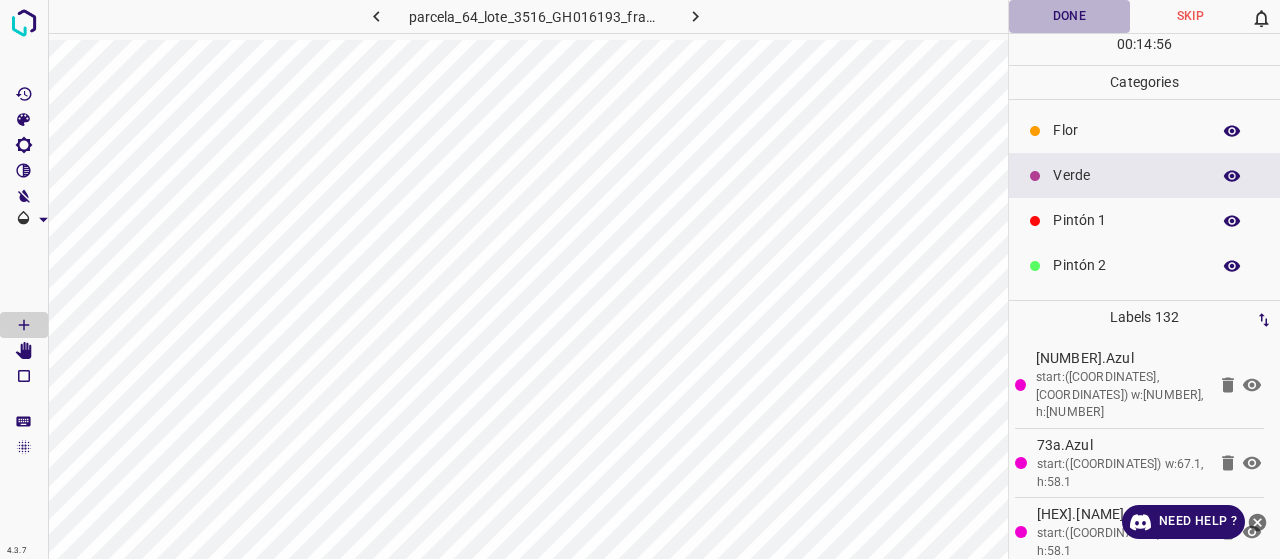 click on "Done" at bounding box center [1069, 16] 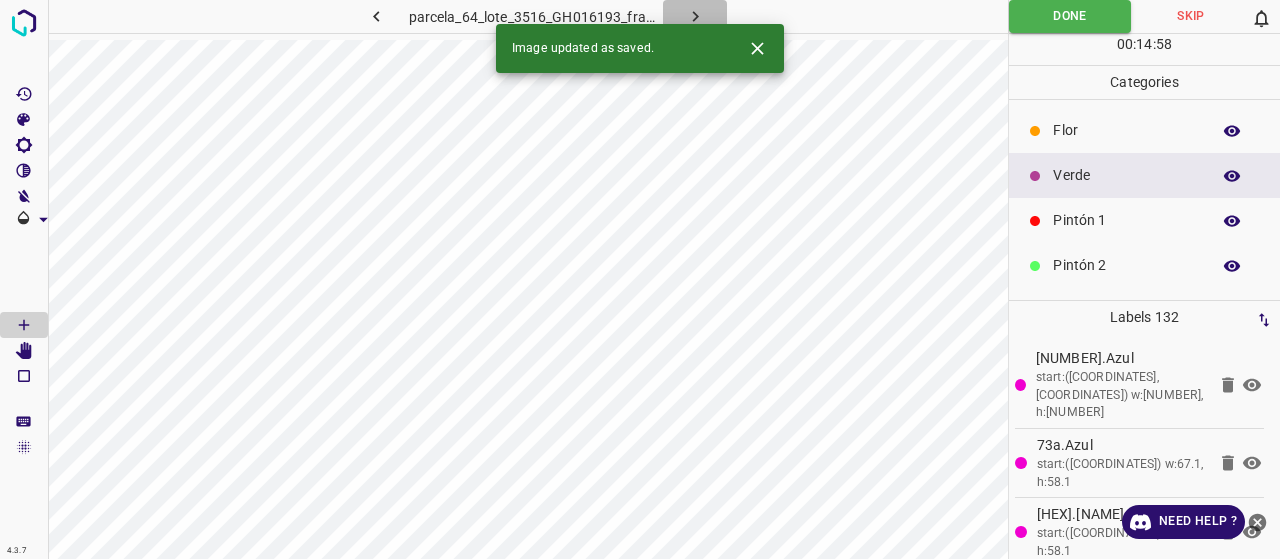 click at bounding box center (695, 16) 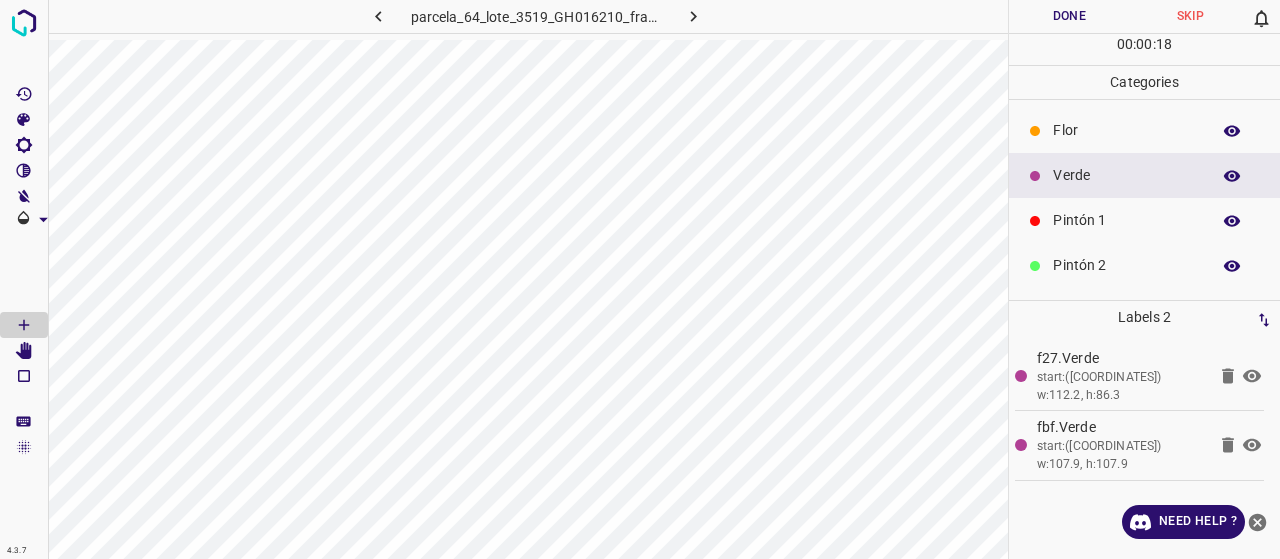 click on "Pintón 1" at bounding box center [1126, 220] 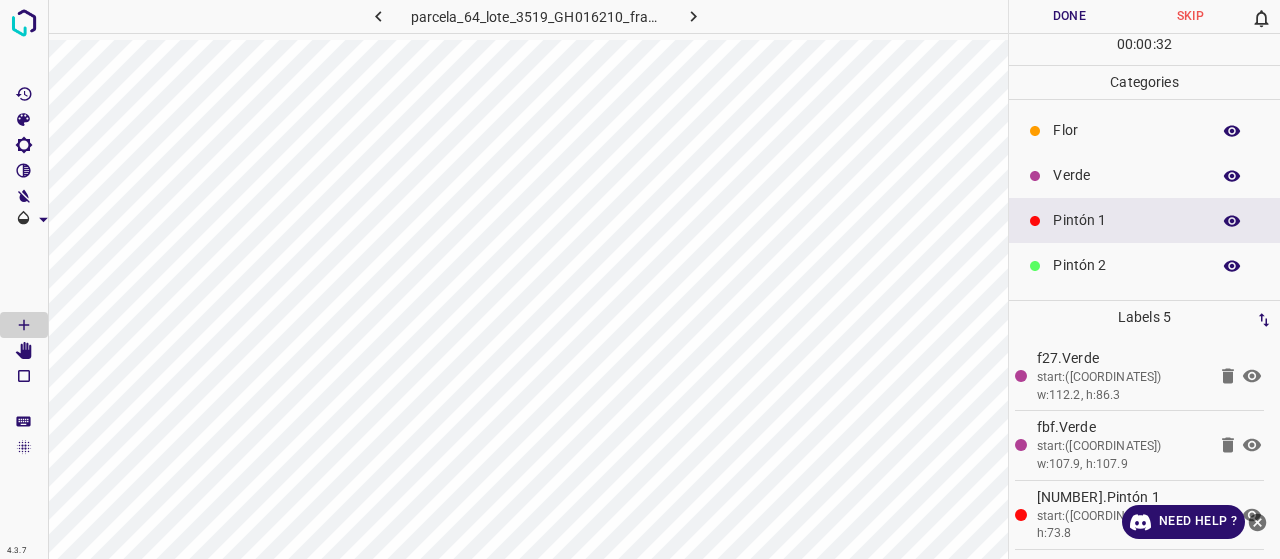 click on "Pintón 2" at bounding box center [1126, 265] 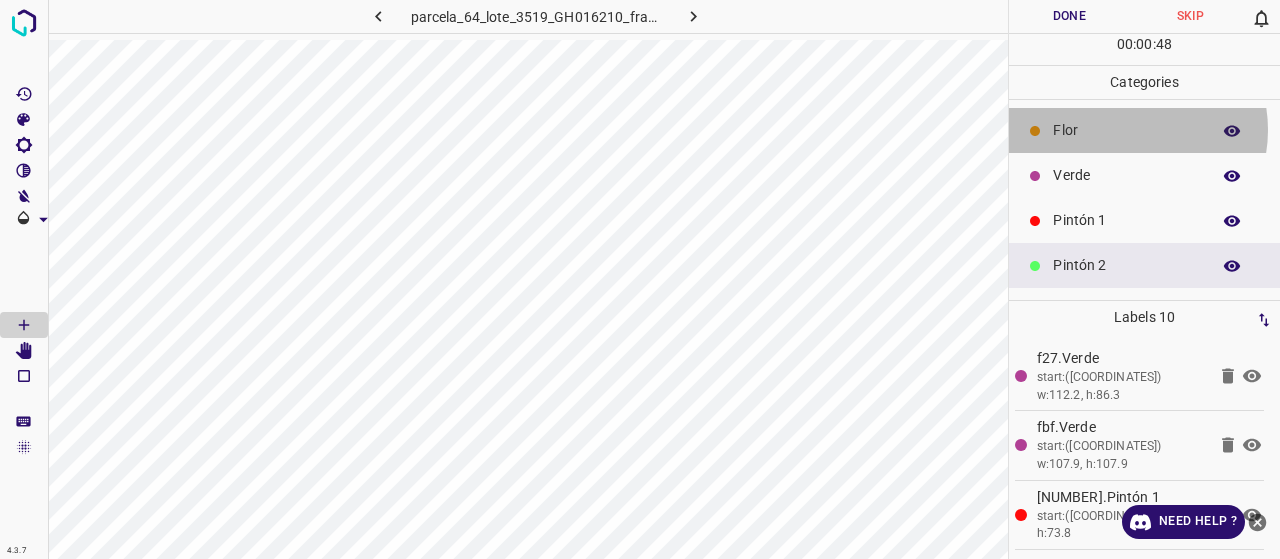 click on "Flor" at bounding box center (1126, 130) 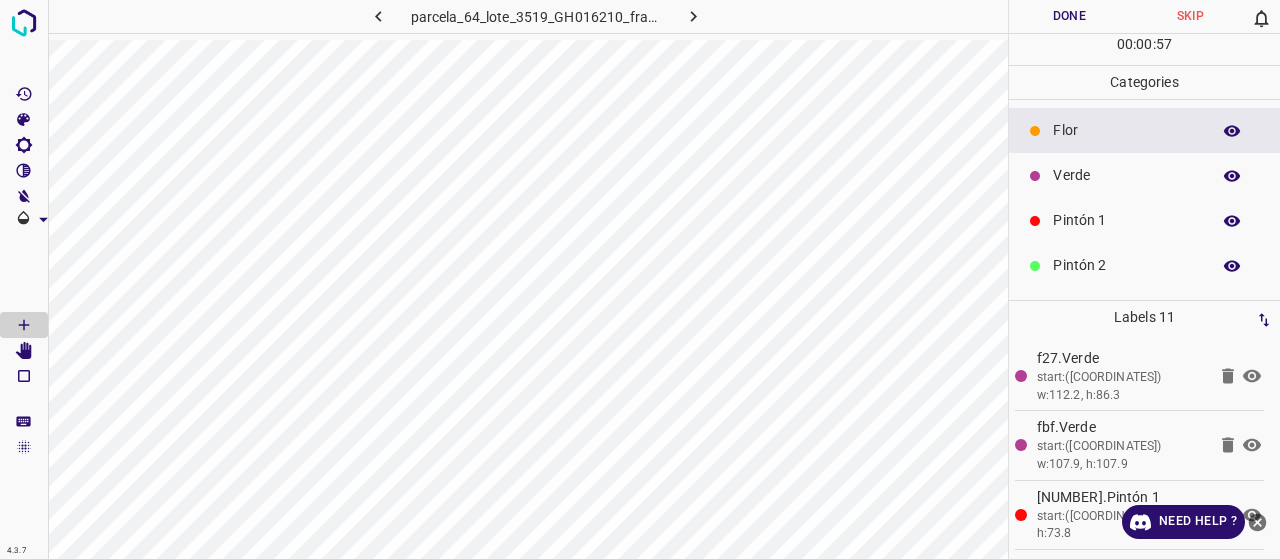 click on "Pintón 2" at bounding box center (1144, 265) 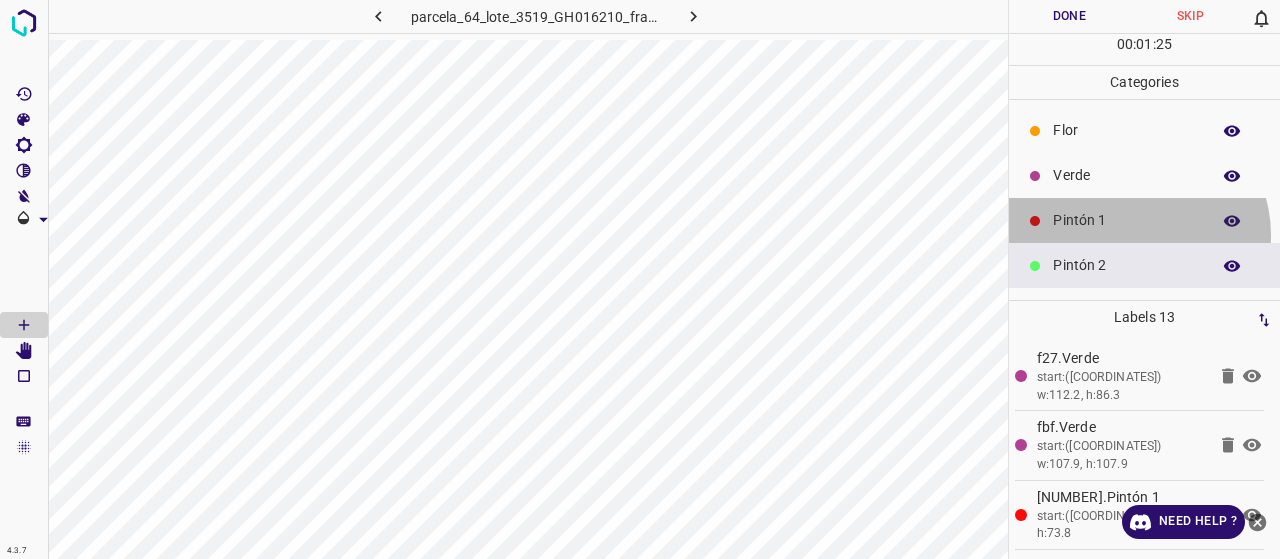 click on "Pintón 1" at bounding box center [1144, 220] 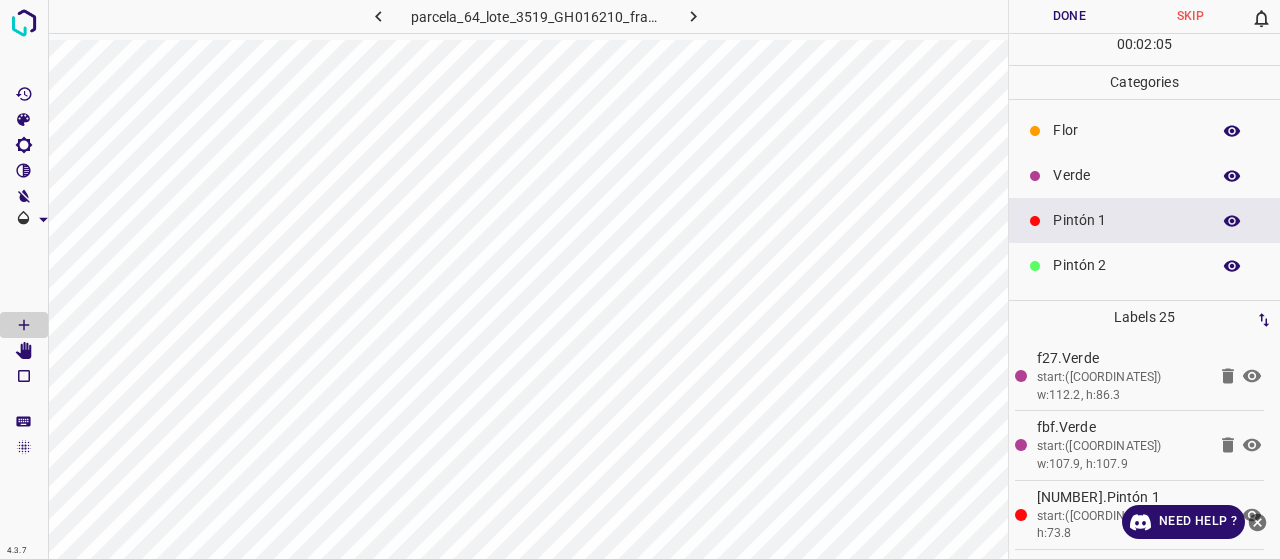 click on "Verde" at bounding box center [1126, 175] 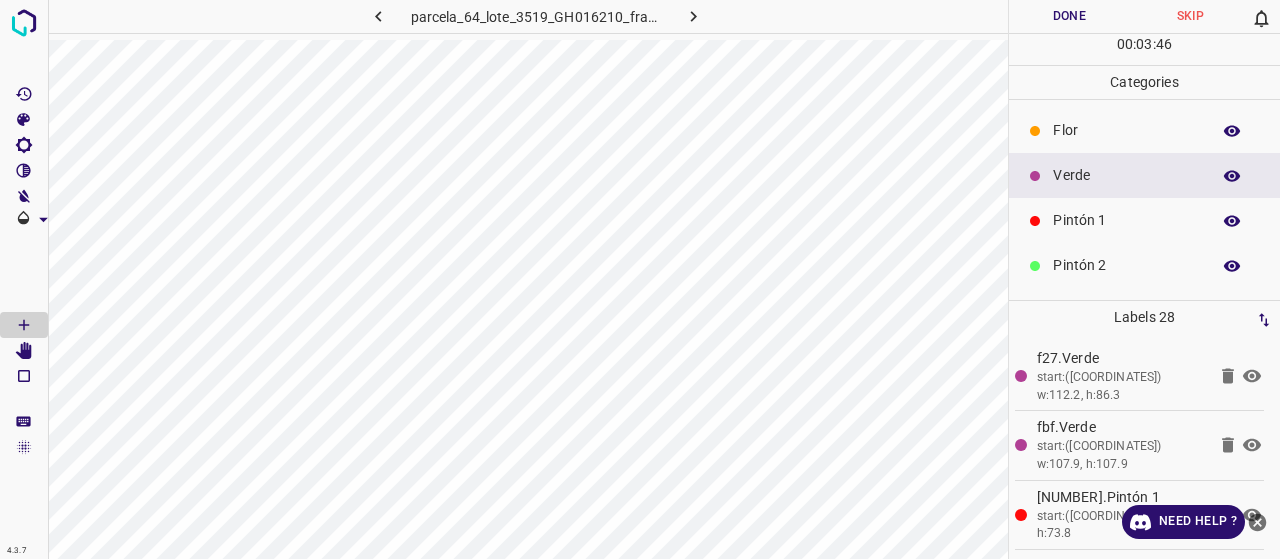 drag, startPoint x: 1100, startPoint y: 224, endPoint x: 1074, endPoint y: 238, distance: 29.529646 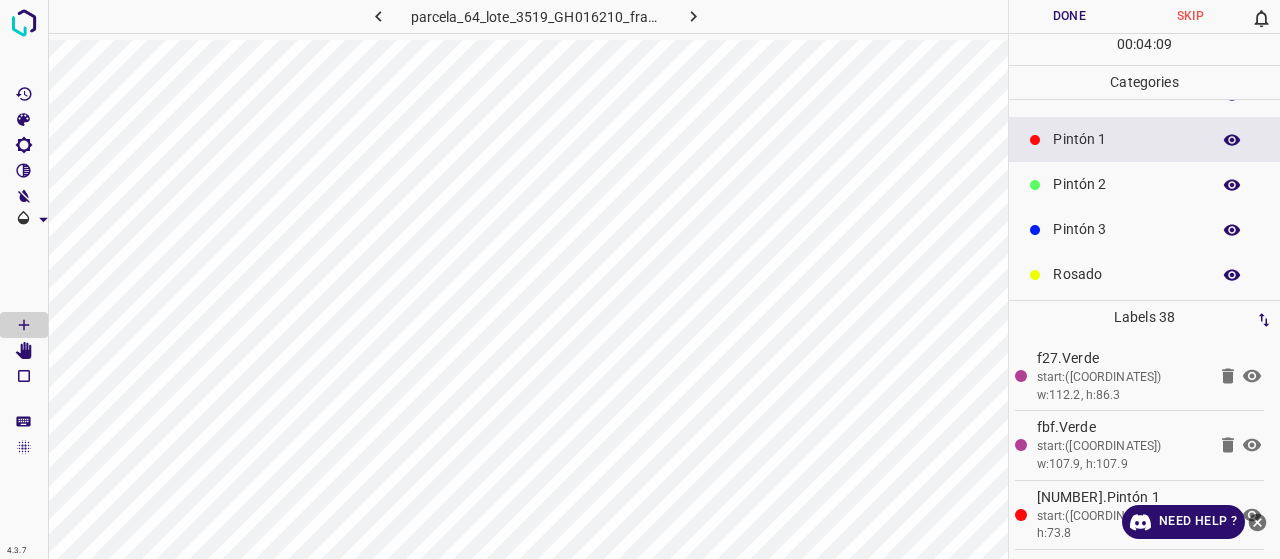 scroll, scrollTop: 176, scrollLeft: 0, axis: vertical 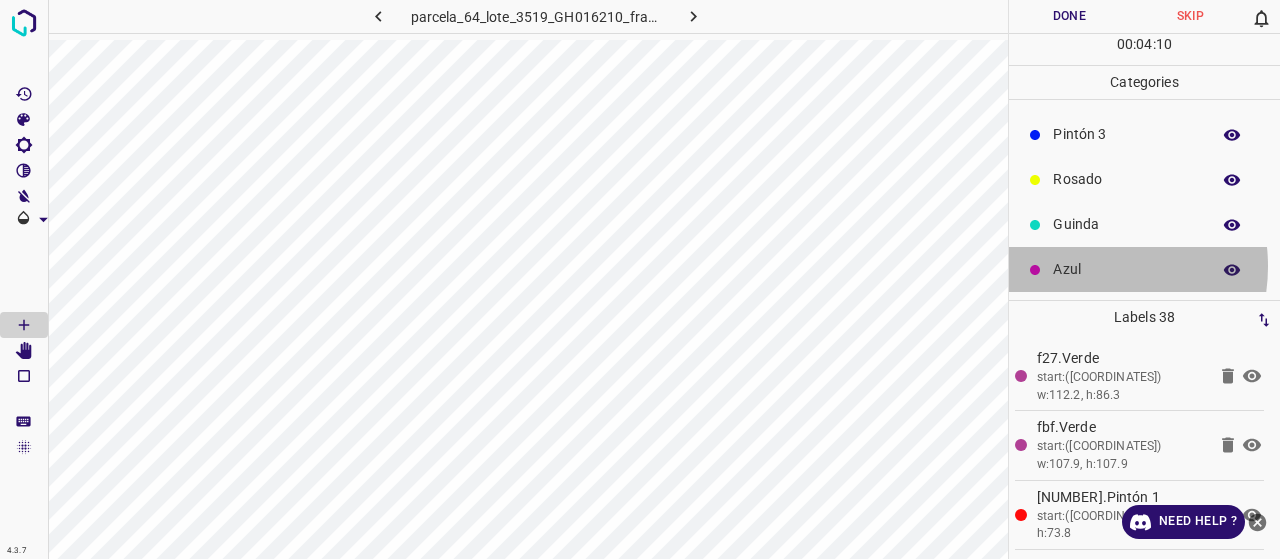 click on "Azul" at bounding box center [1126, 269] 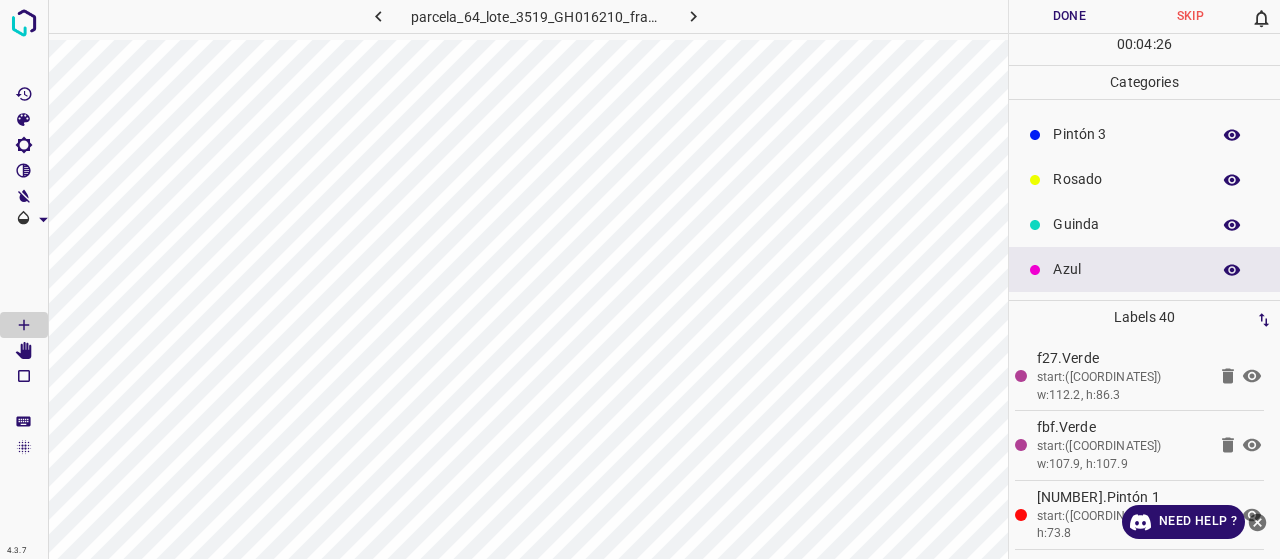 scroll, scrollTop: 76, scrollLeft: 0, axis: vertical 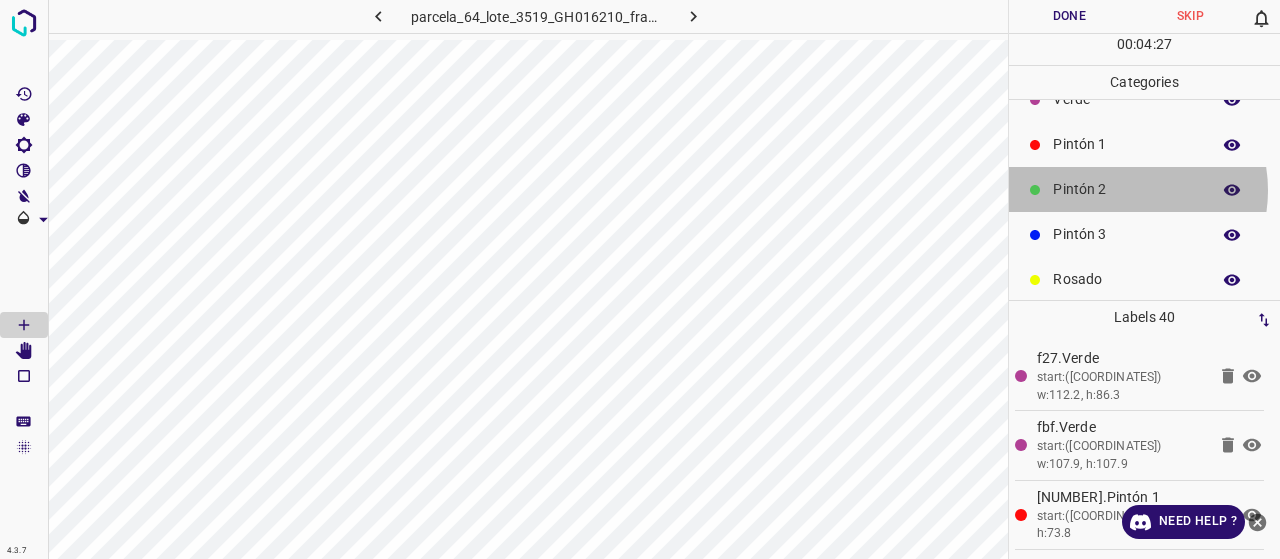 click on "Pintón 2" at bounding box center (1126, 189) 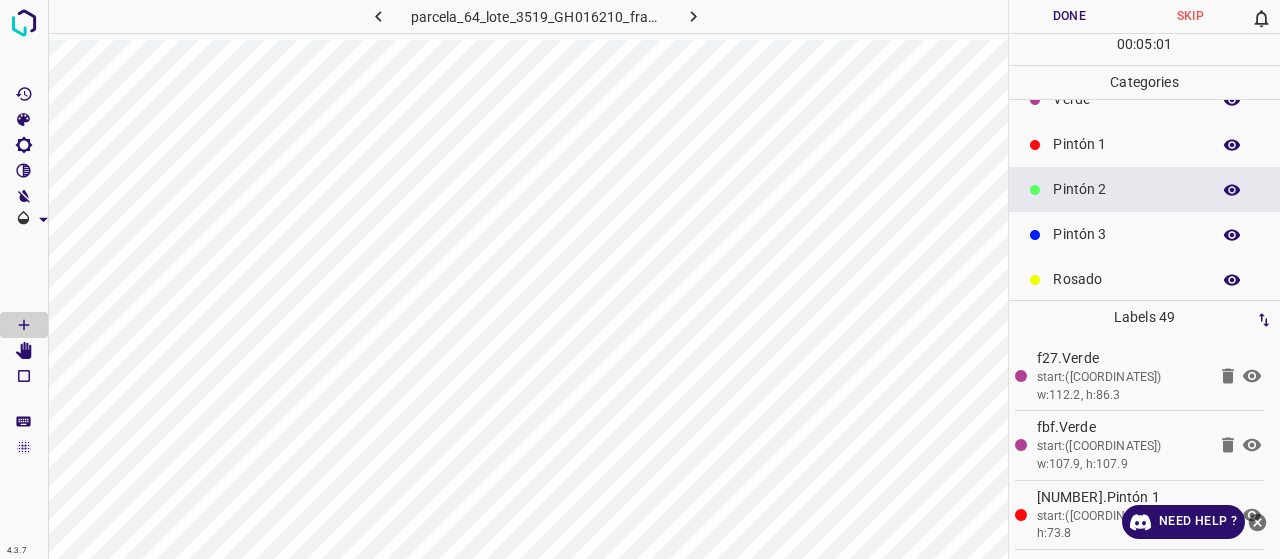click on "Pintón 3" at bounding box center (1126, 234) 